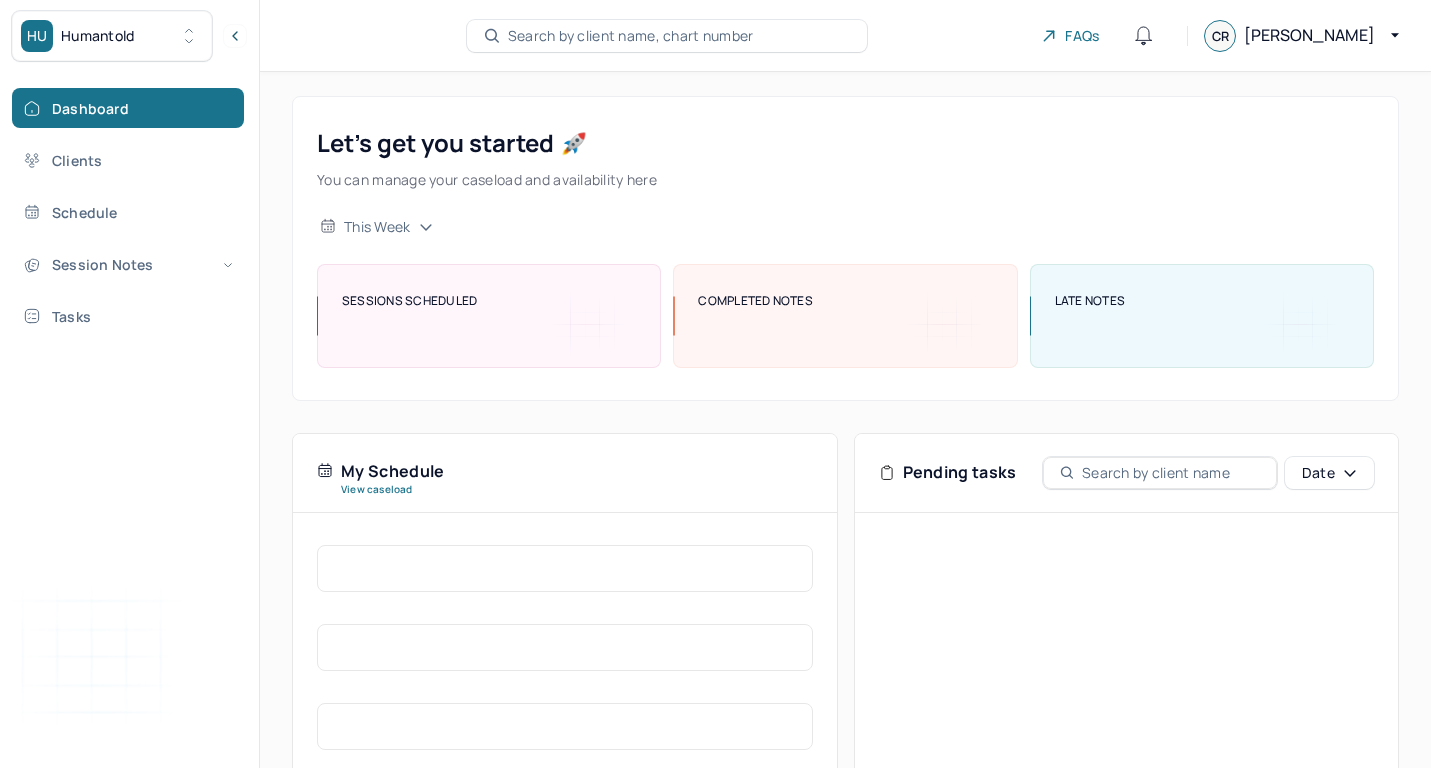 scroll, scrollTop: 0, scrollLeft: 0, axis: both 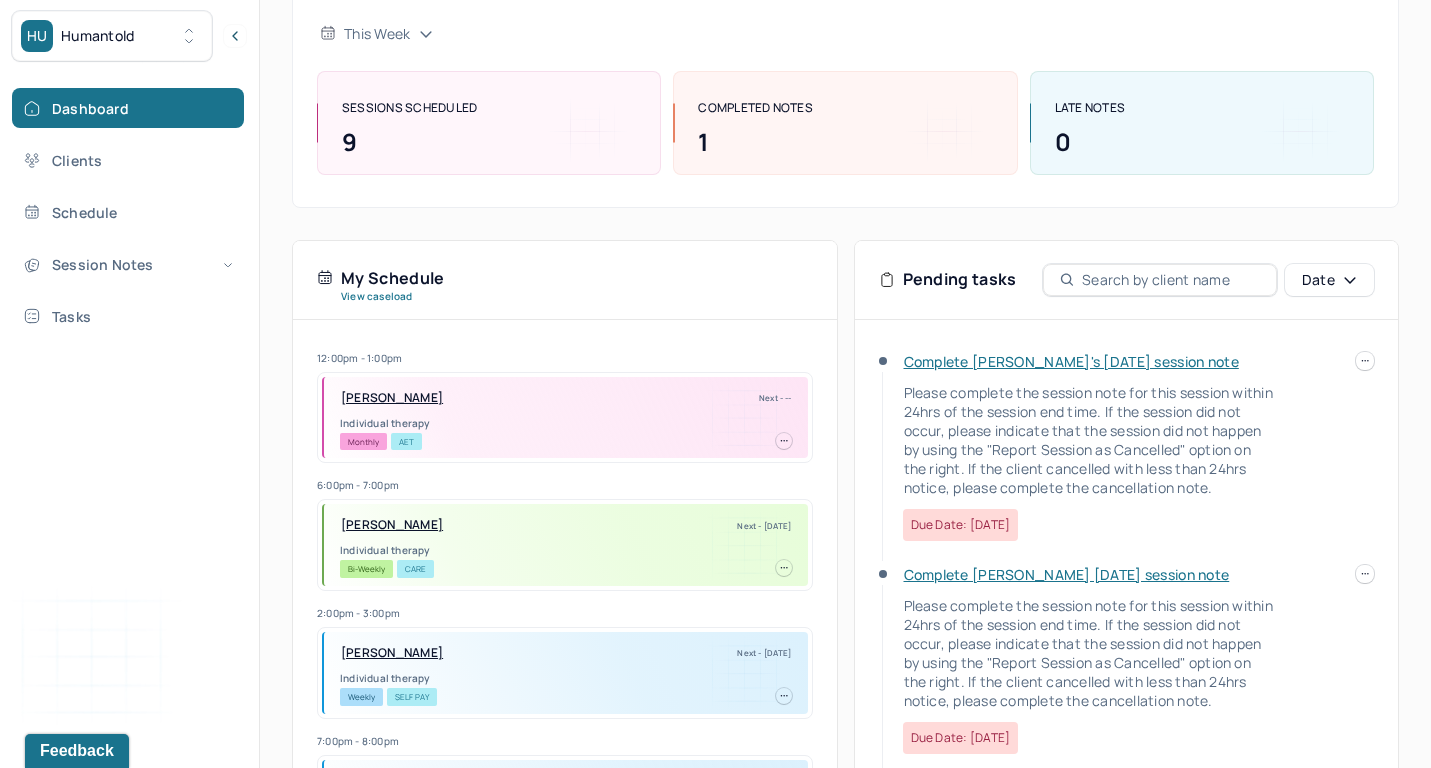 click on "HU Humantold       Dashboard Clients Schedule Session Notes Tasks CR [PERSON_NAME] provider   Logout   Search by client name, chart number     FAQs     CR Carmen Let’s get you started 🚀 You can manage your caseload and availability here   this week   SESSIONS SCHEDULED 9 COMPLETED NOTES 1 LATE NOTES 0 My Schedule View caseload 12:00pm - 1:00pm   [PERSON_NAME]   Next - -- Individual therapy Monthly AET     6:00pm - 7:00pm   [PERSON_NAME]   Next - [DATE] Individual therapy Bi-Weekly CARE     2:00pm - 3:00pm   [PERSON_NAME][GEOGRAPHIC_DATA]   Next - [DATE] Individual therapy Weekly Self Pay     7:00pm - 8:00pm   [PERSON_NAME][GEOGRAPHIC_DATA]   Next - [DATE] Individual therapy Weekly CARE     11:00am - 12:00pm   [PERSON_NAME]   Next - [DATE] [MEDICAL_DATA] Bi-Weekly BCBS     10:00am - 11:00am   [PERSON_NAME]   Next - [DATE] Individual therapy Weekly CARE     12:00pm - 1:00pm   [PERSON_NAME][GEOGRAPHIC_DATA]   Next - [DATE] Individual therapy Monthly Self Pay     9:00am - 10:00am     Bi-Weekly" at bounding box center (715, 390) 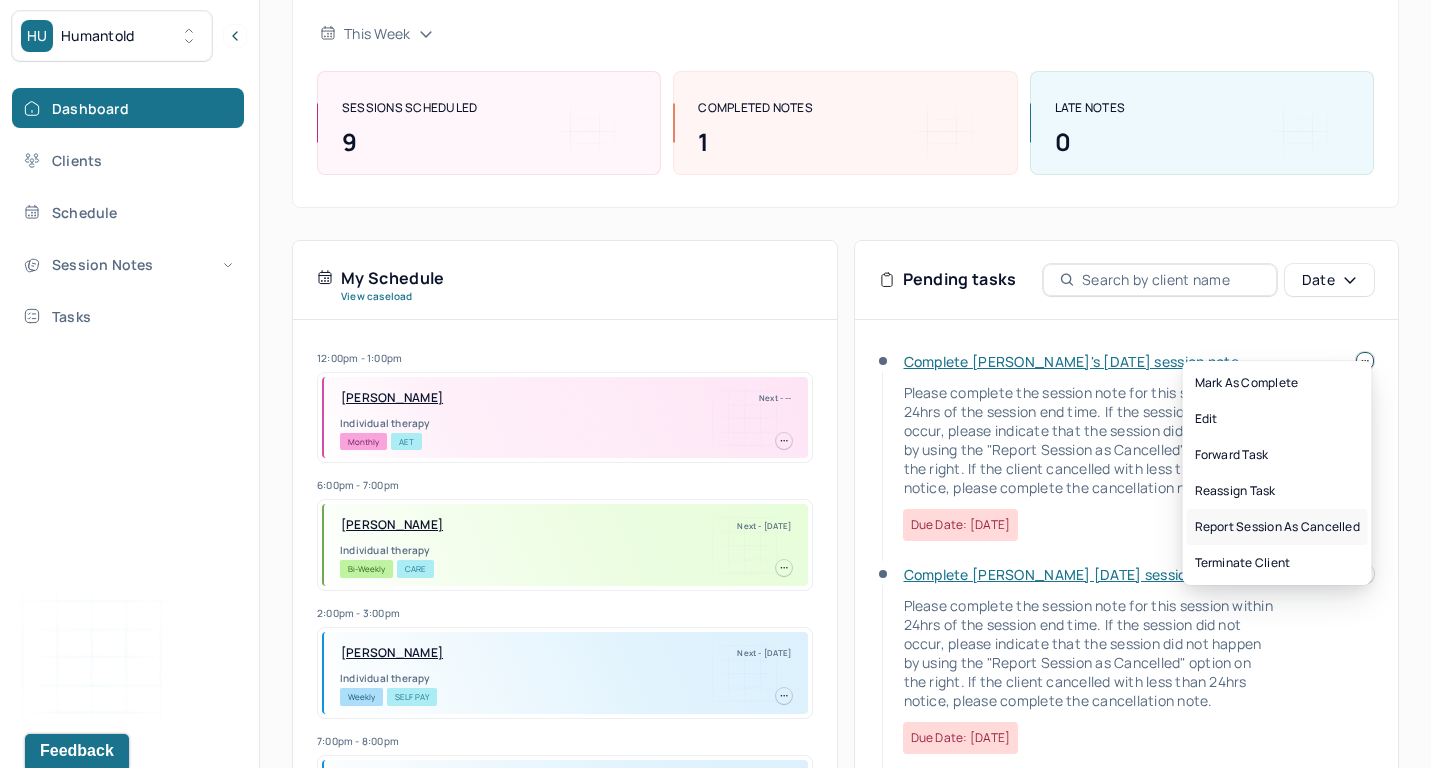 click on "Report session as cancelled" at bounding box center (1277, 527) 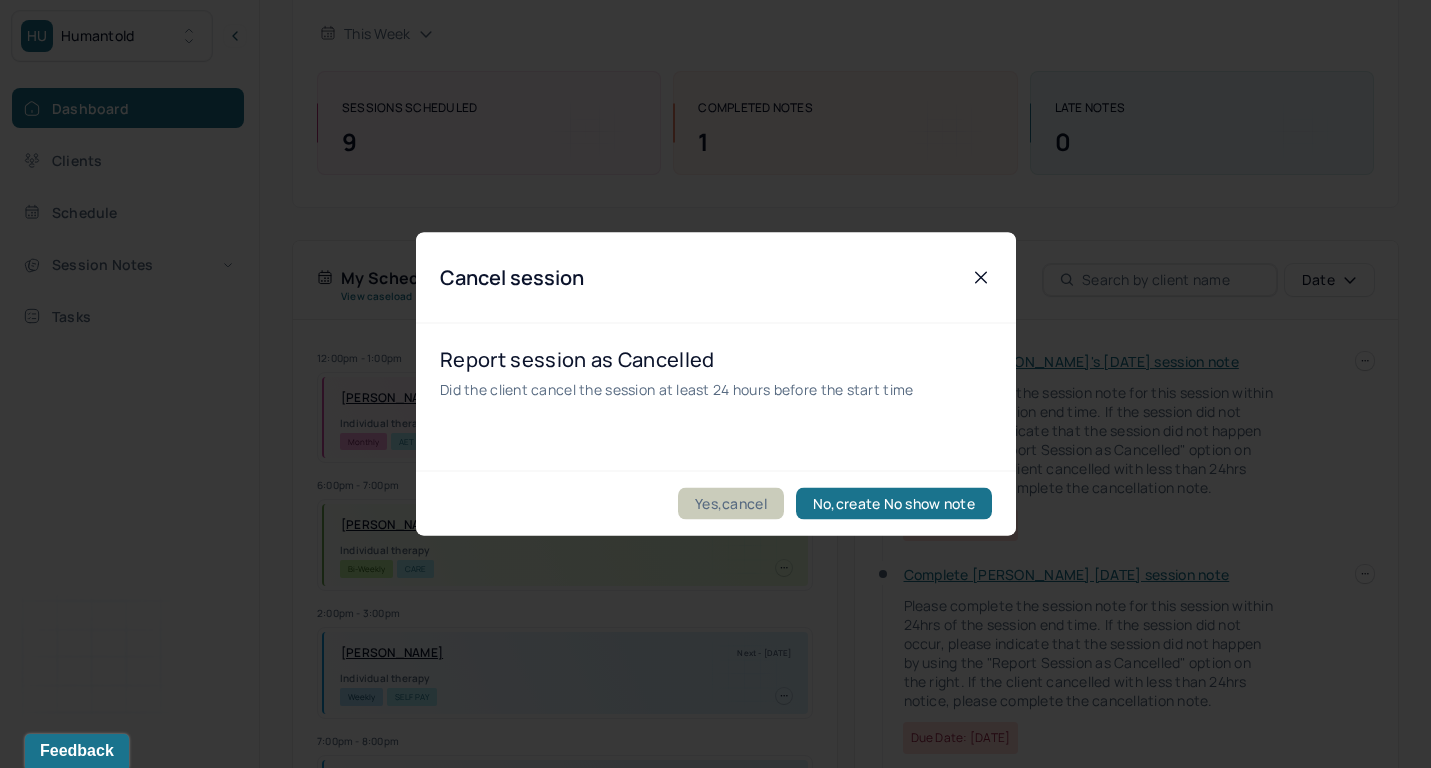 click on "Yes,cancel" at bounding box center [731, 504] 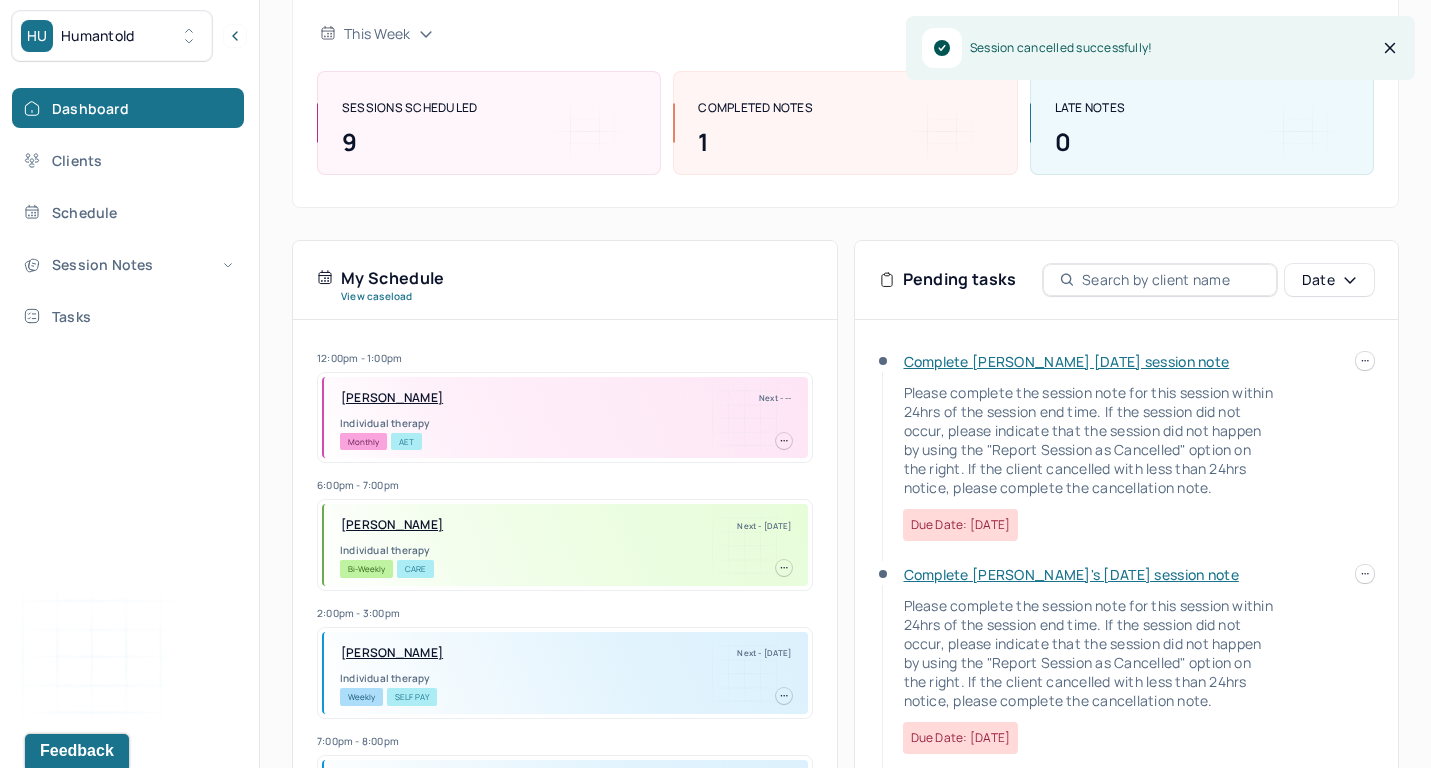 click at bounding box center (1365, 361) 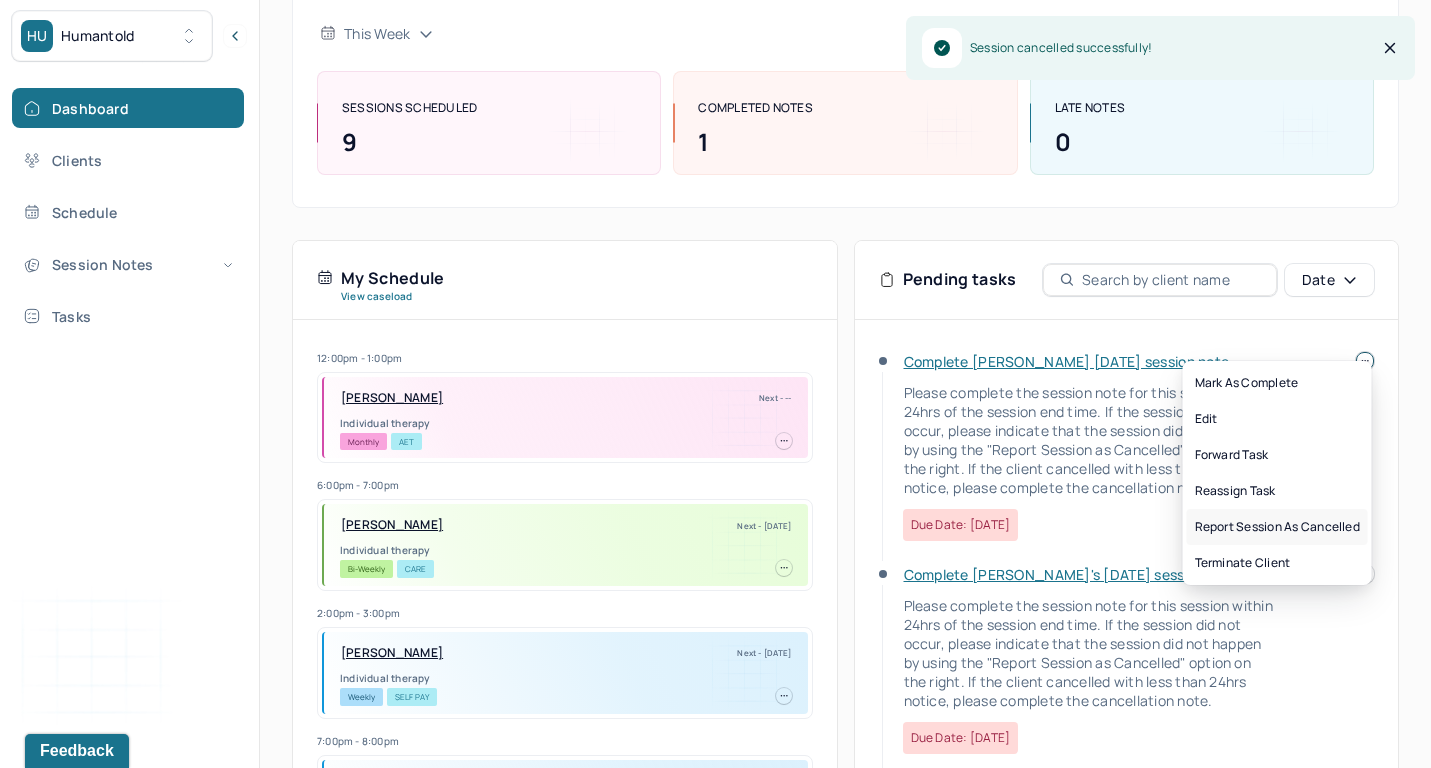 click on "Report session as cancelled" at bounding box center [1277, 527] 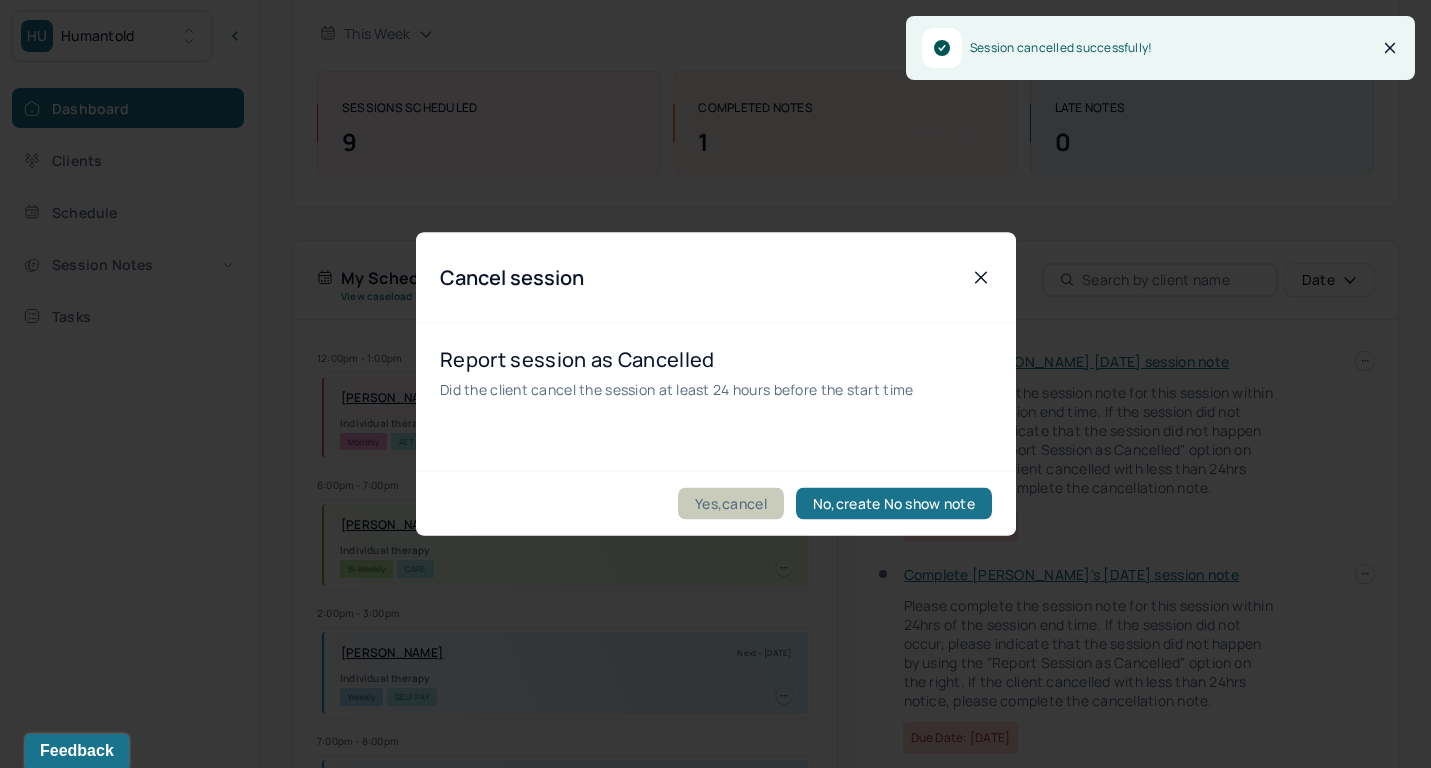click on "Yes,cancel" at bounding box center (731, 504) 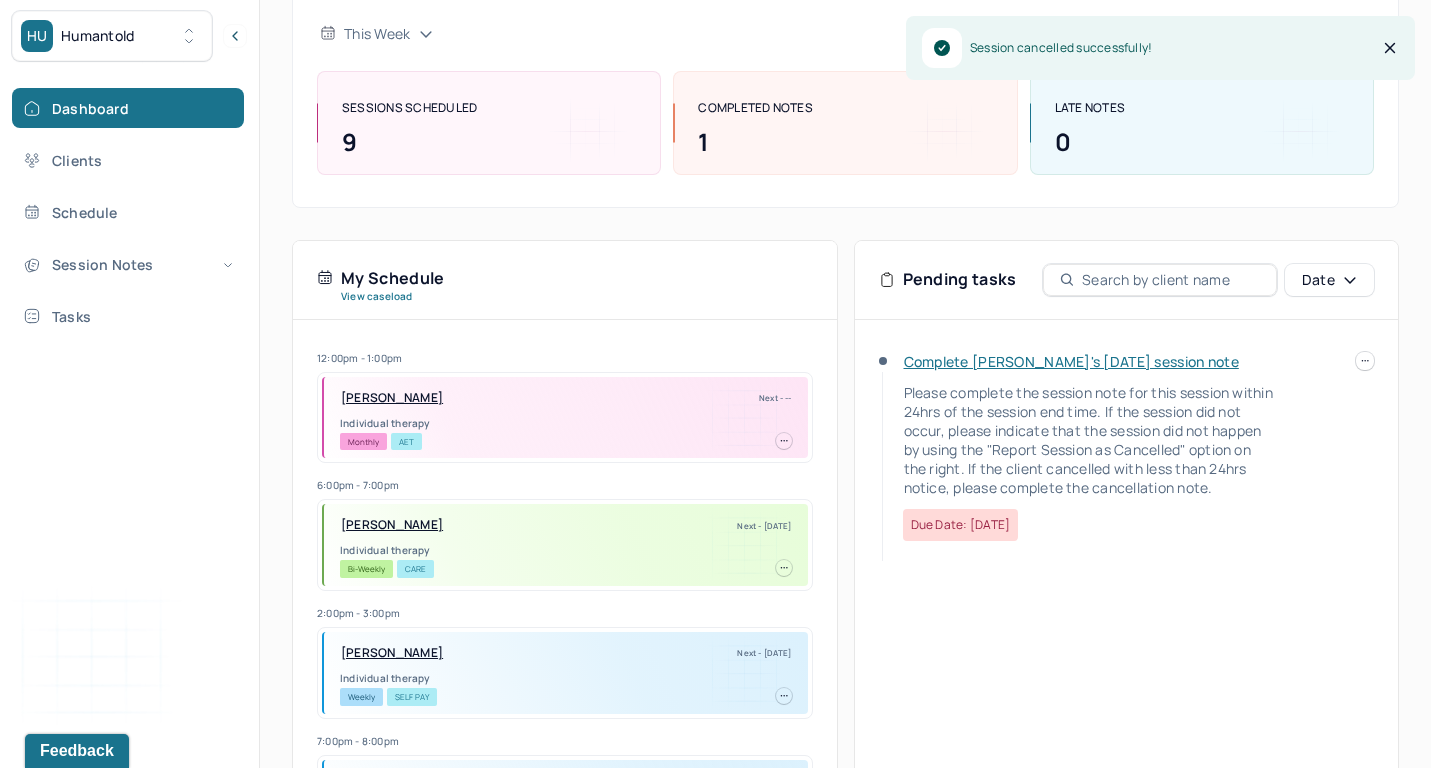 click 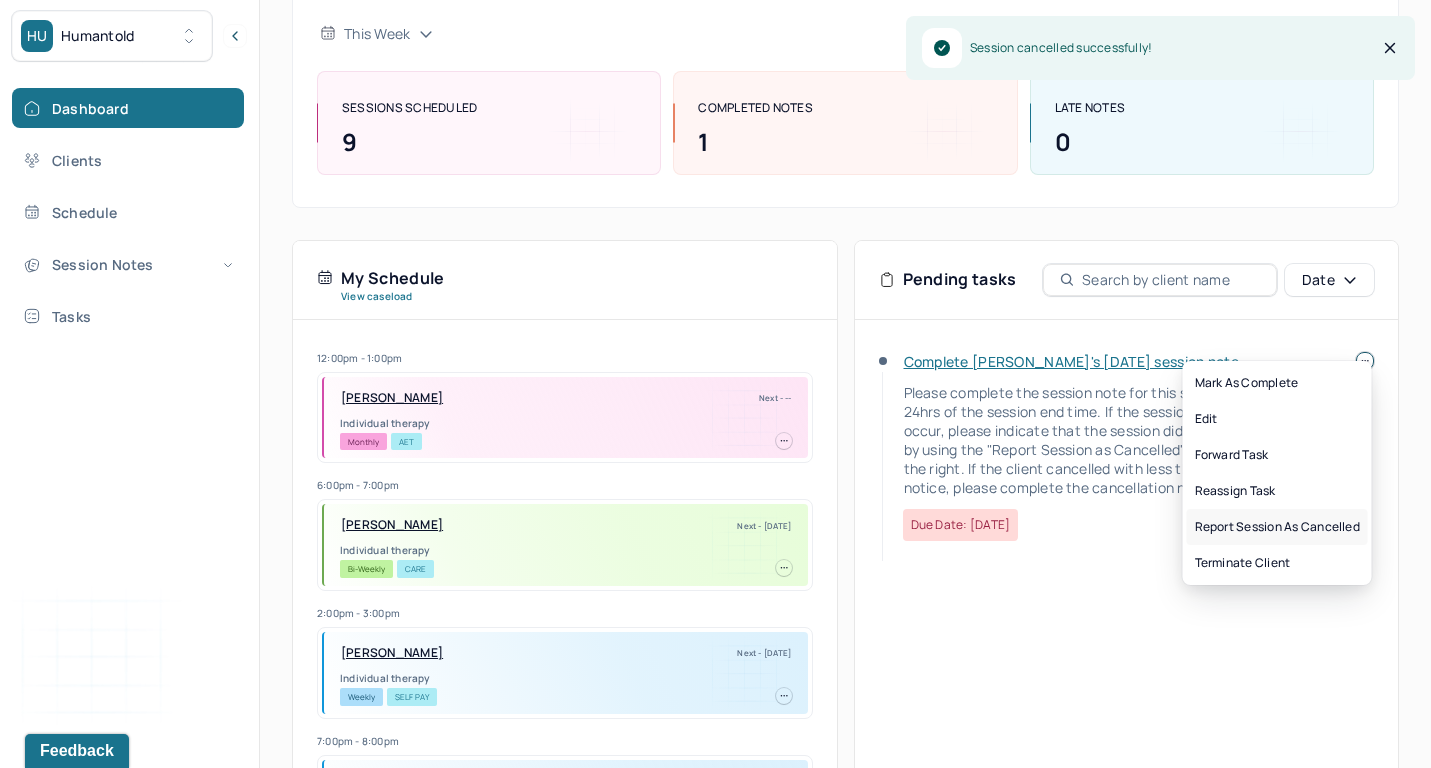 click on "Report session as cancelled" at bounding box center (1277, 527) 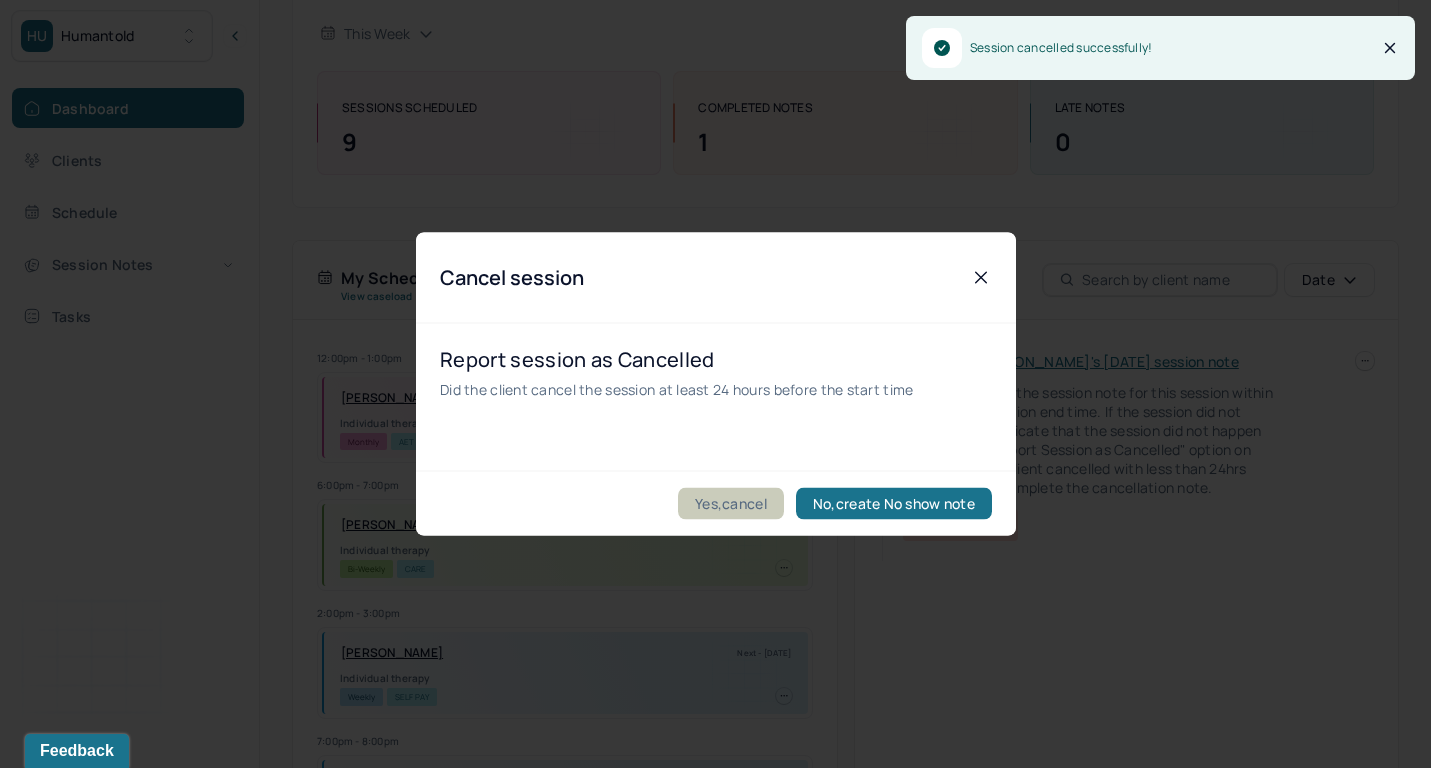 click on "Yes,cancel" at bounding box center [731, 504] 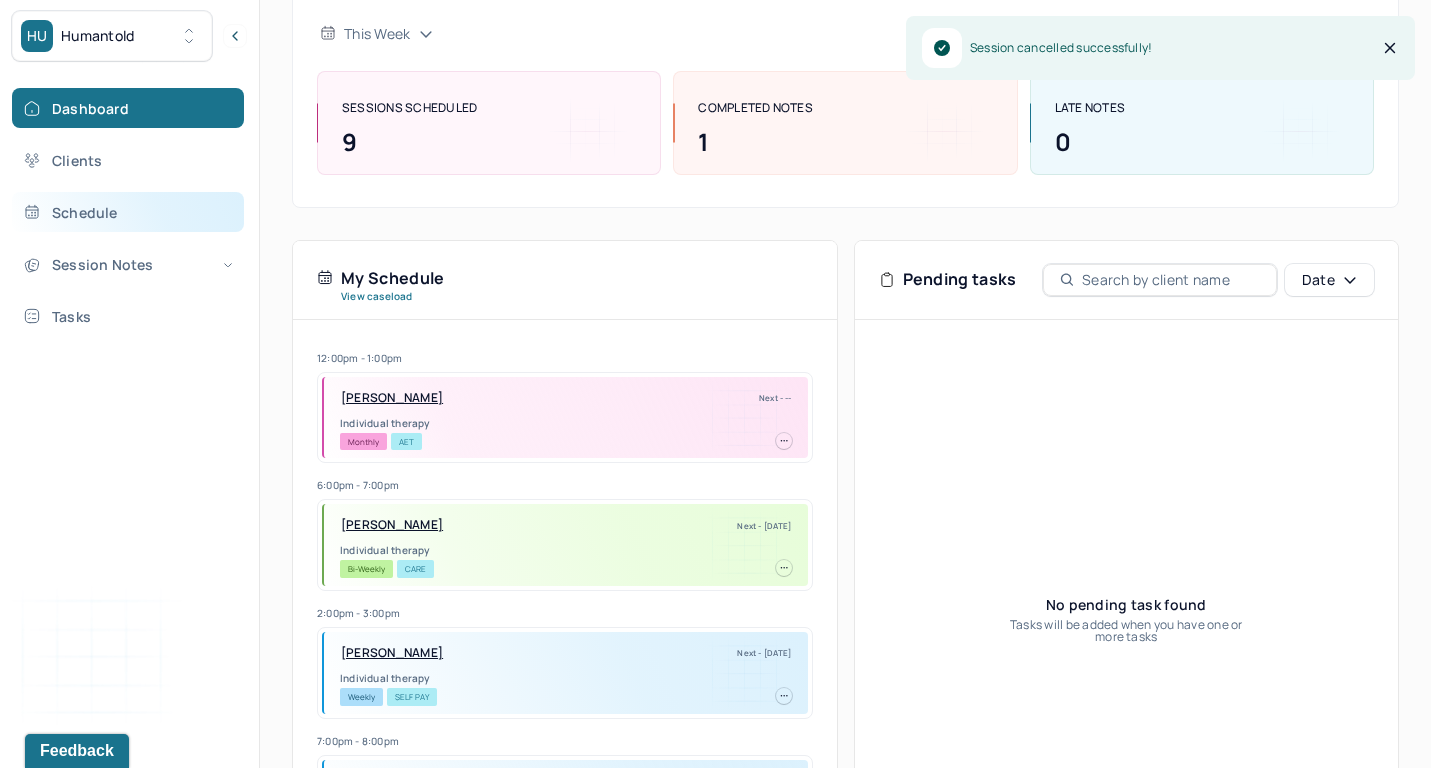 click on "Schedule" at bounding box center [128, 212] 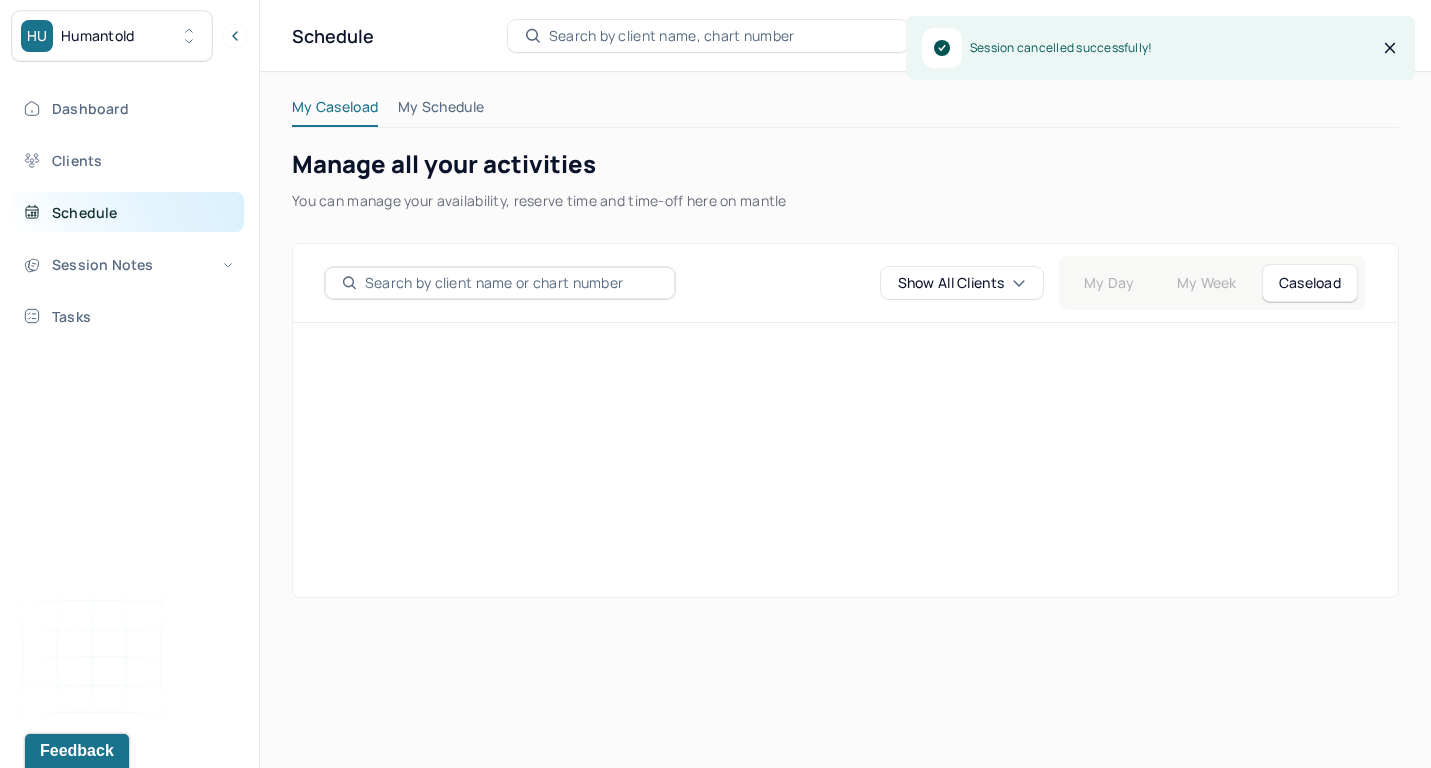 scroll, scrollTop: 0, scrollLeft: 0, axis: both 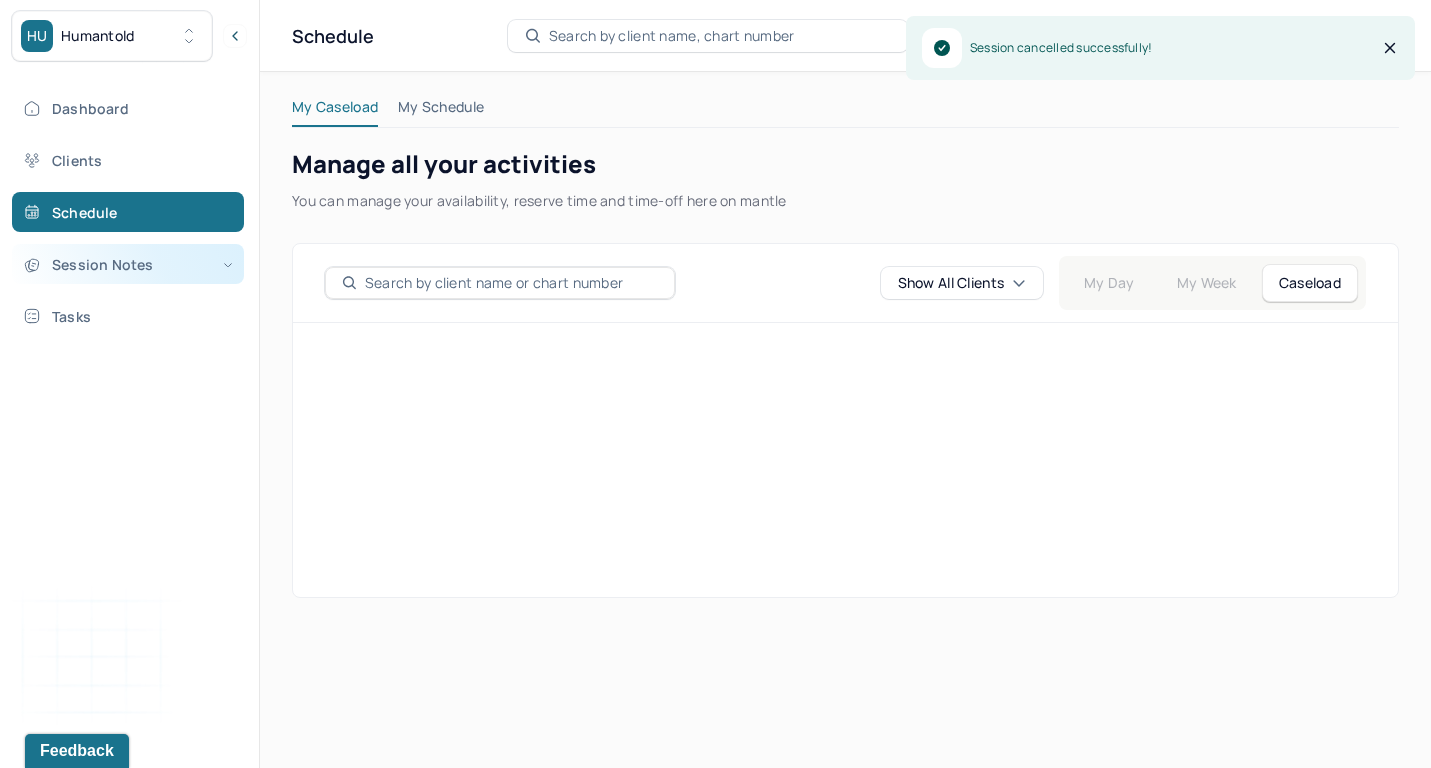 click on "Session Notes" at bounding box center (128, 264) 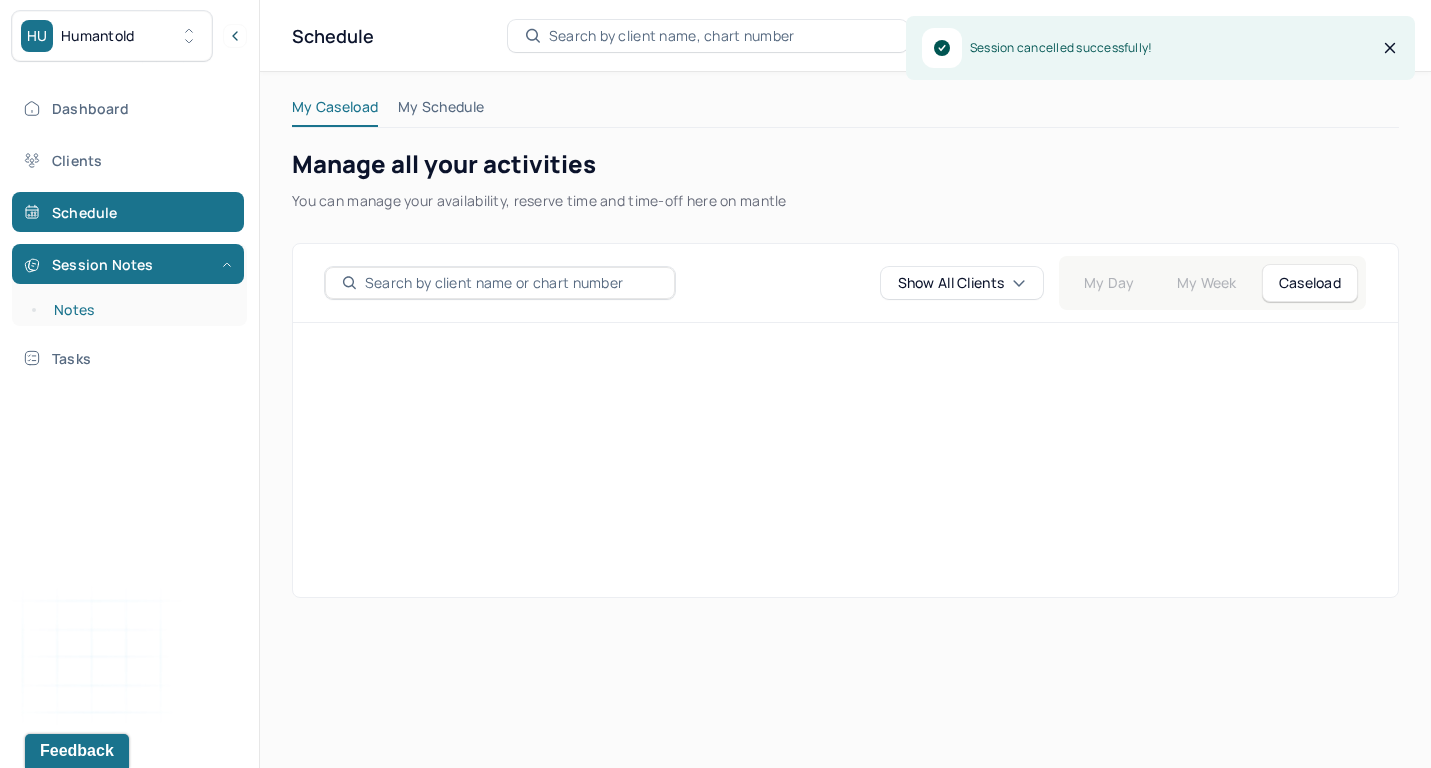 click on "Notes" at bounding box center [139, 310] 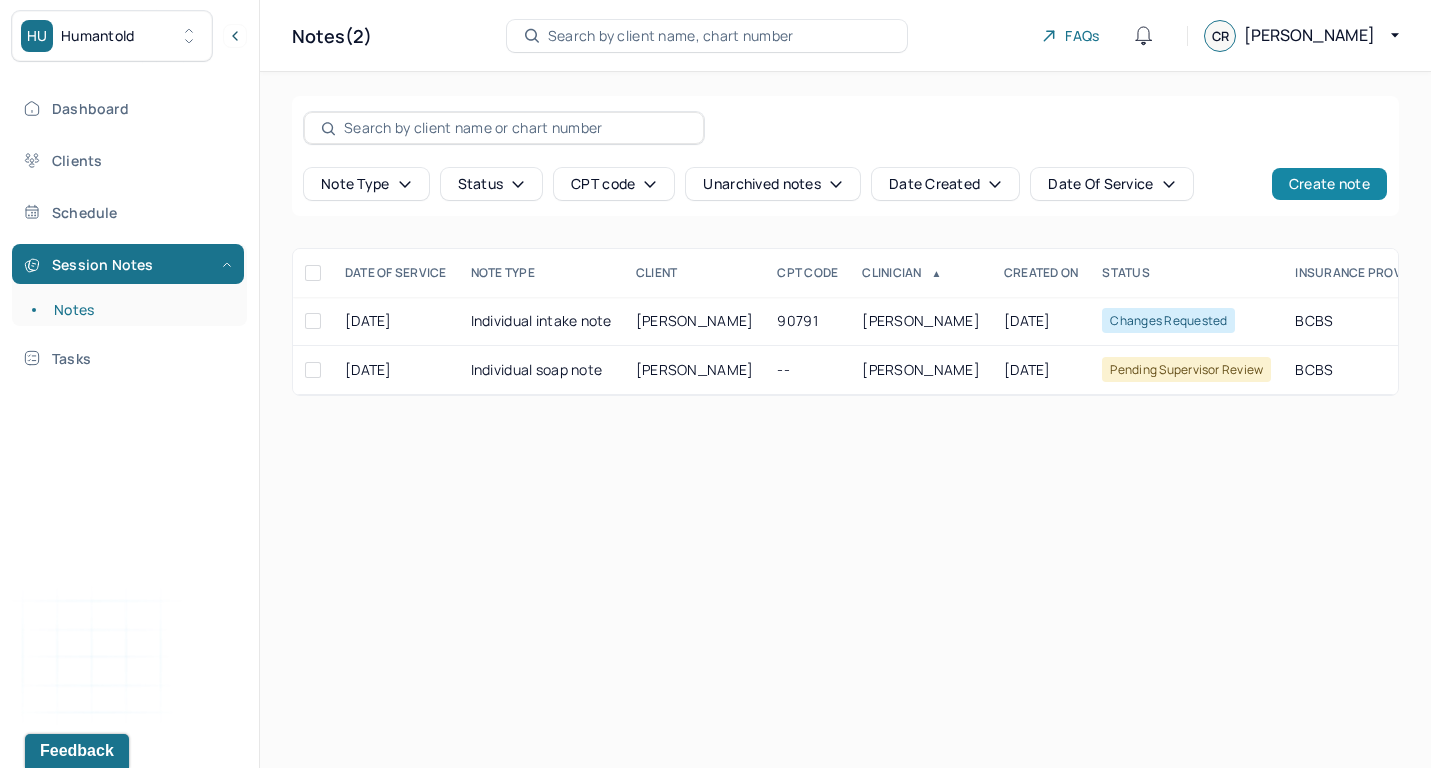 click on "Create note" at bounding box center (1329, 184) 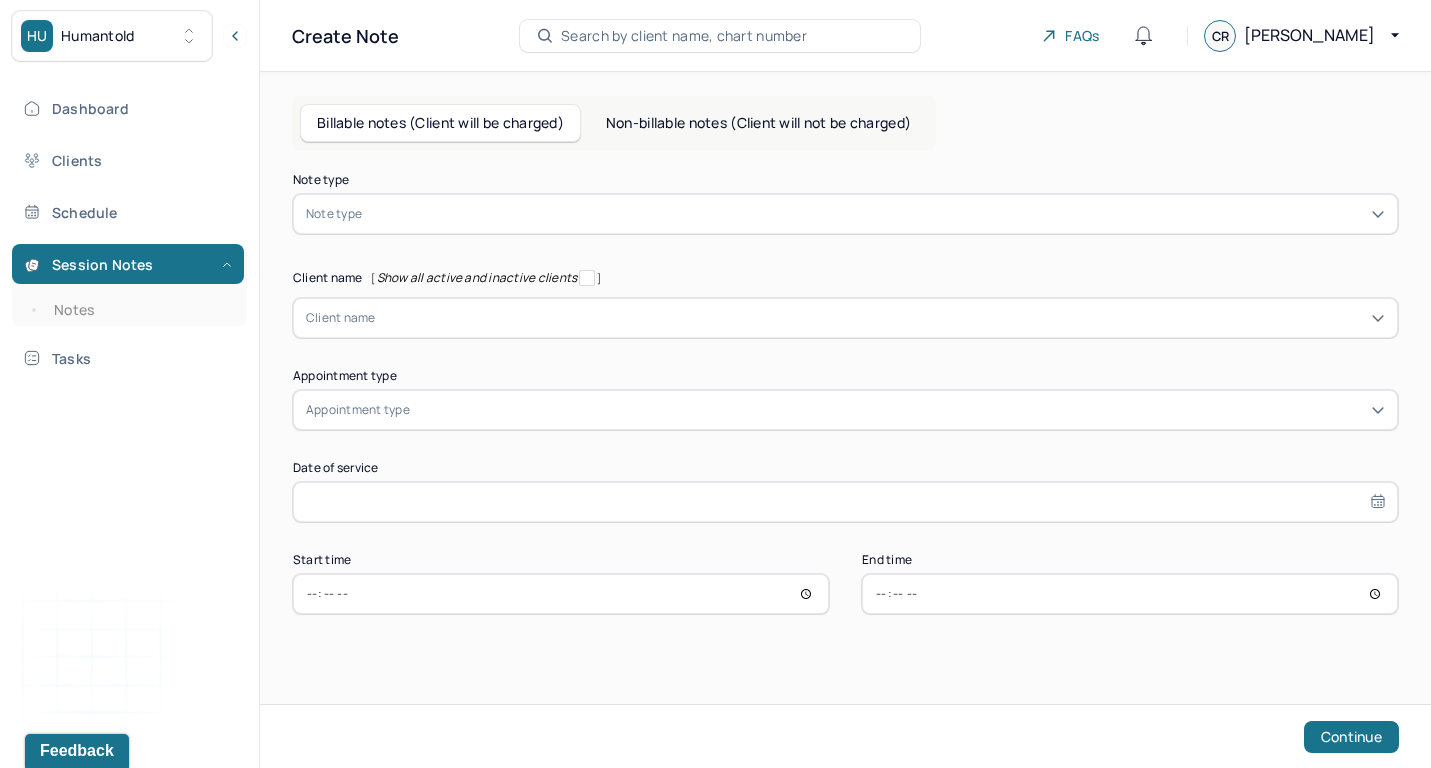 click on "Non-billable notes (Client will not be charged)" at bounding box center [758, 123] 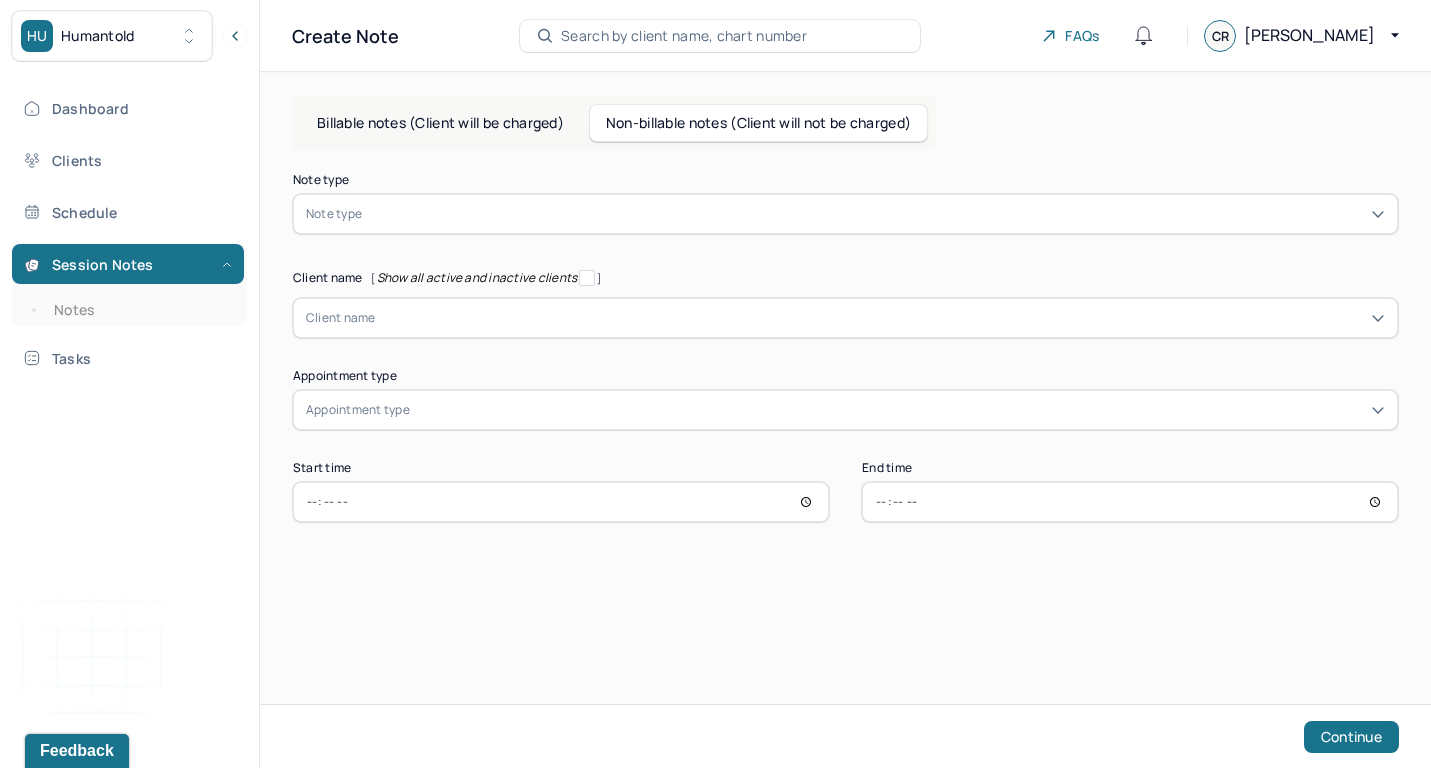 click at bounding box center (875, 214) 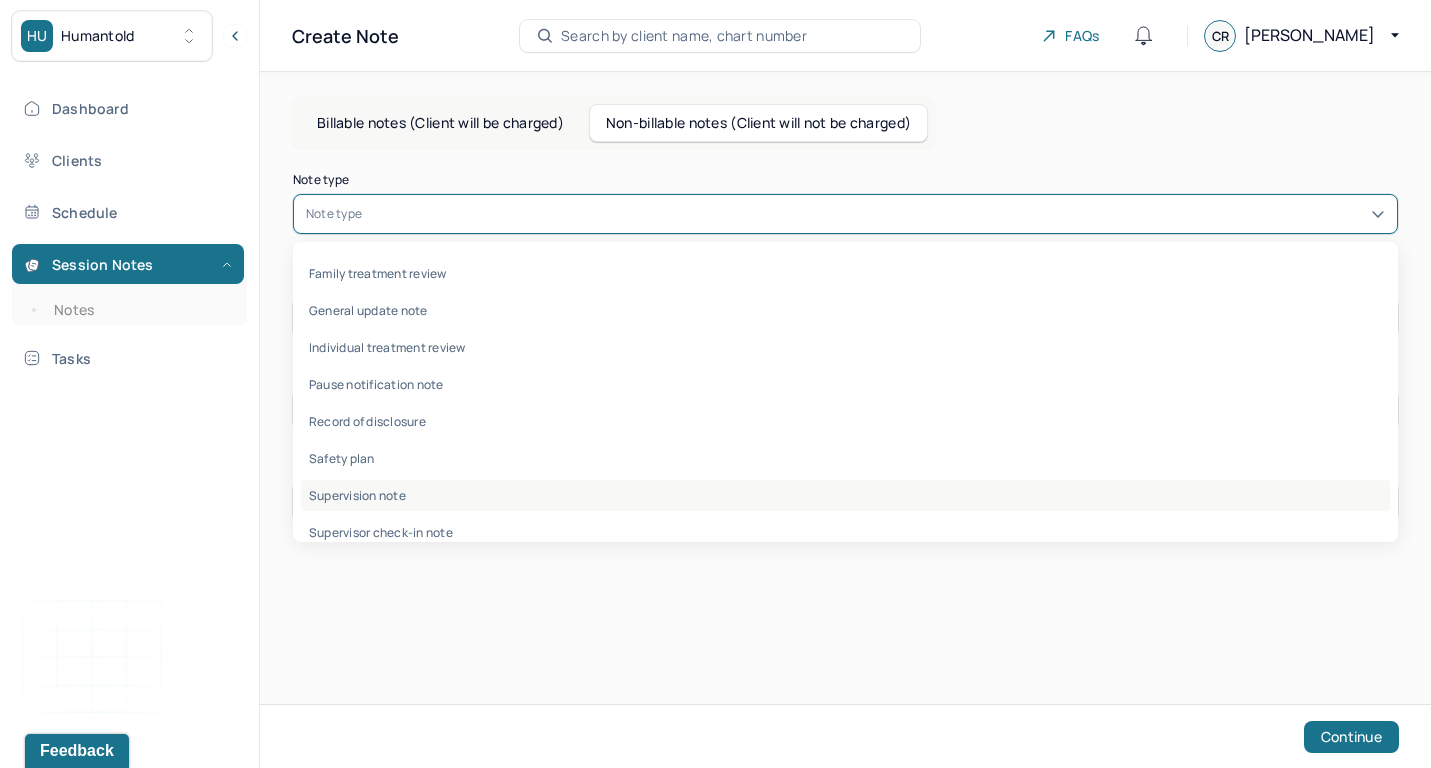 click on "Supervision note" at bounding box center (845, 495) 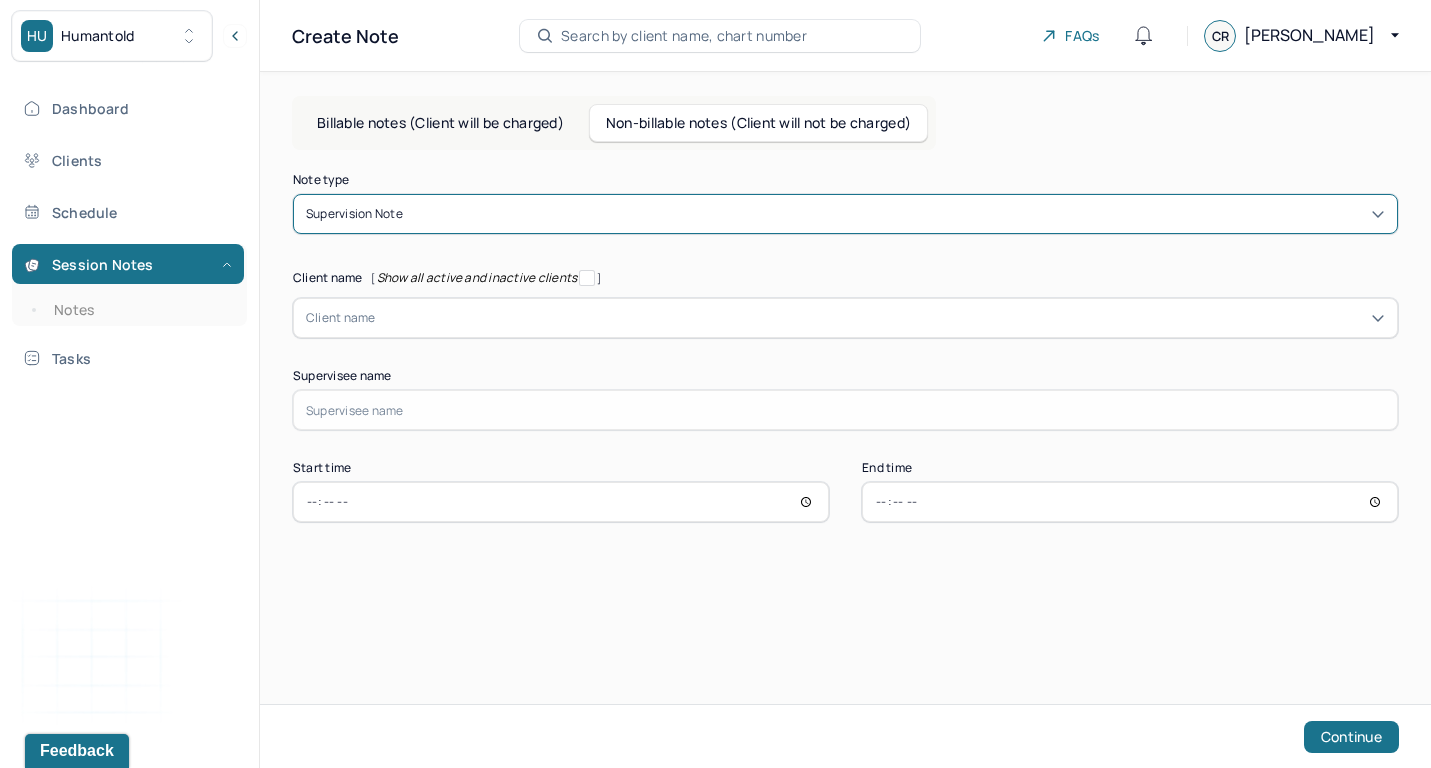click at bounding box center [880, 318] 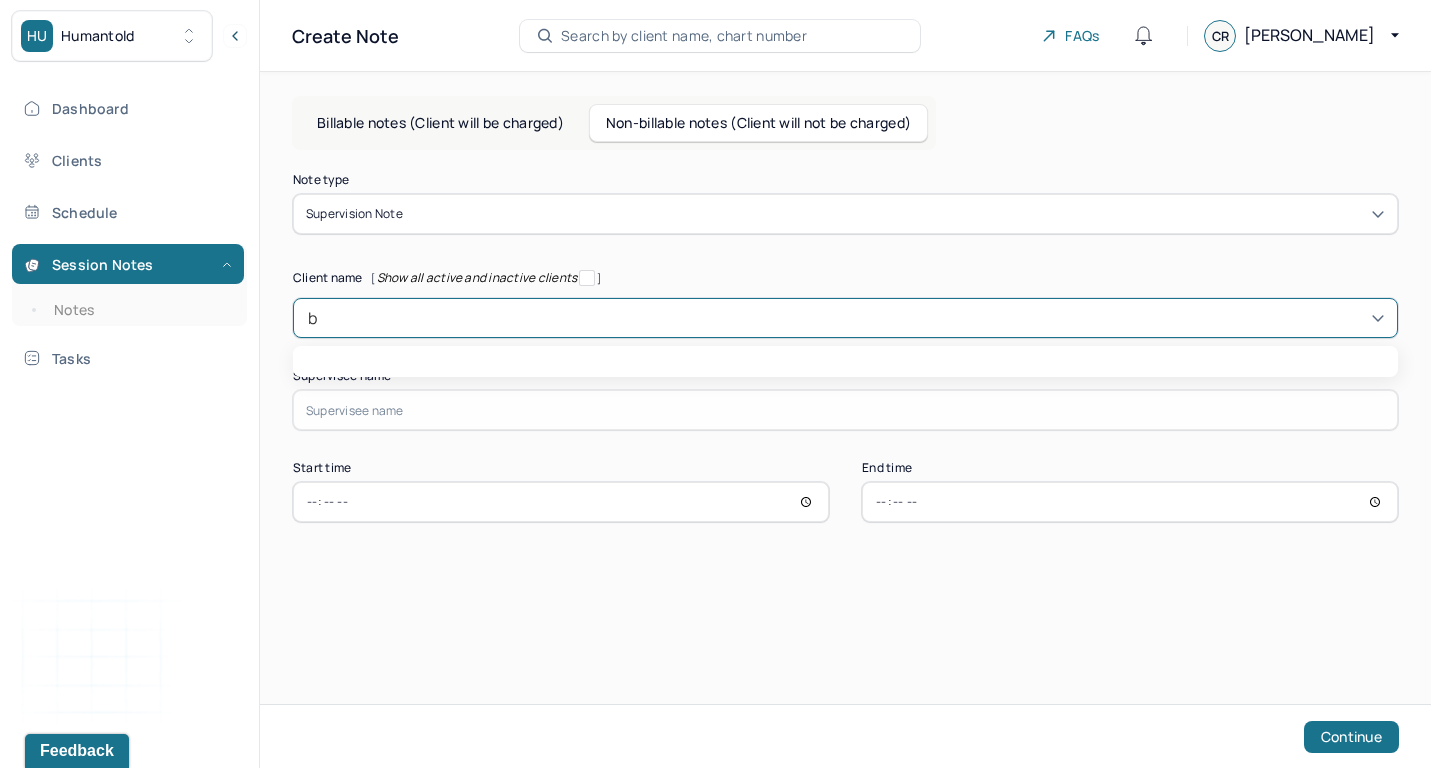 type on "br" 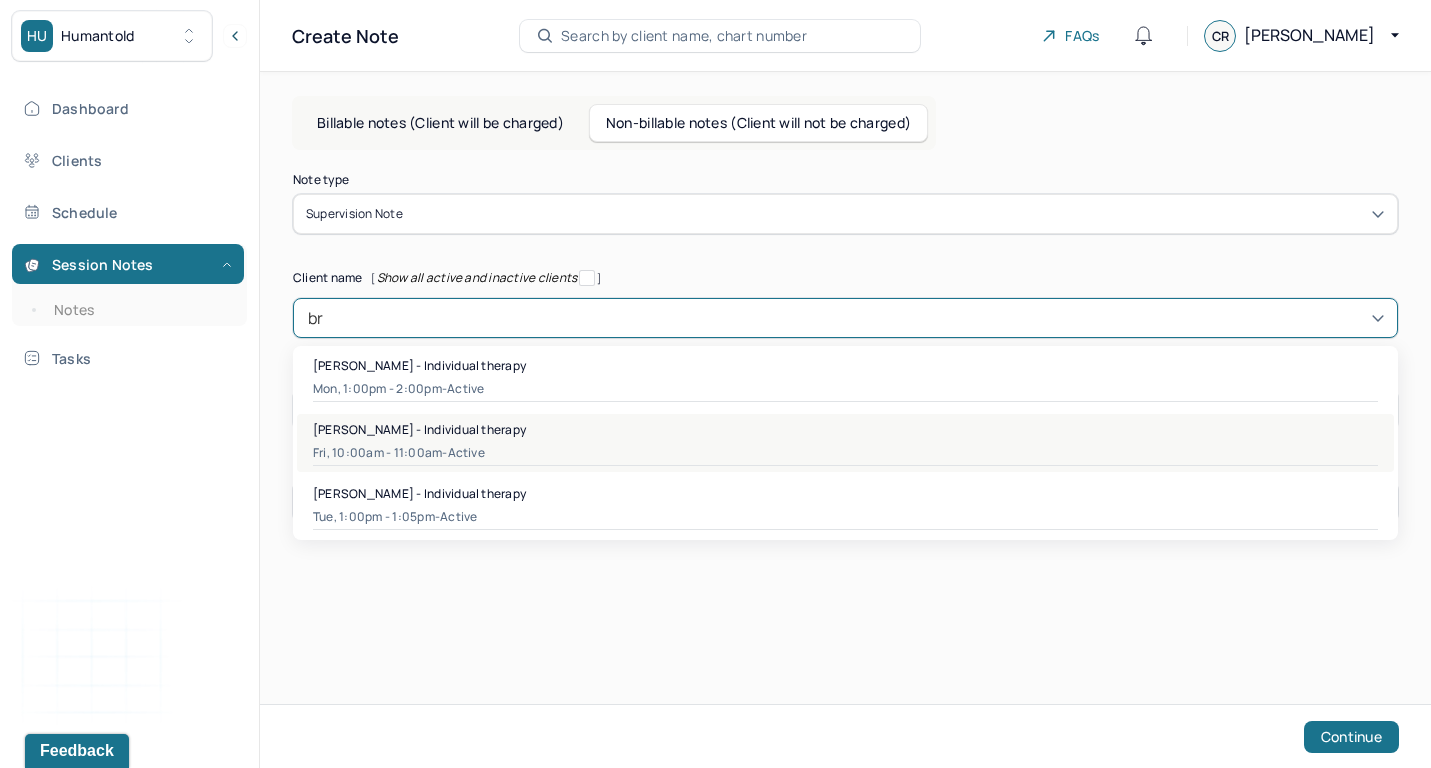 click on "Fri, 10:00am - 11:00am  -  active" at bounding box center [845, 453] 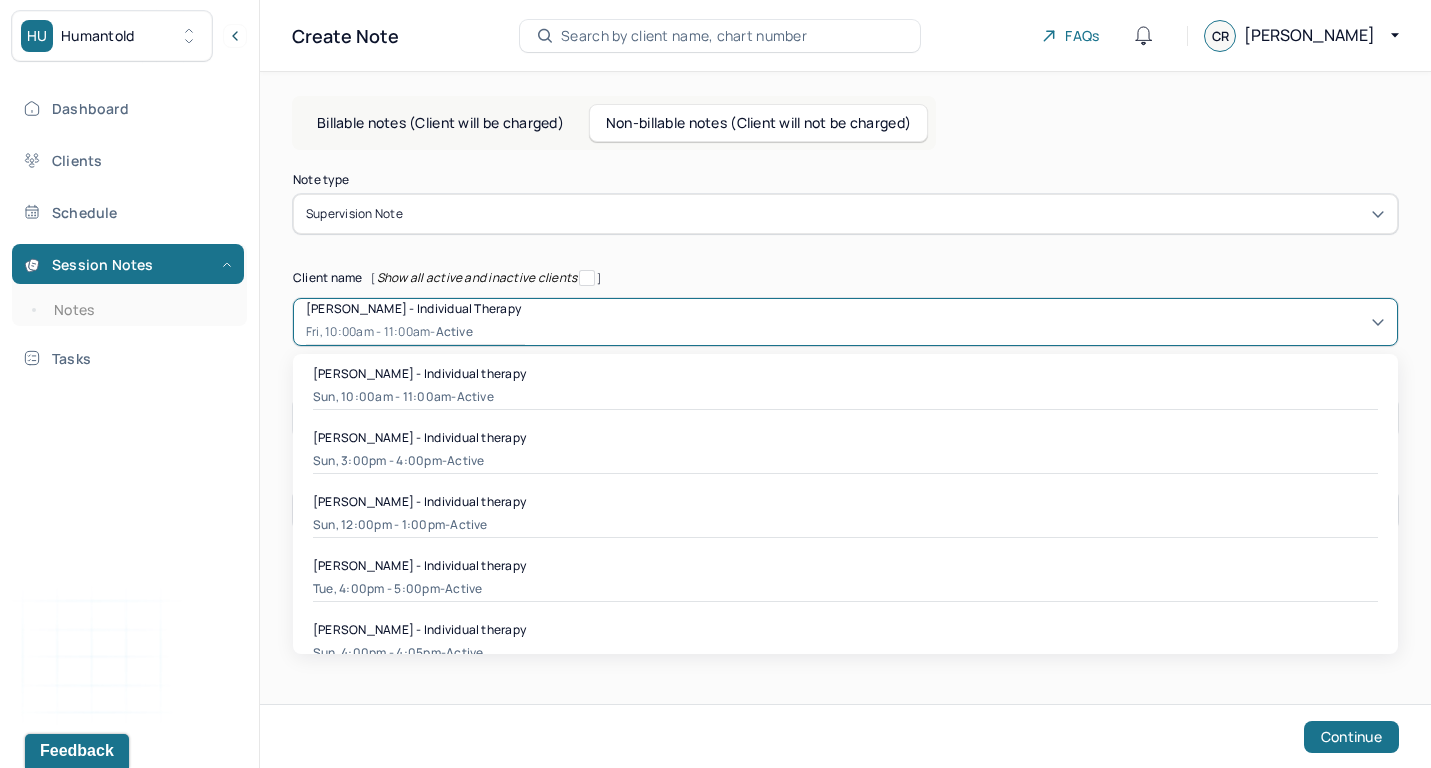click on "[PERSON_NAME] - Individual therapy Fri, 10:00am - 11:00am  -  active" at bounding box center (845, 322) 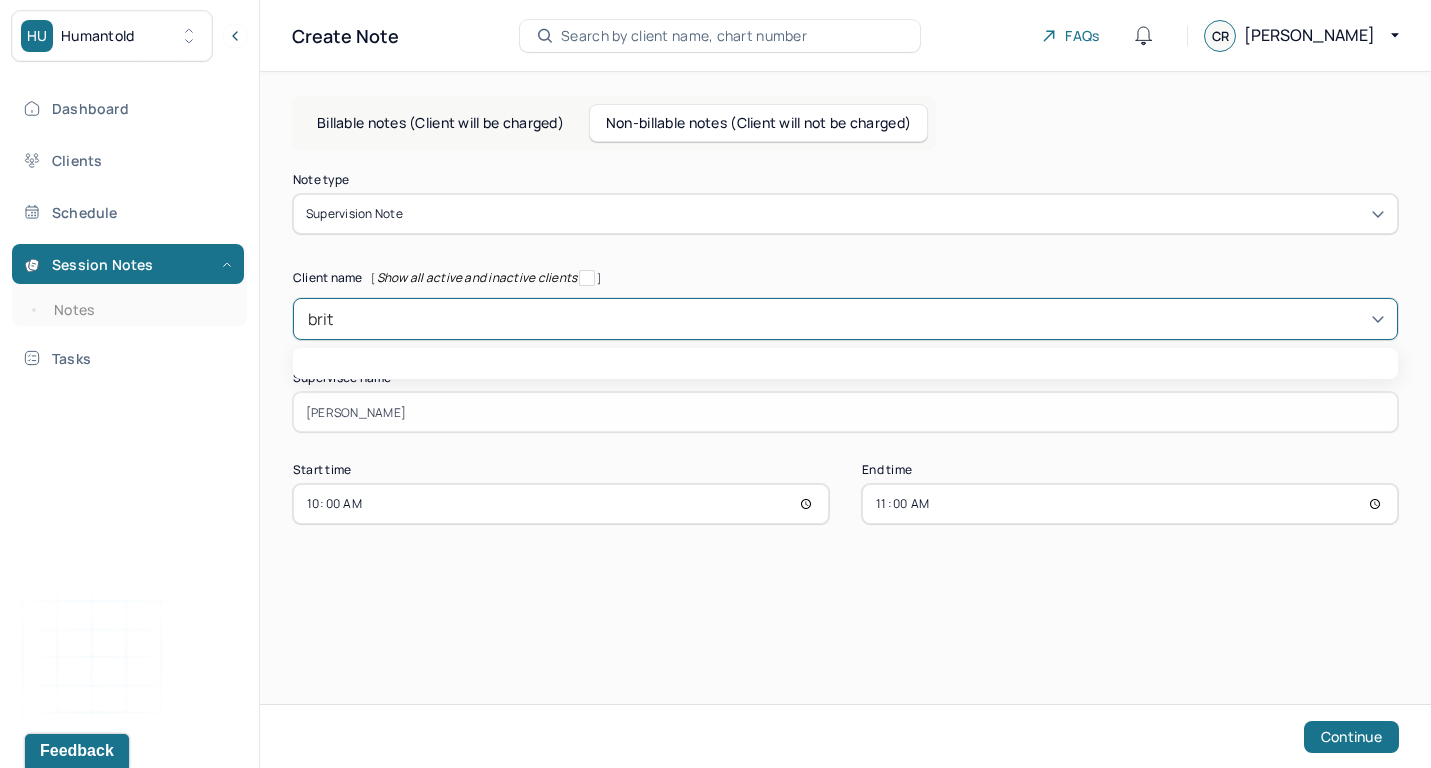 type on "[PERSON_NAME]" 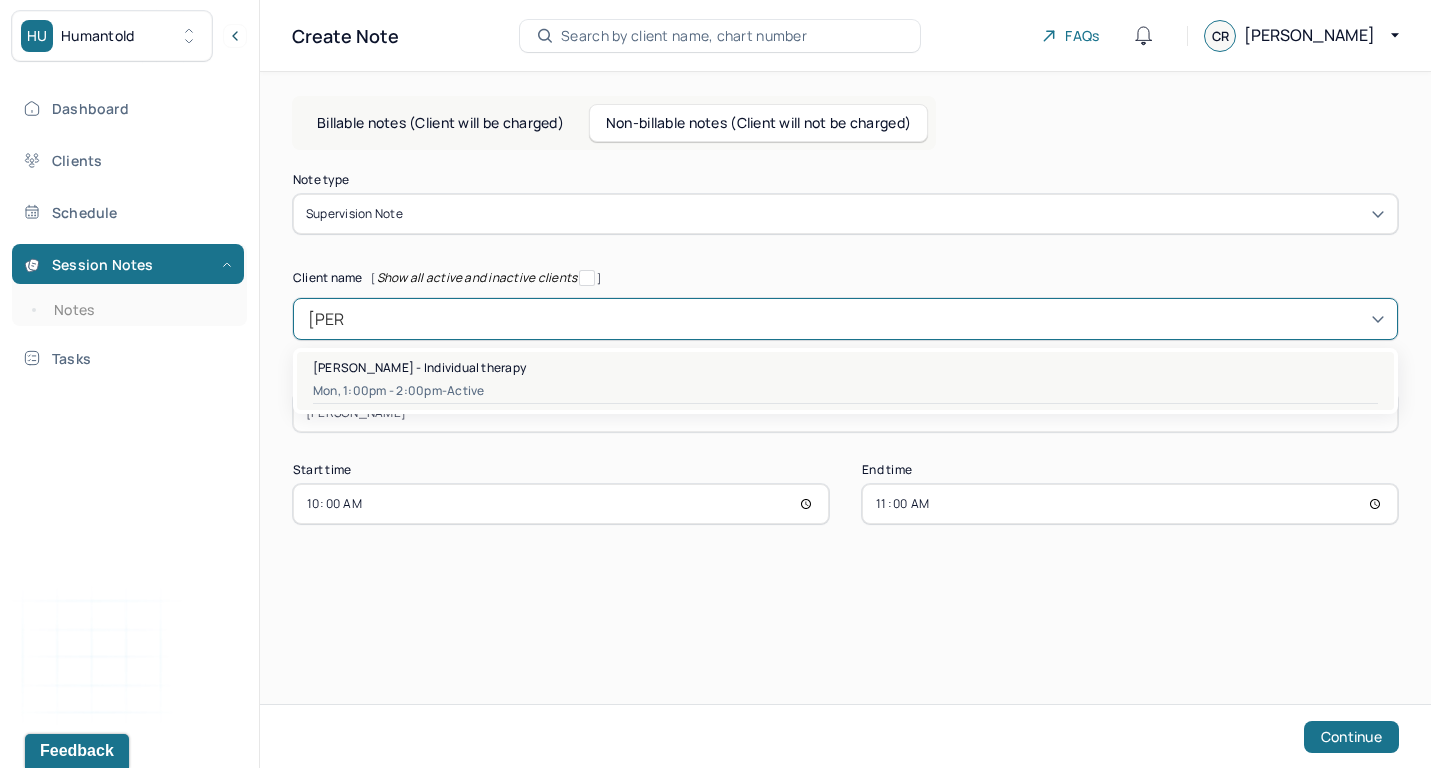 click on "[PERSON_NAME] - Individual therapy" at bounding box center [845, 367] 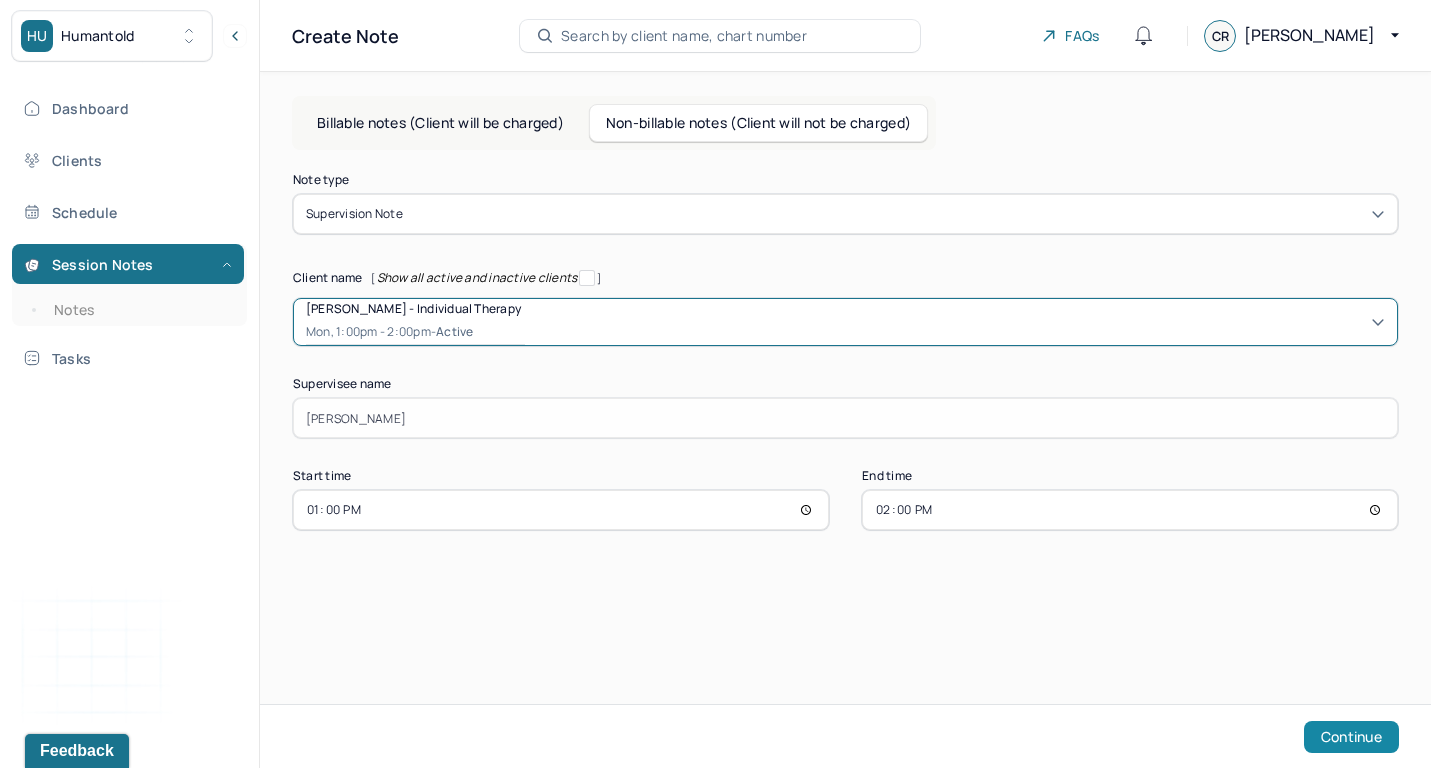 click on "Continue" at bounding box center (1351, 737) 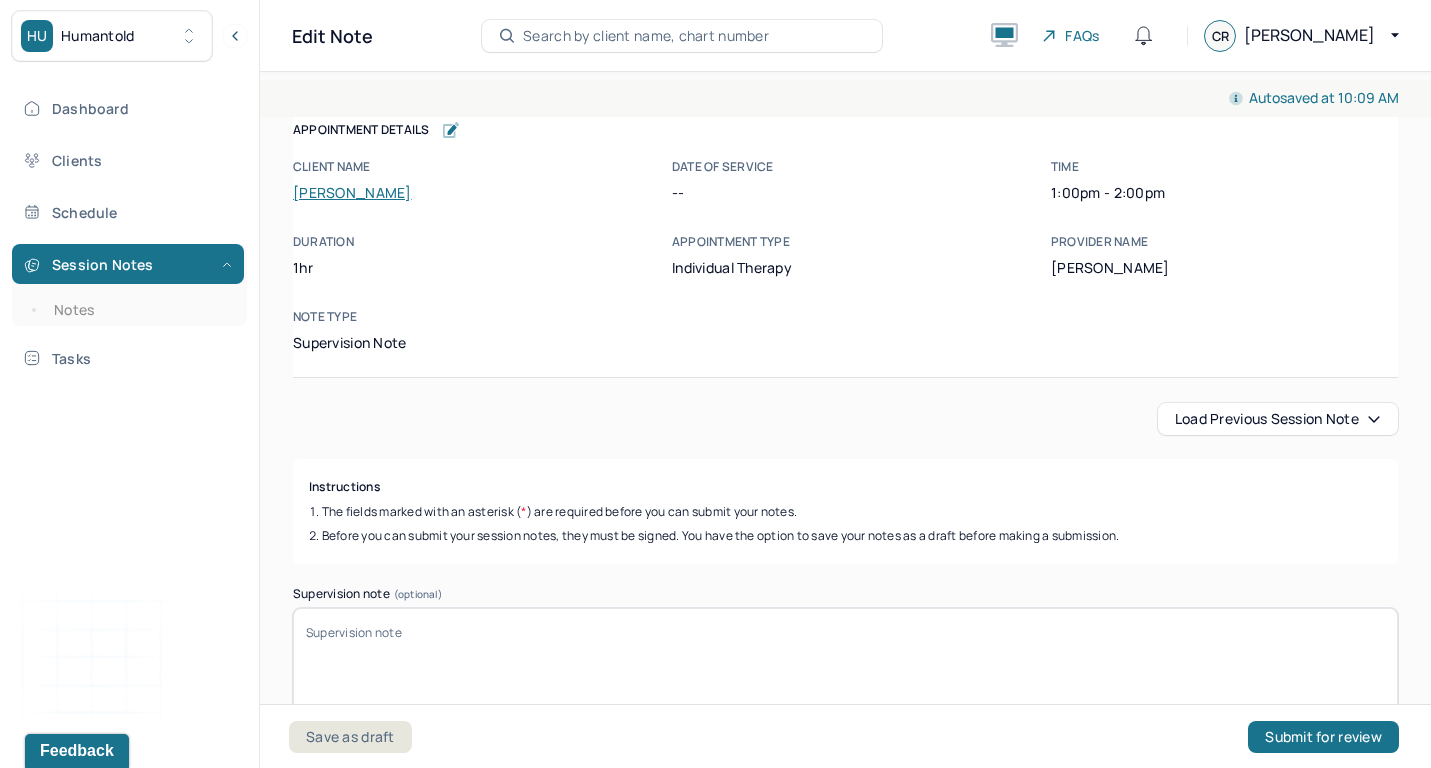 click on "Load previous session note" at bounding box center (1278, 419) 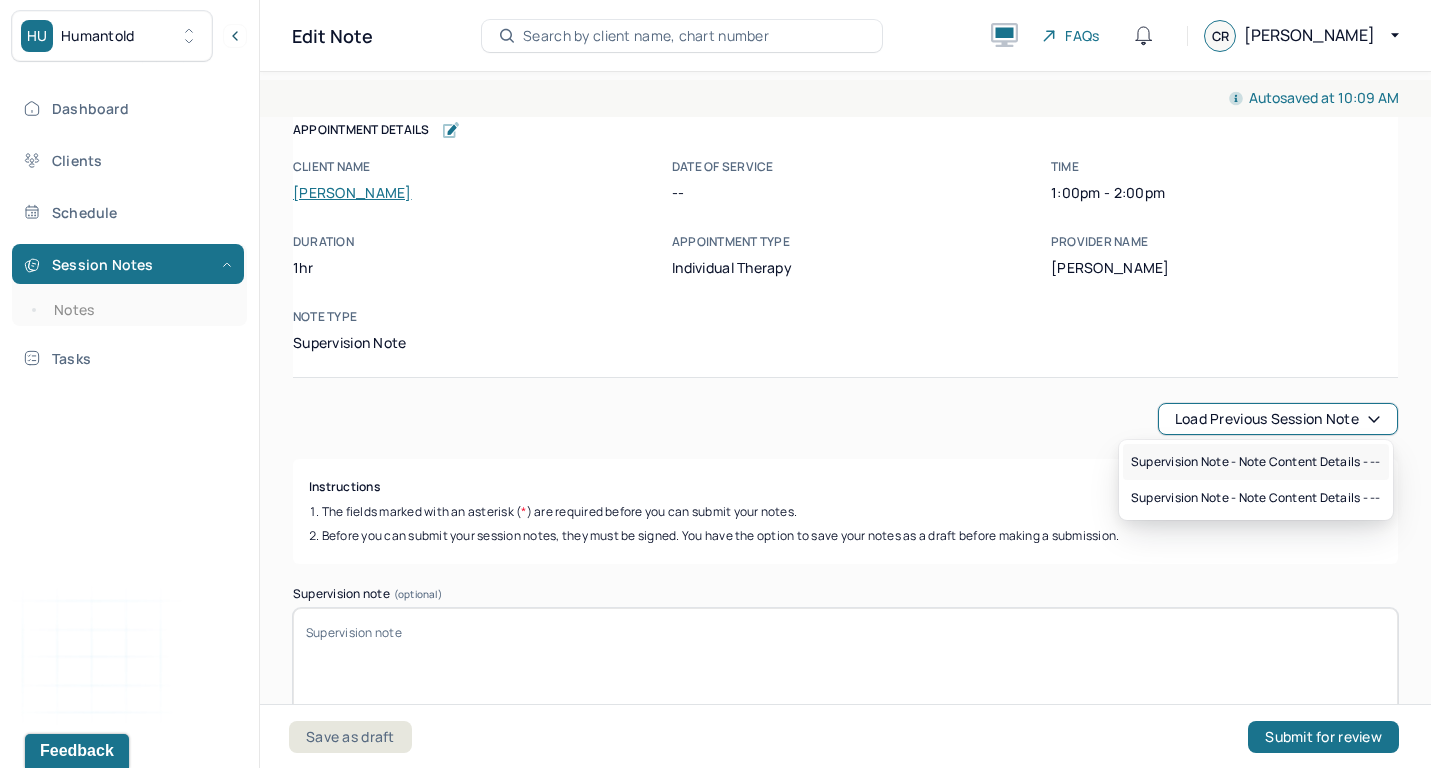 click on "Supervision note   - Note content Details -   --" at bounding box center (1256, 462) 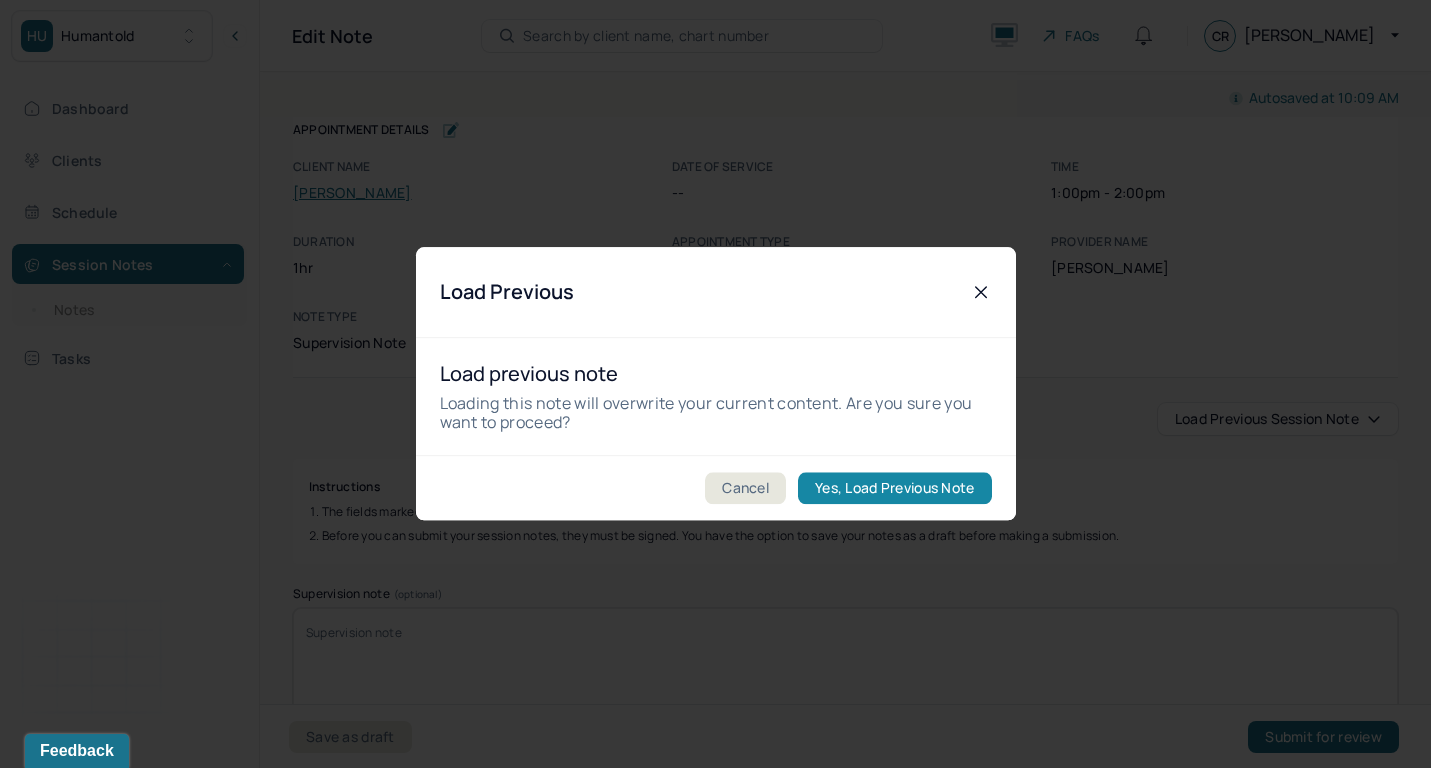 click on "Yes, Load Previous Note" at bounding box center (894, 489) 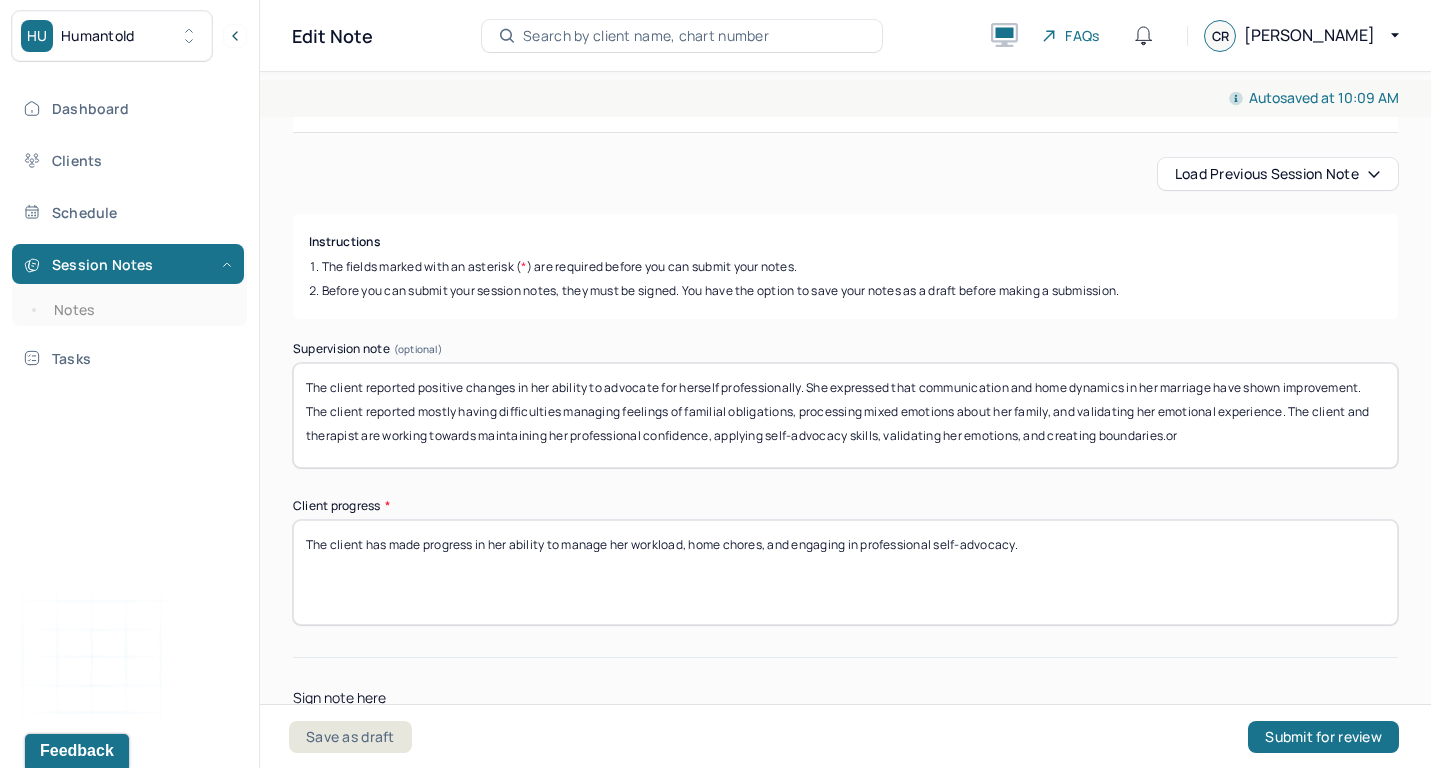 scroll, scrollTop: 253, scrollLeft: 0, axis: vertical 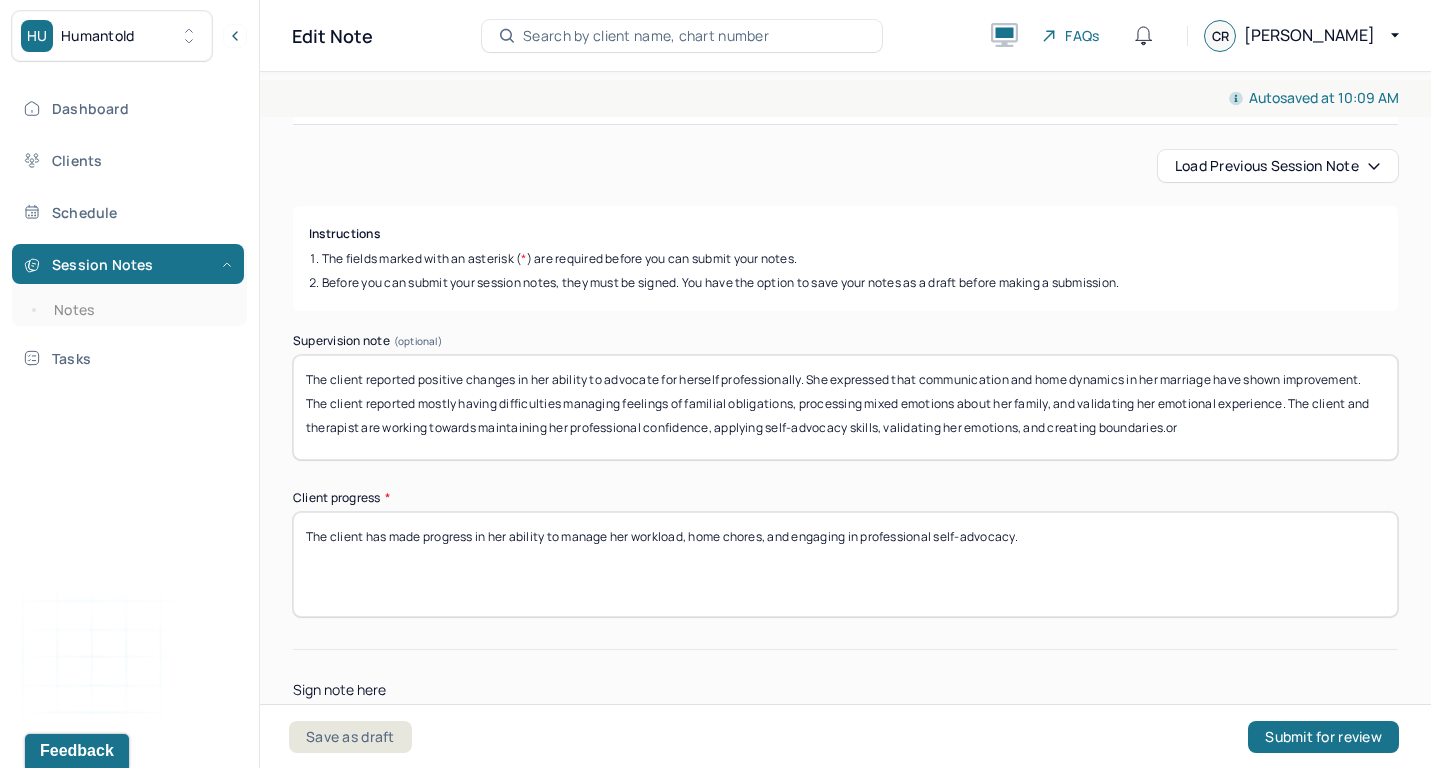 click on "The client reported positive changes in her ability to advocate for herself professionally. She expressed that communication and home dynamics in her marriage have shown improvement. The client reported mostly having difficulties managing feelings of familial obligations, processing mixed emotions about her family, and validating her emotional experience. The client and therapist are working towards maintaining her professional confidence, applying self-advocacy skills, validating her emotions, and creating boundaries.or" at bounding box center (845, 407) 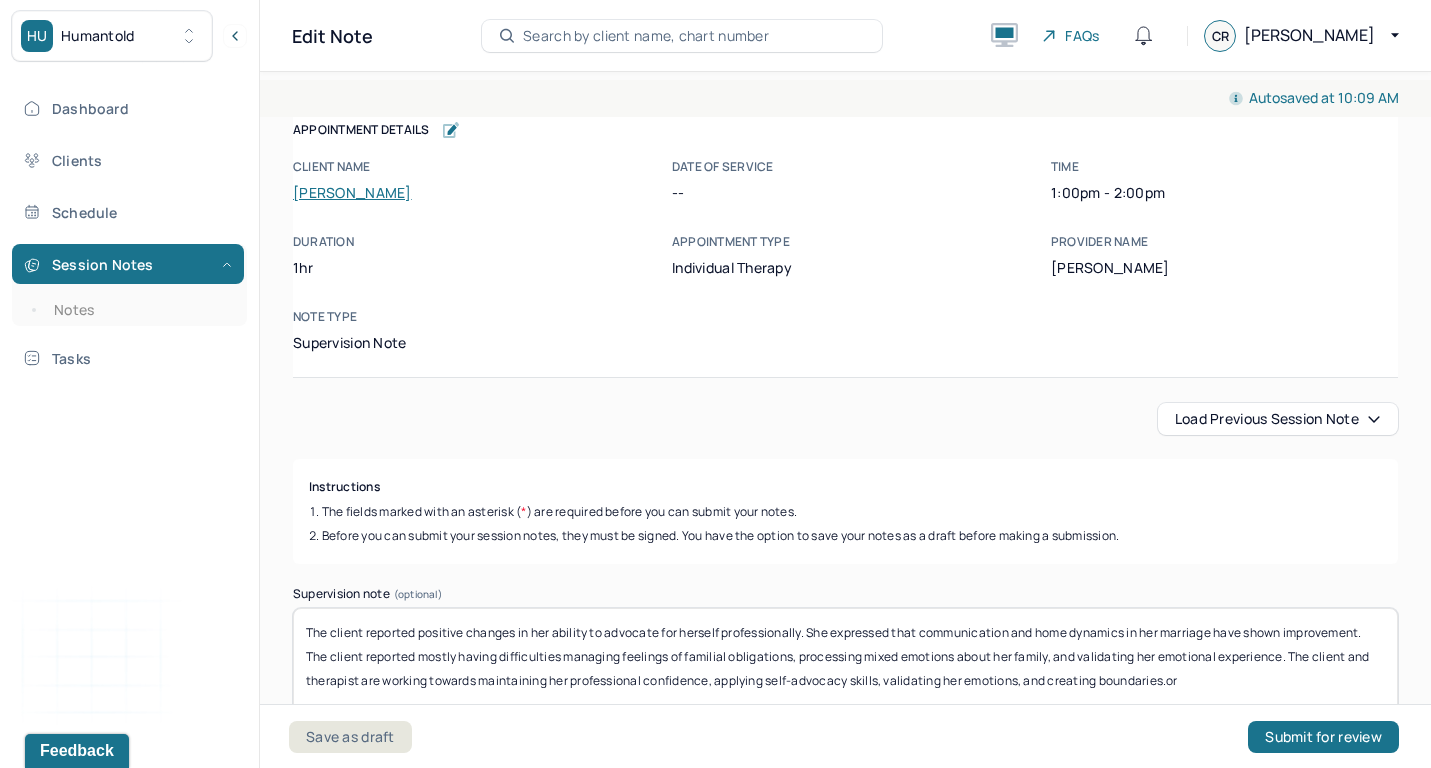 scroll, scrollTop: -1, scrollLeft: 0, axis: vertical 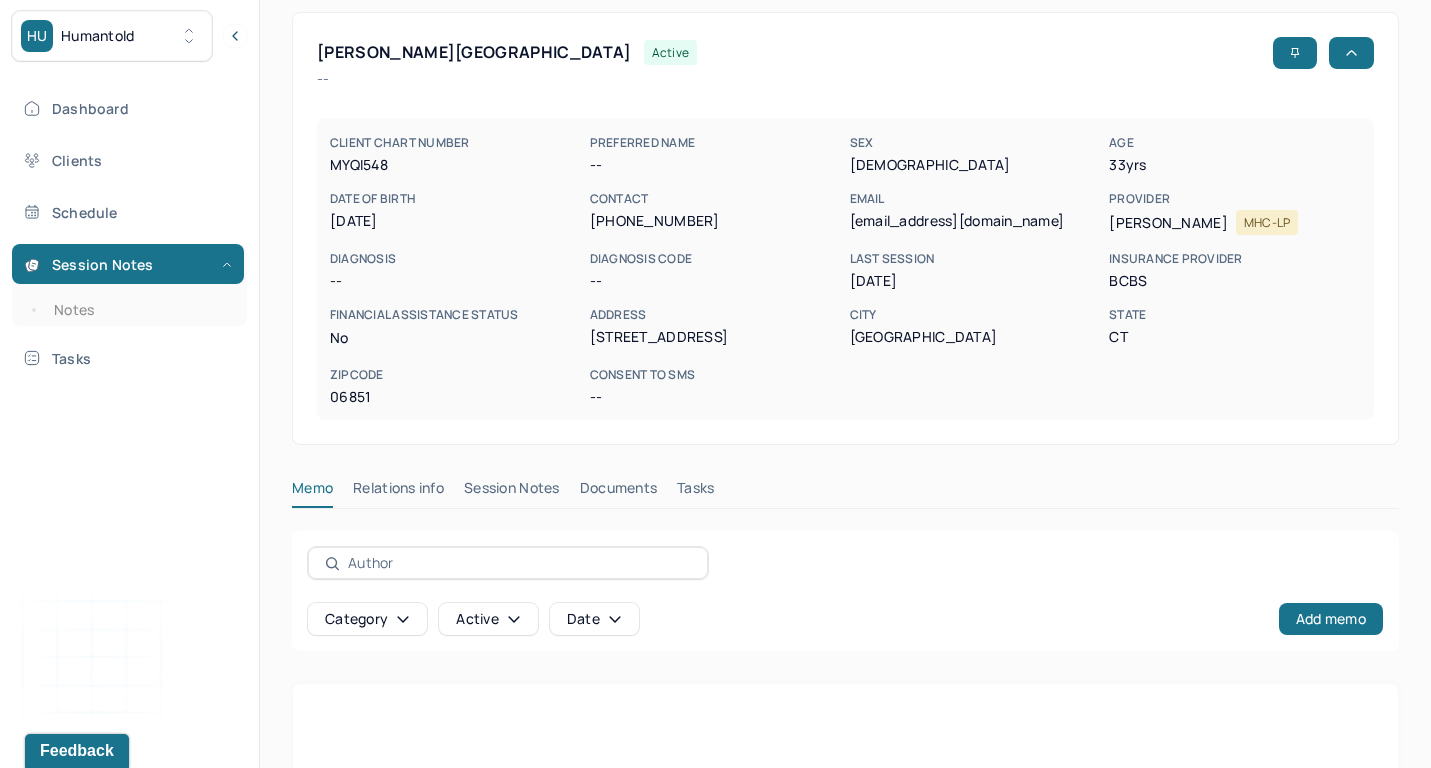 click on "Session Notes" at bounding box center [512, 492] 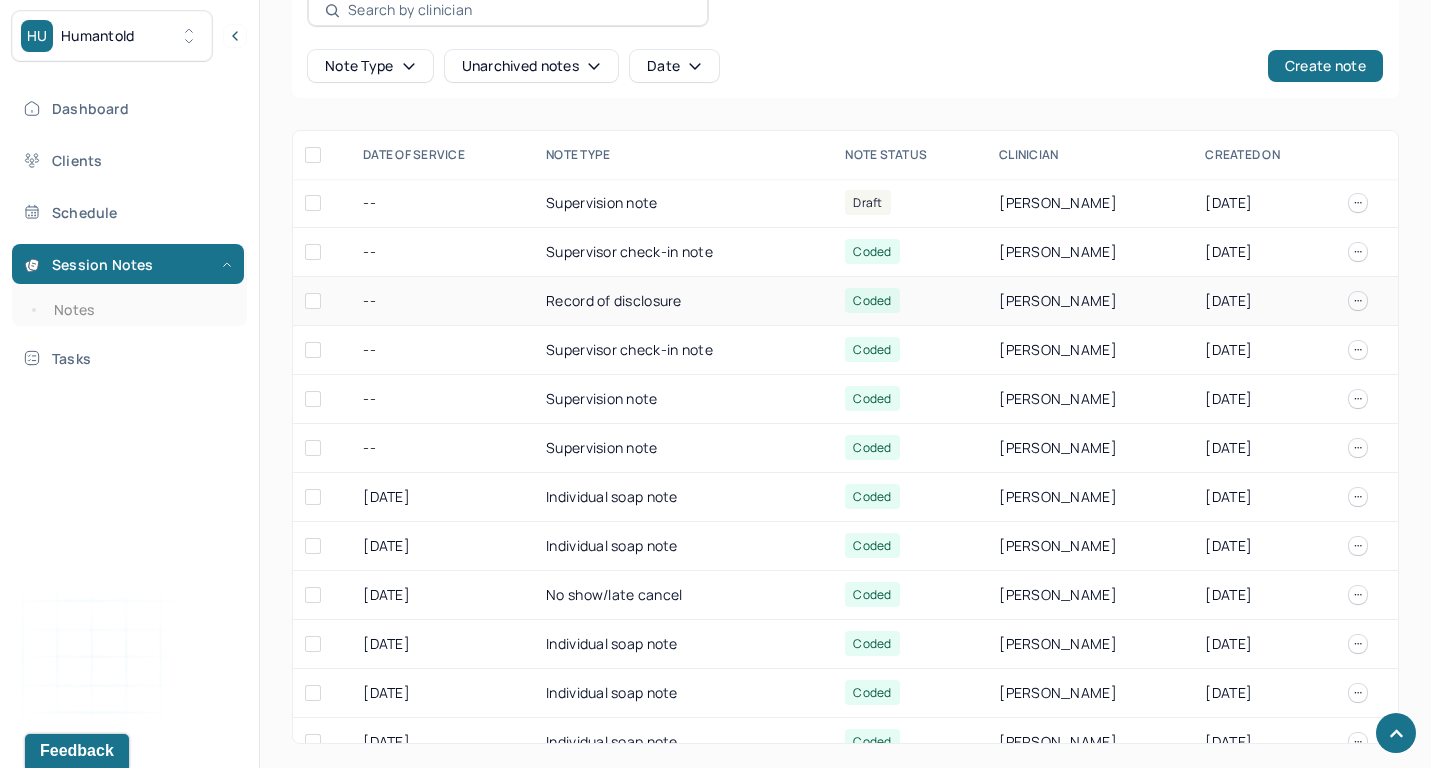 scroll, scrollTop: 638, scrollLeft: 0, axis: vertical 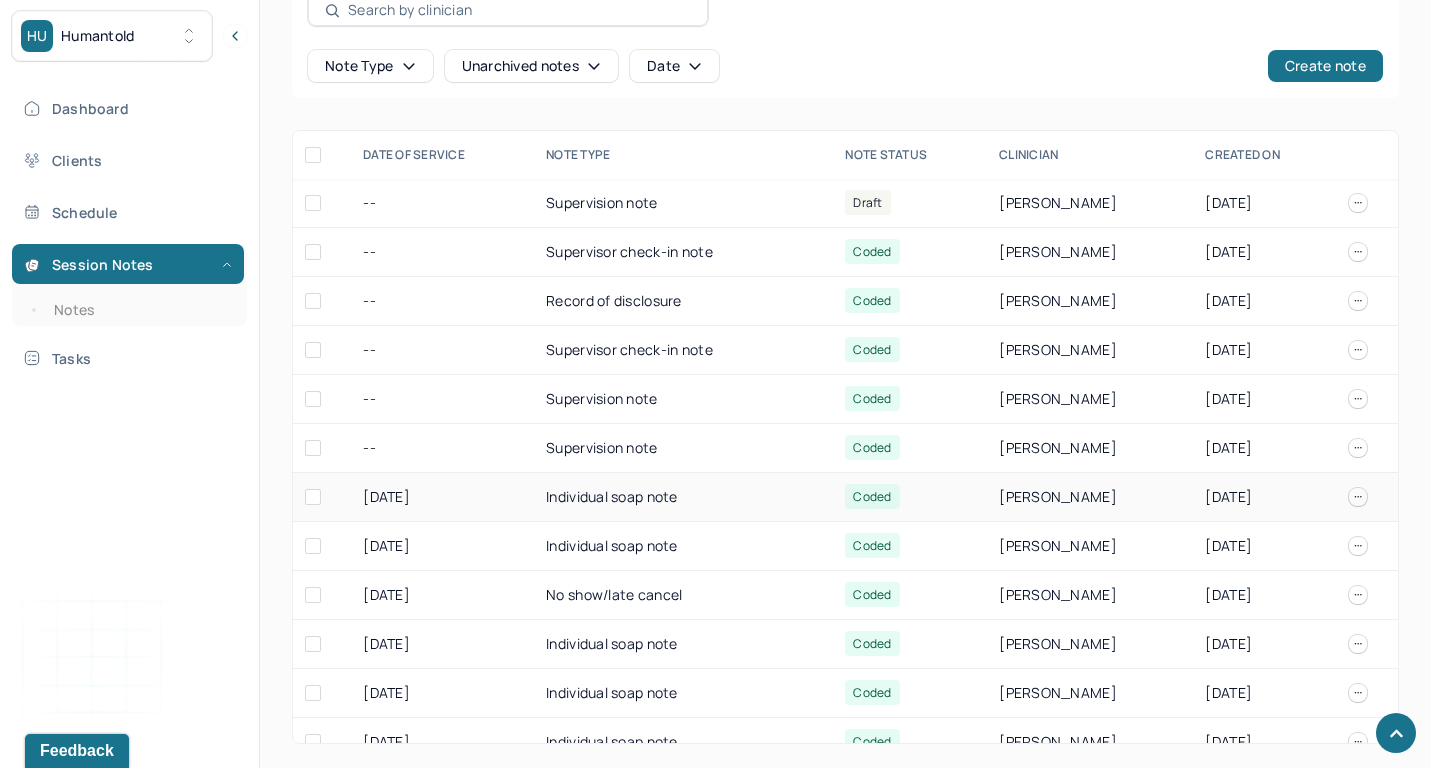 click on "Individual soap note" at bounding box center [683, 497] 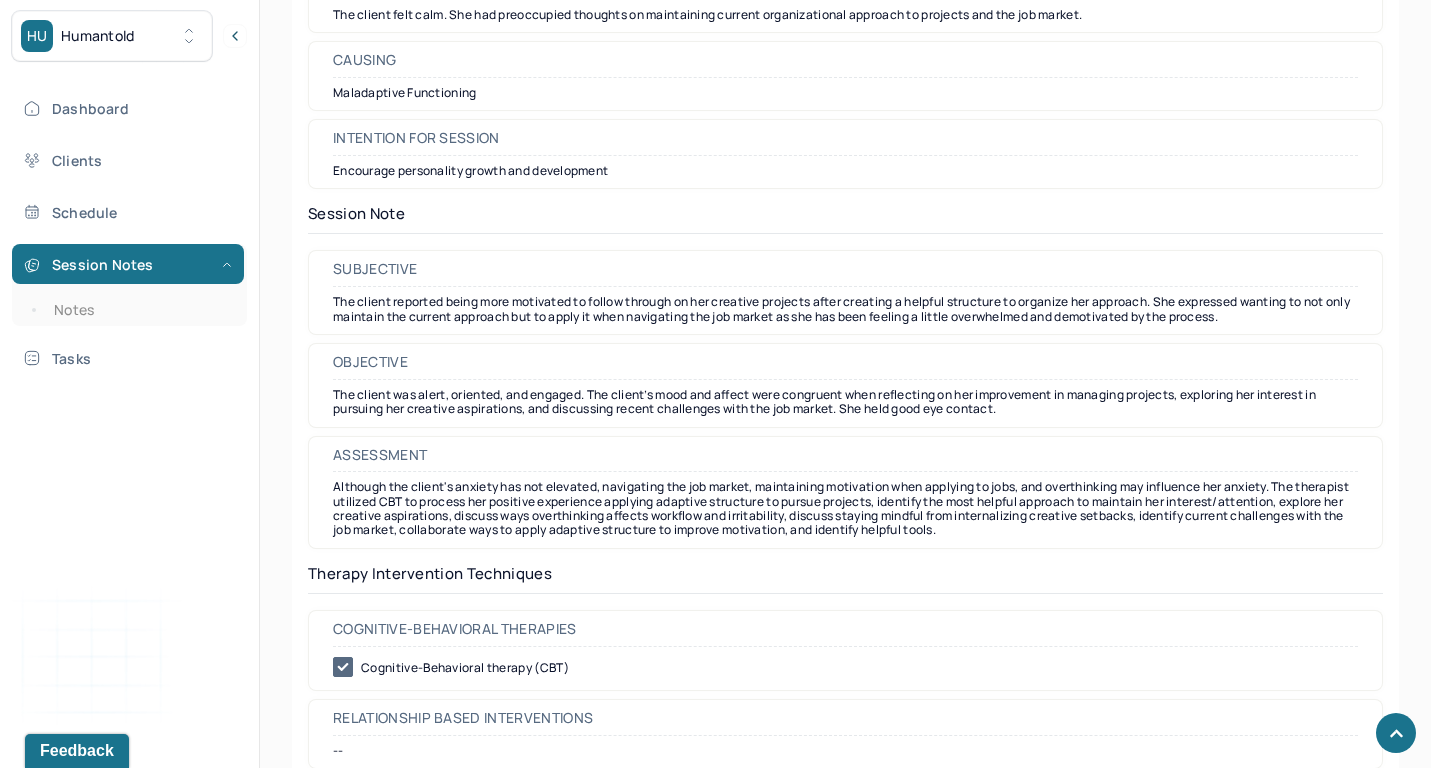 scroll, scrollTop: 1583, scrollLeft: 0, axis: vertical 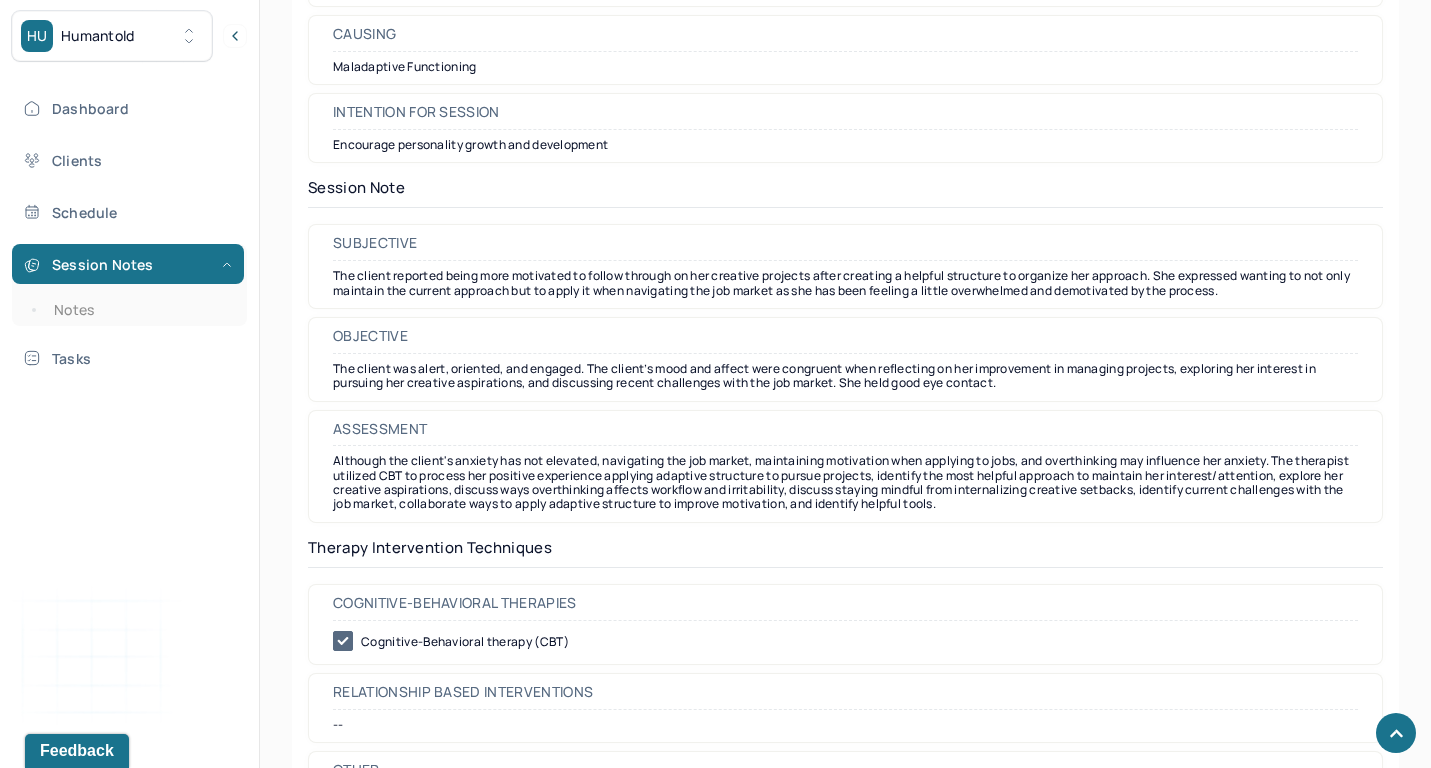 click on "The client reported being more motivated to follow through on her creative projects after creating a helpful structure to organize her approach. She expressed wanting to not only maintain the current approach but to apply it when navigating the job market as she has been feeling a little overwhelmed and demotivated by the process." at bounding box center [845, 283] 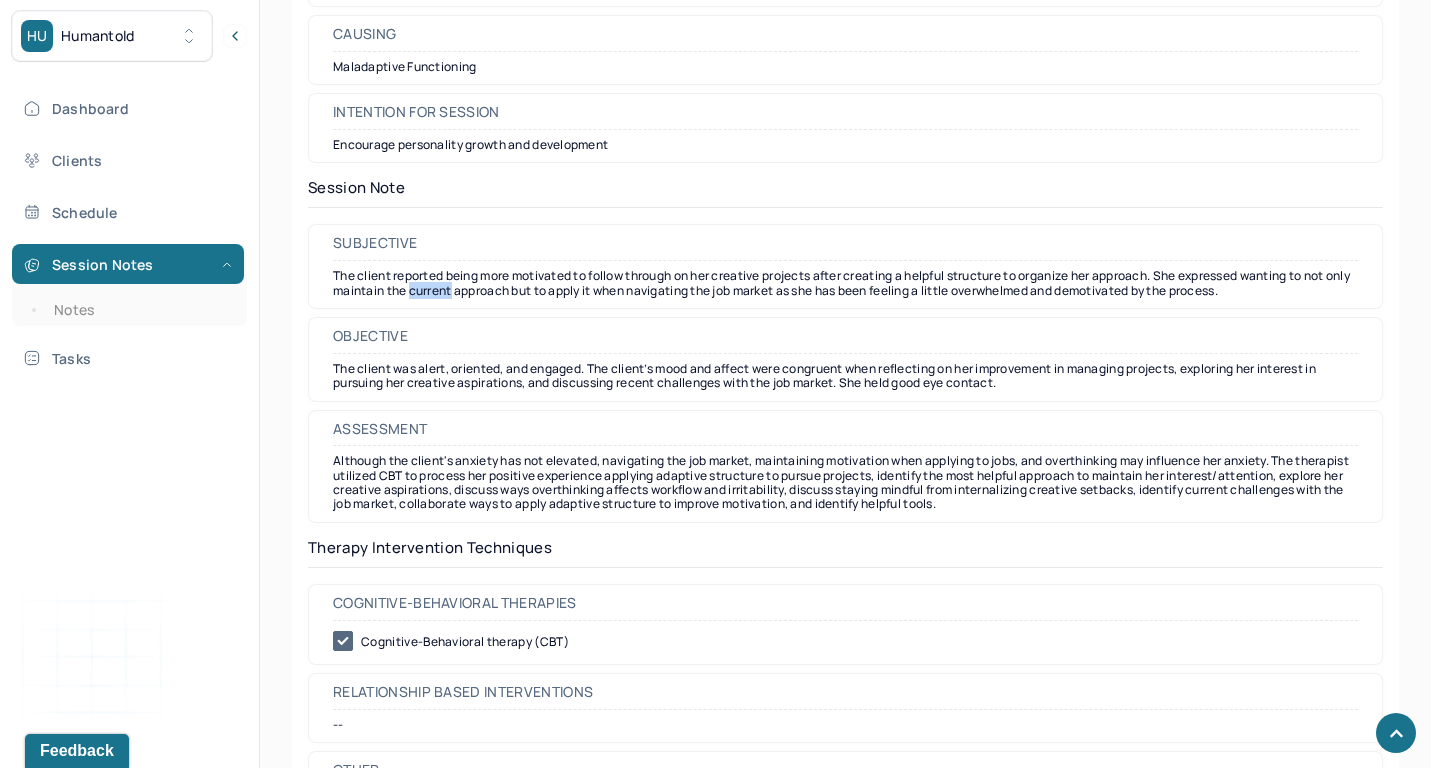 click on "The client reported being more motivated to follow through on her creative projects after creating a helpful structure to organize her approach. She expressed wanting to not only maintain the current approach but to apply it when navigating the job market as she has been feeling a little overwhelmed and demotivated by the process." at bounding box center (845, 283) 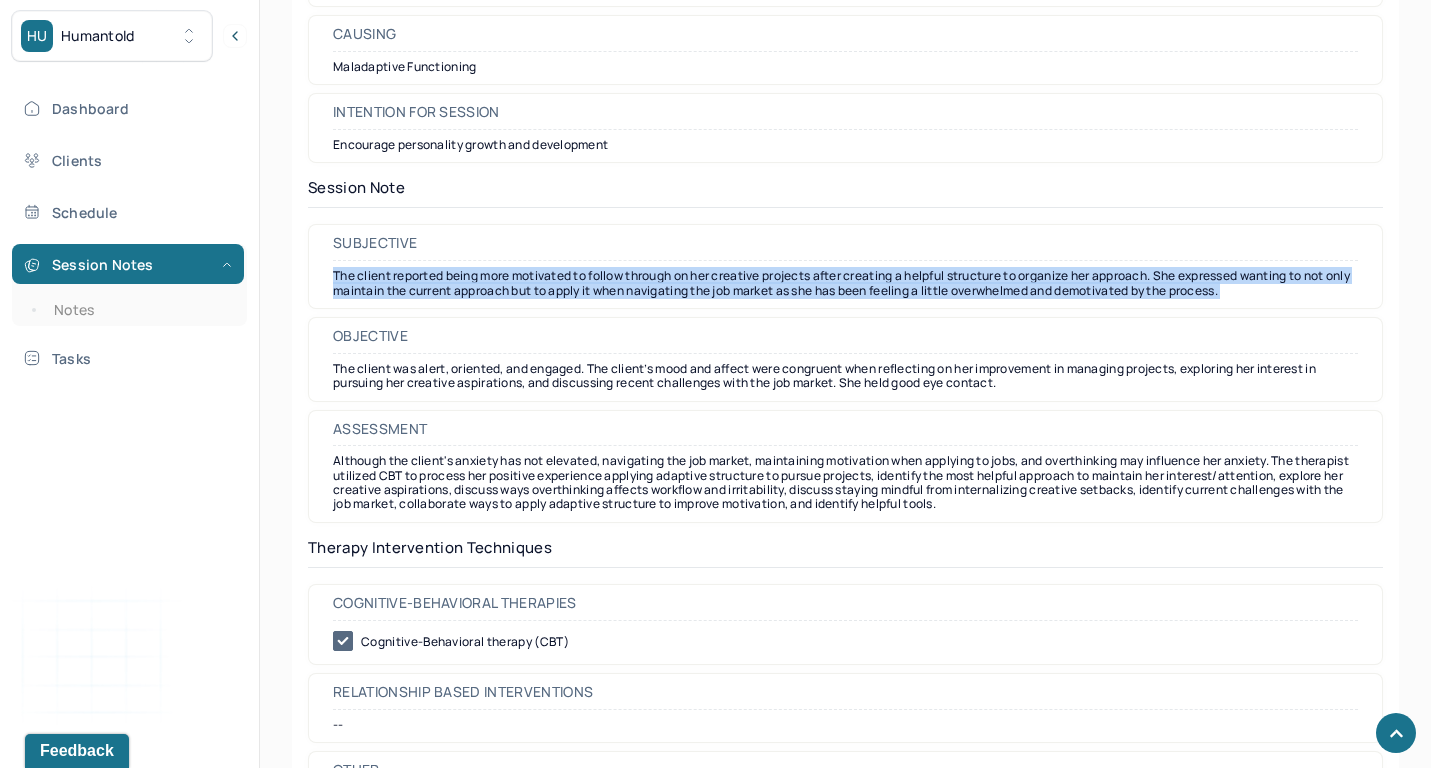 click on "The client reported being more motivated to follow through on her creative projects after creating a helpful structure to organize her approach. She expressed wanting to not only maintain the current approach but to apply it when navigating the job market as she has been feeling a little overwhelmed and demotivated by the process." at bounding box center (845, 283) 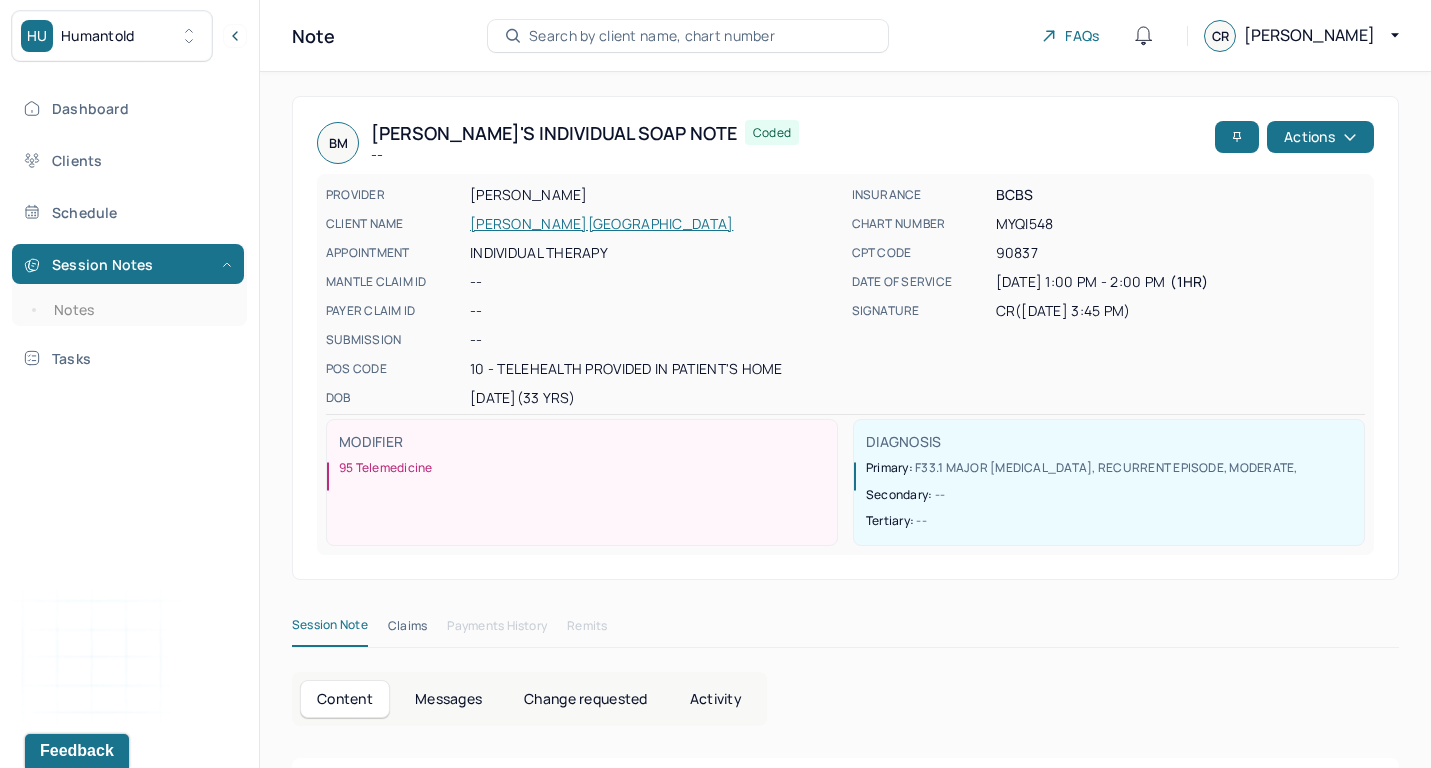 scroll, scrollTop: -1, scrollLeft: 0, axis: vertical 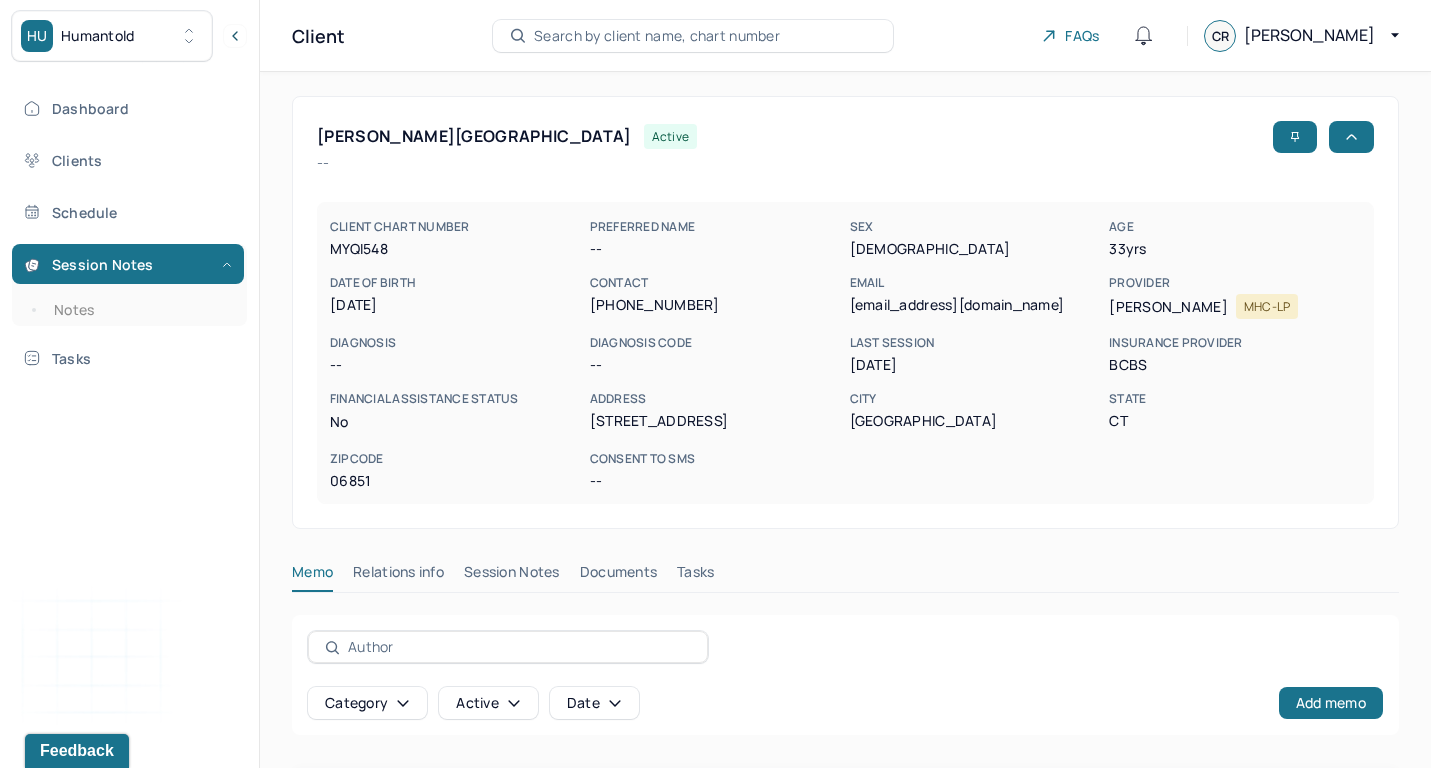 click on "Session Notes" at bounding box center (512, 576) 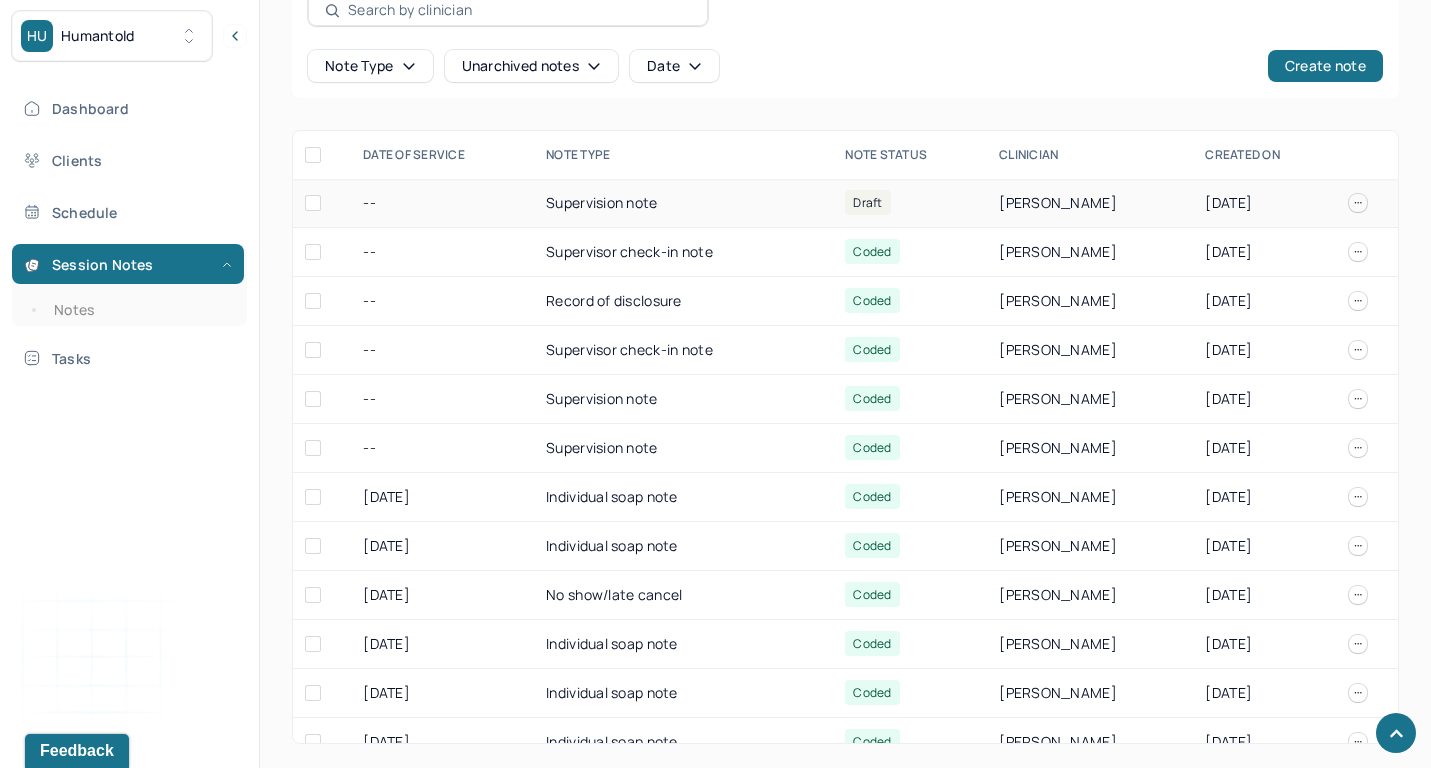 click on "Supervision note" at bounding box center (683, 203) 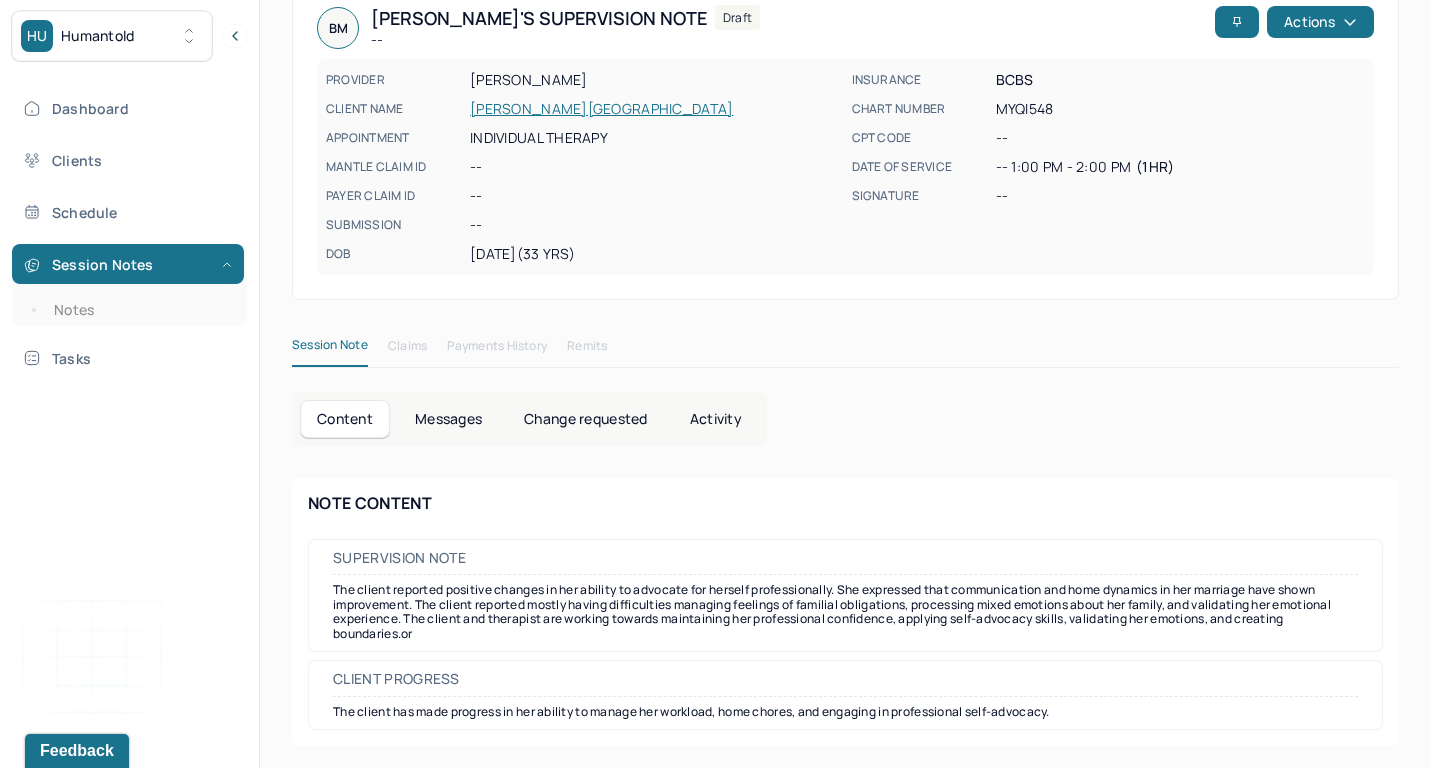 click on "BM Brittany's   Supervision note -- Draft       Actions" at bounding box center (845, 28) 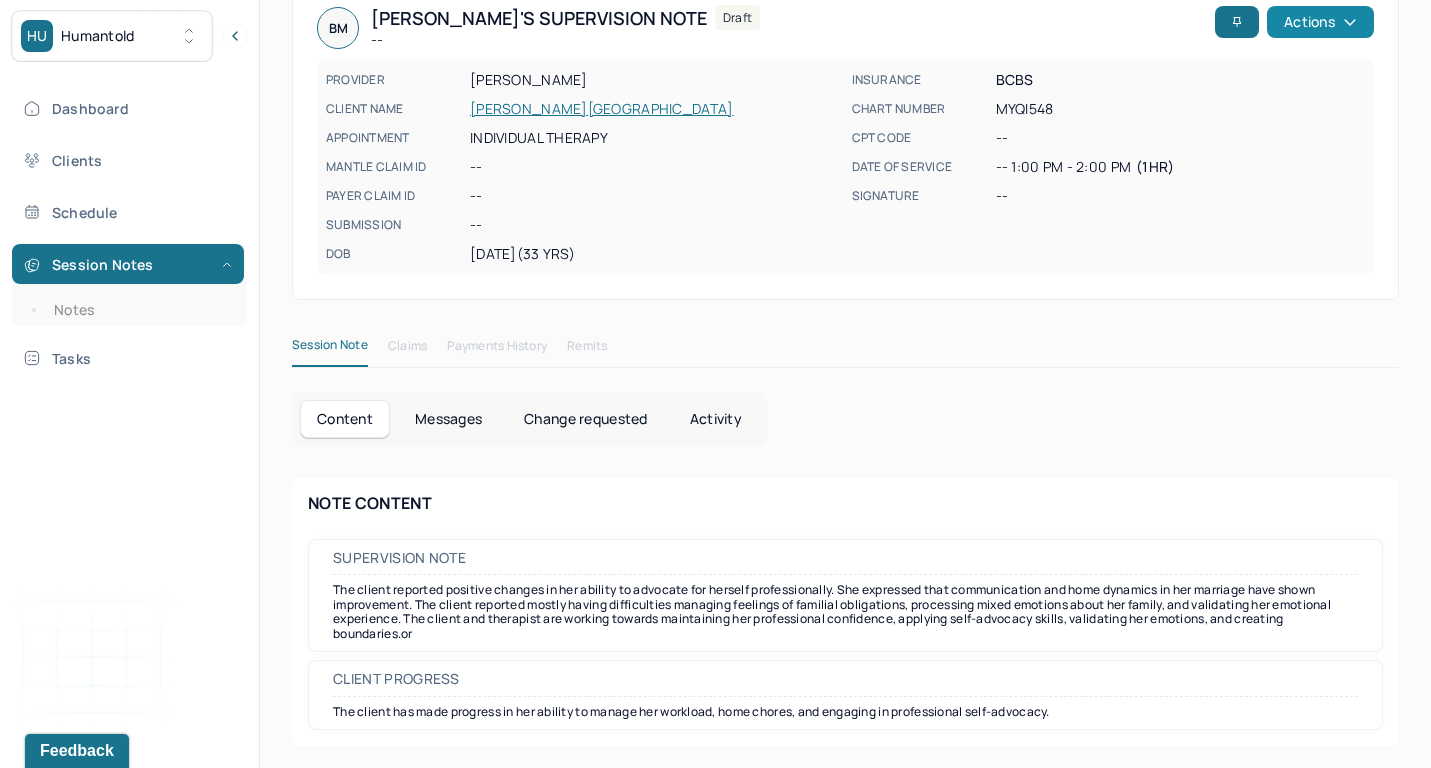 click on "Actions" at bounding box center (1320, 22) 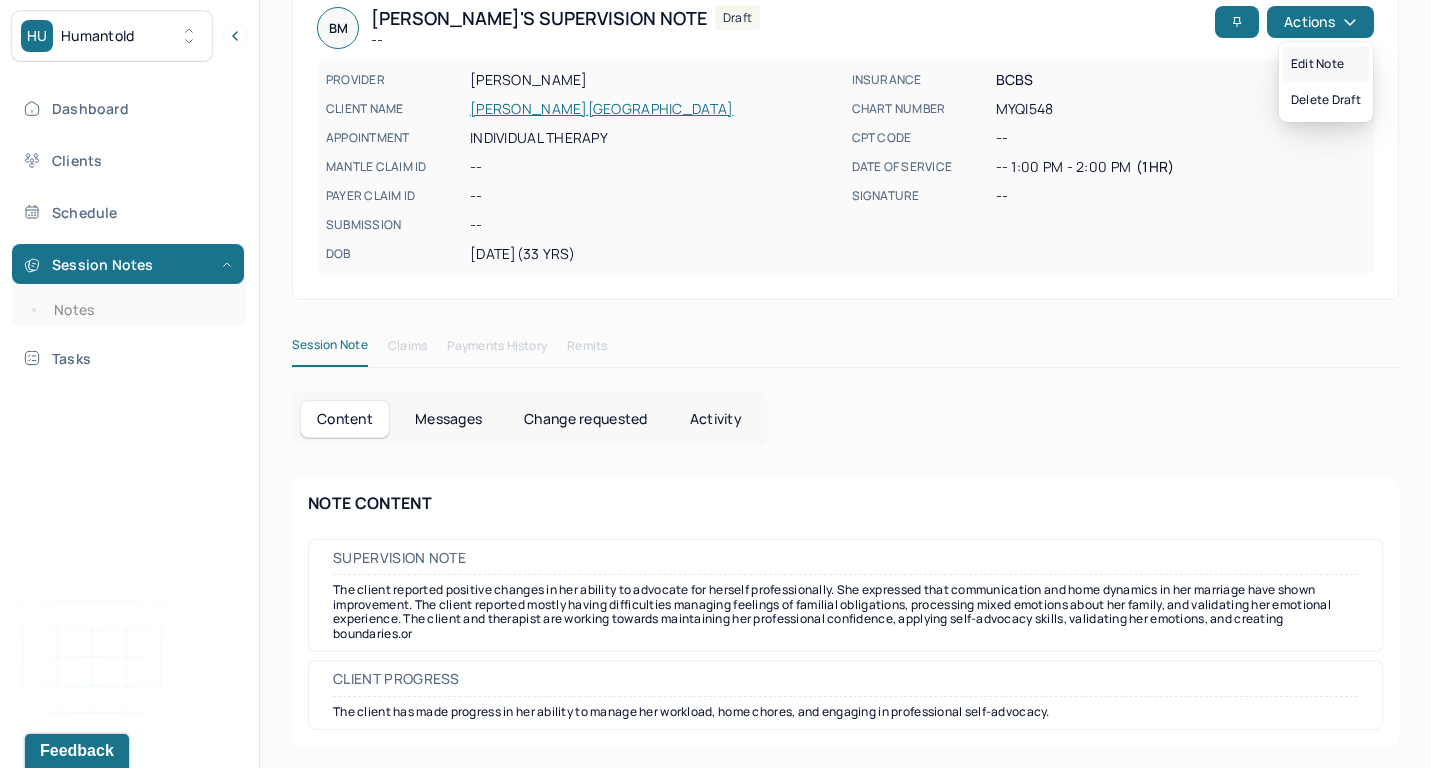 click on "Edit note" at bounding box center [1326, 64] 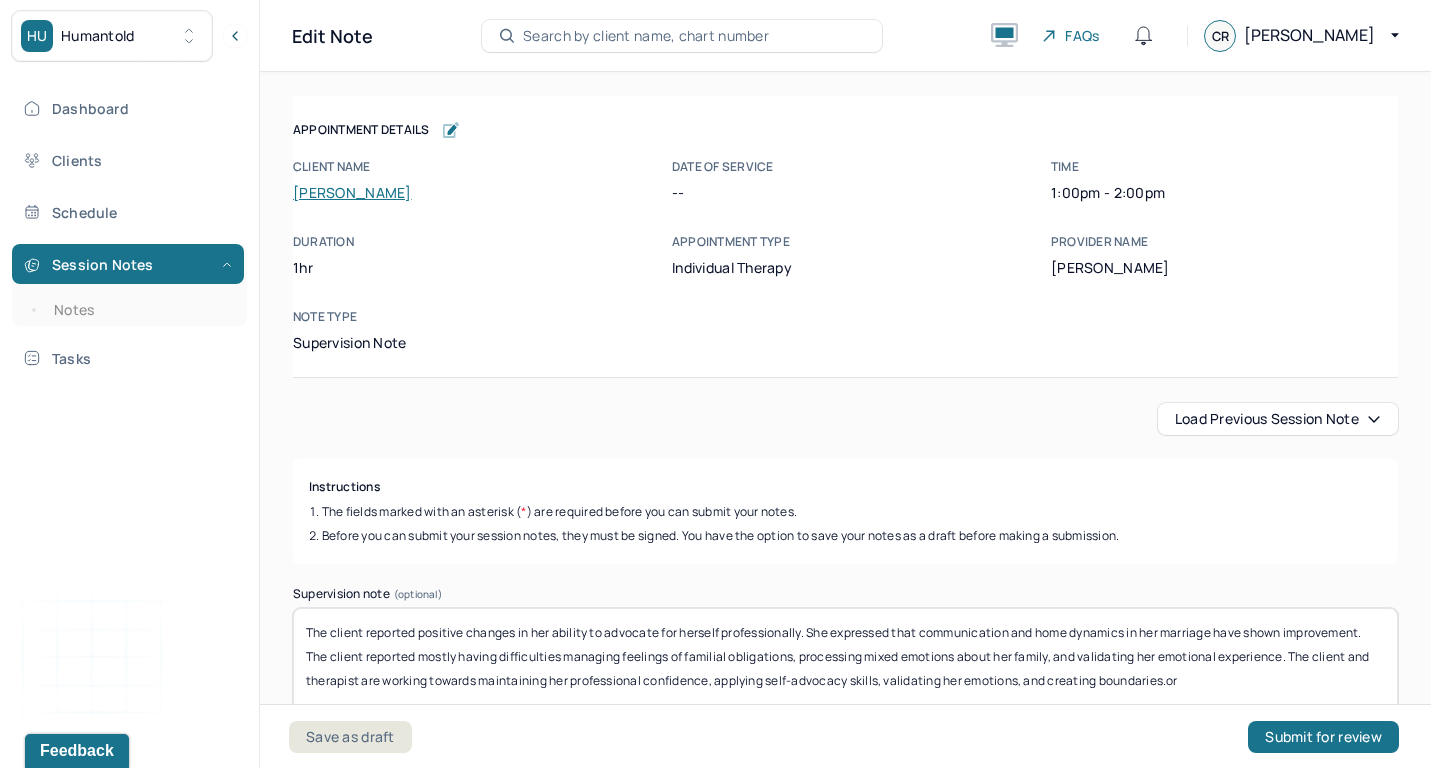 scroll, scrollTop: 0, scrollLeft: 0, axis: both 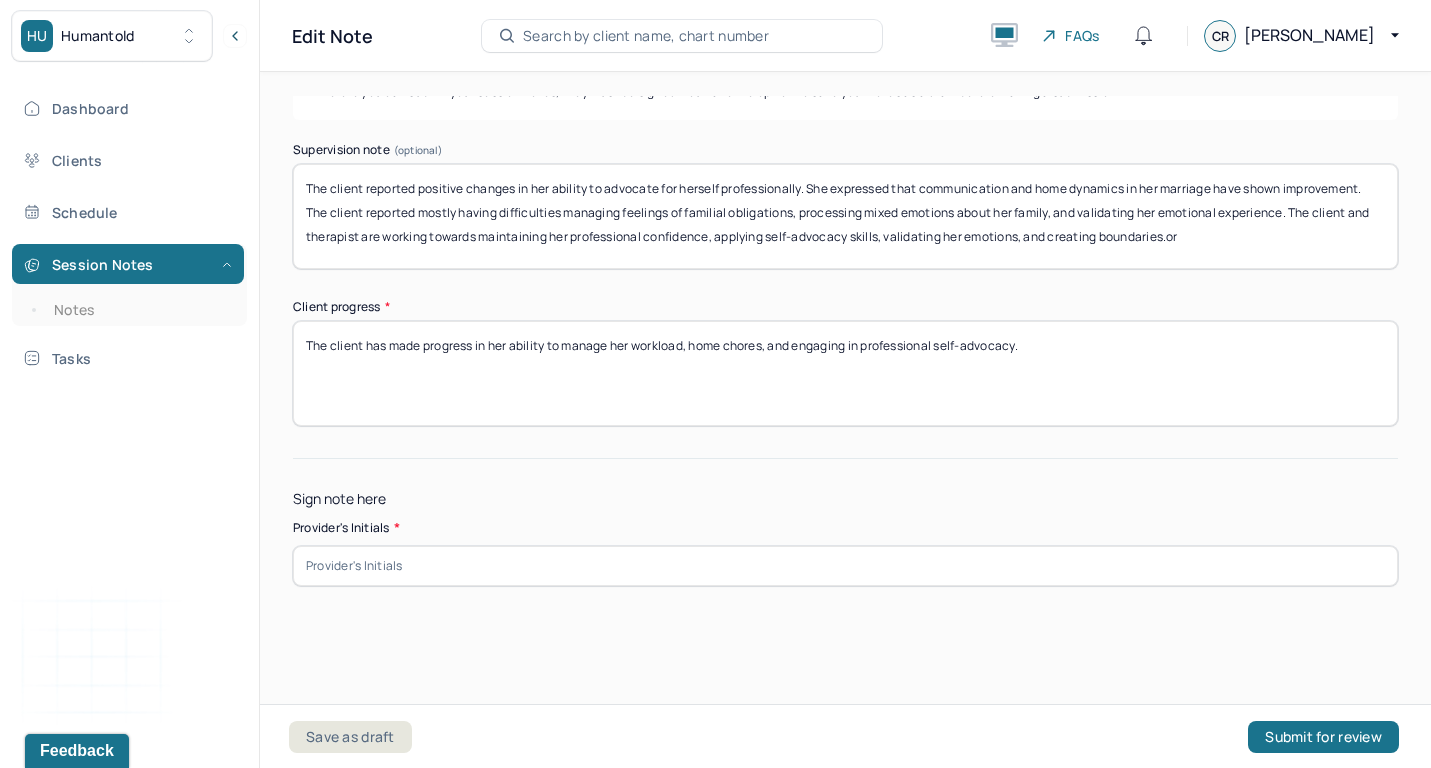 click on "The client reported positive changes in her ability to advocate for herself professionally. She expressed that communication and home dynamics in her marriage have shown improvement. The client reported mostly having difficulties managing feelings of familial obligations, processing mixed emotions about her family, and validating her emotional experience. The client and therapist are working towards maintaining her professional confidence, applying self-advocacy skills, validating her emotions, and creating boundaries.or" at bounding box center [845, 216] 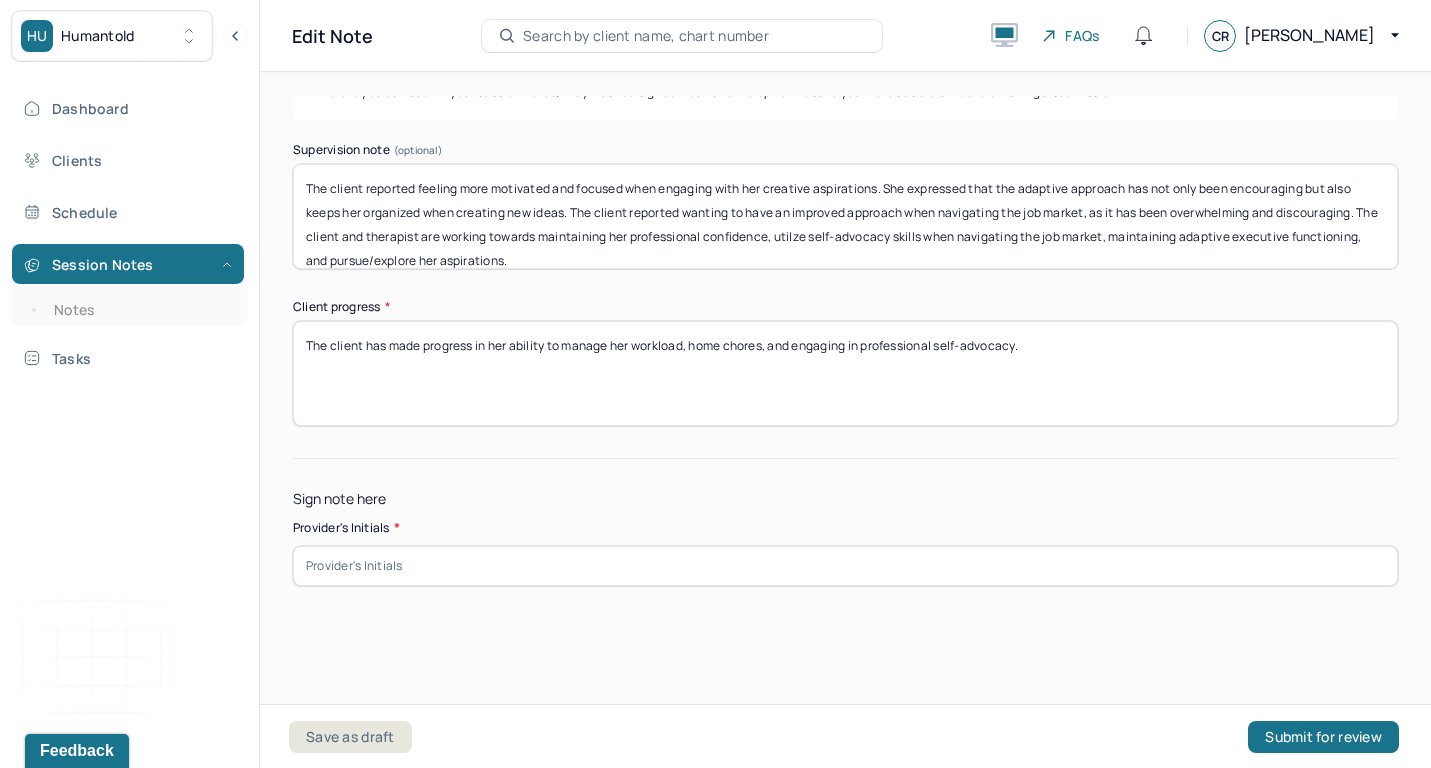 scroll, scrollTop: 1, scrollLeft: 0, axis: vertical 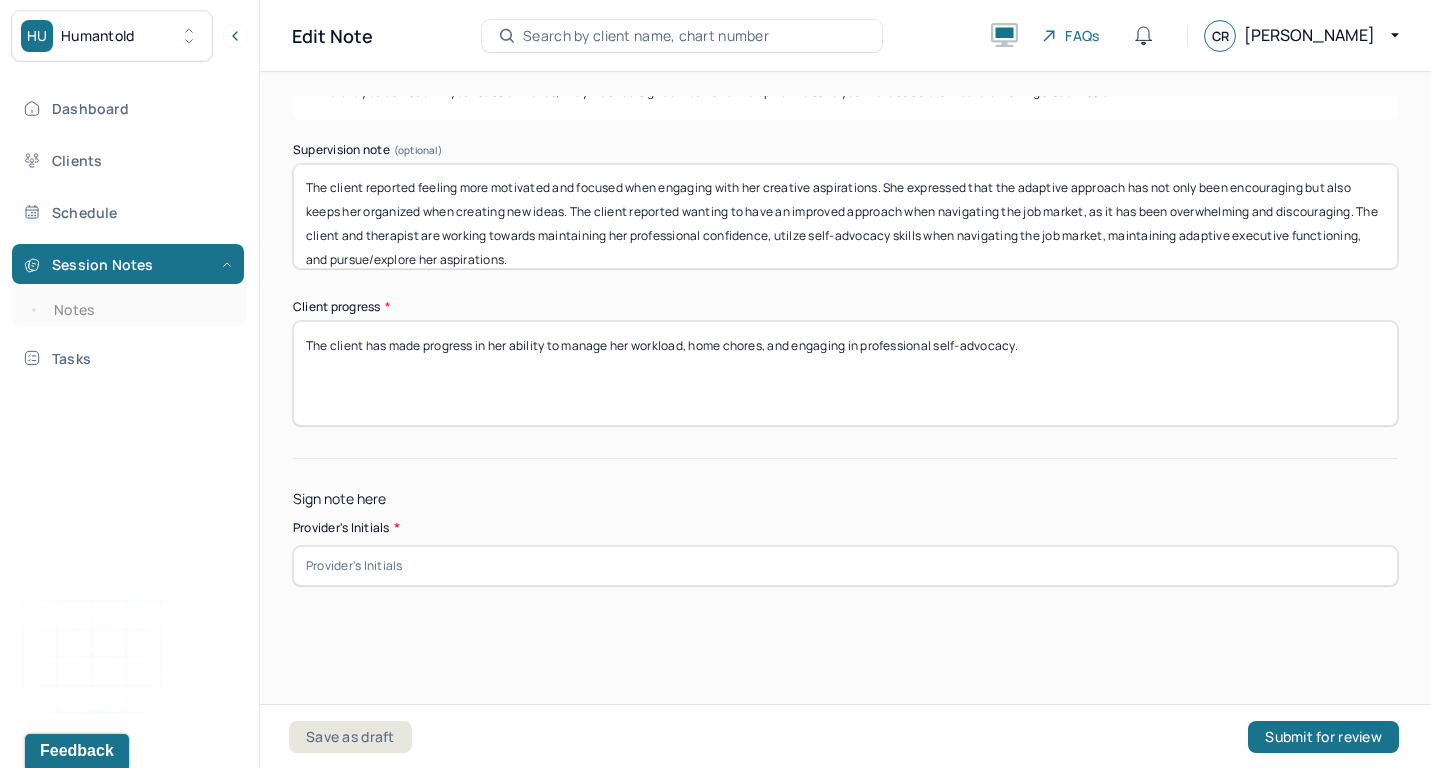 type on "The client reported feeling more motivated and focused when engaging with her creative aspirations. She expressed that the adaptive approach has not only been encouraging but also keeps her organized when creating new ideas. The client reported wanting to have an improved approach when navigating the job market, as it has been overwhelming and discouraging. The client and therapist are working towards maintaining her professional confidence, utilze self-advocacy skills when navigating the job market, maintaining adaptive executive functioning, and pursue/explore her aspirations." 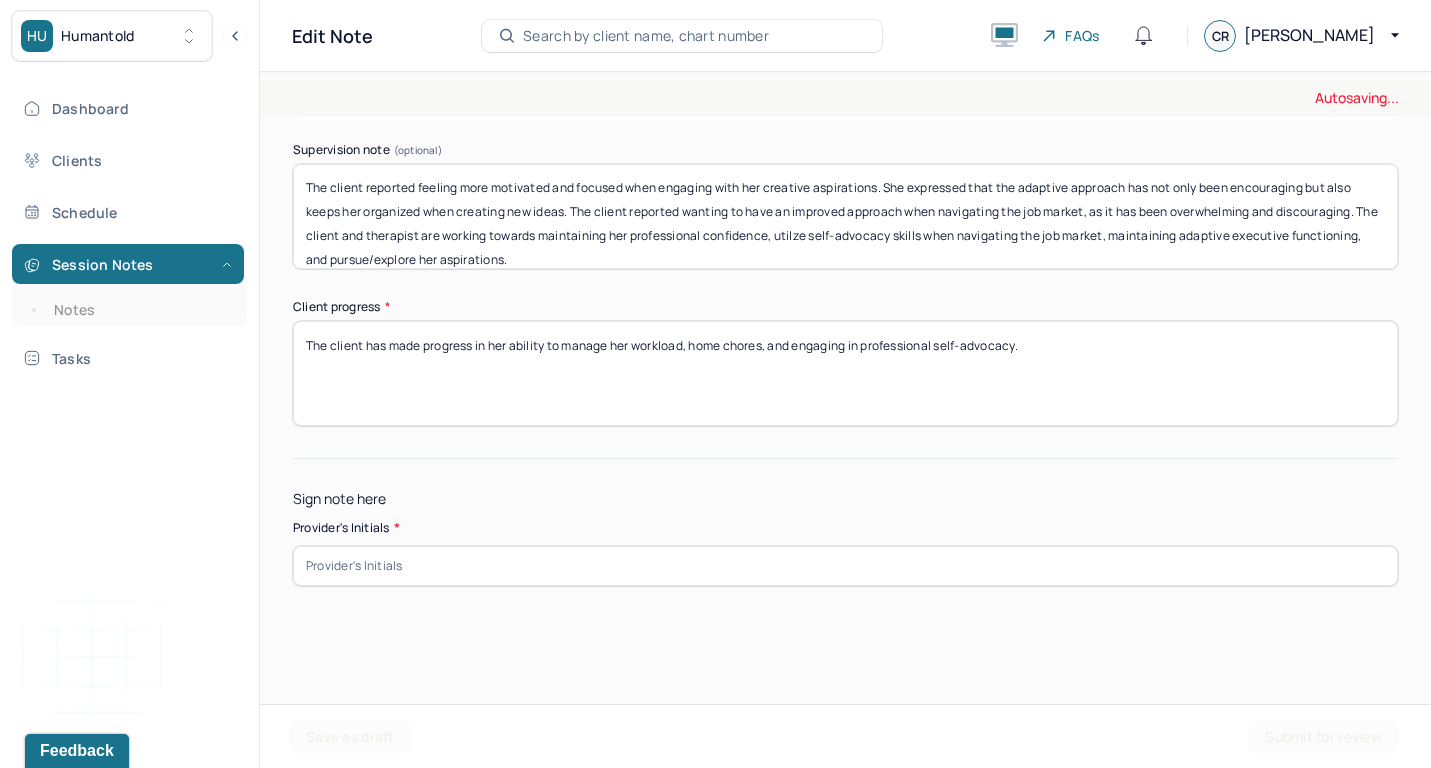 click on "The client has made progress in her ability to manage her workload, home chores, and engaging in professional self-advocacy." at bounding box center (845, 373) 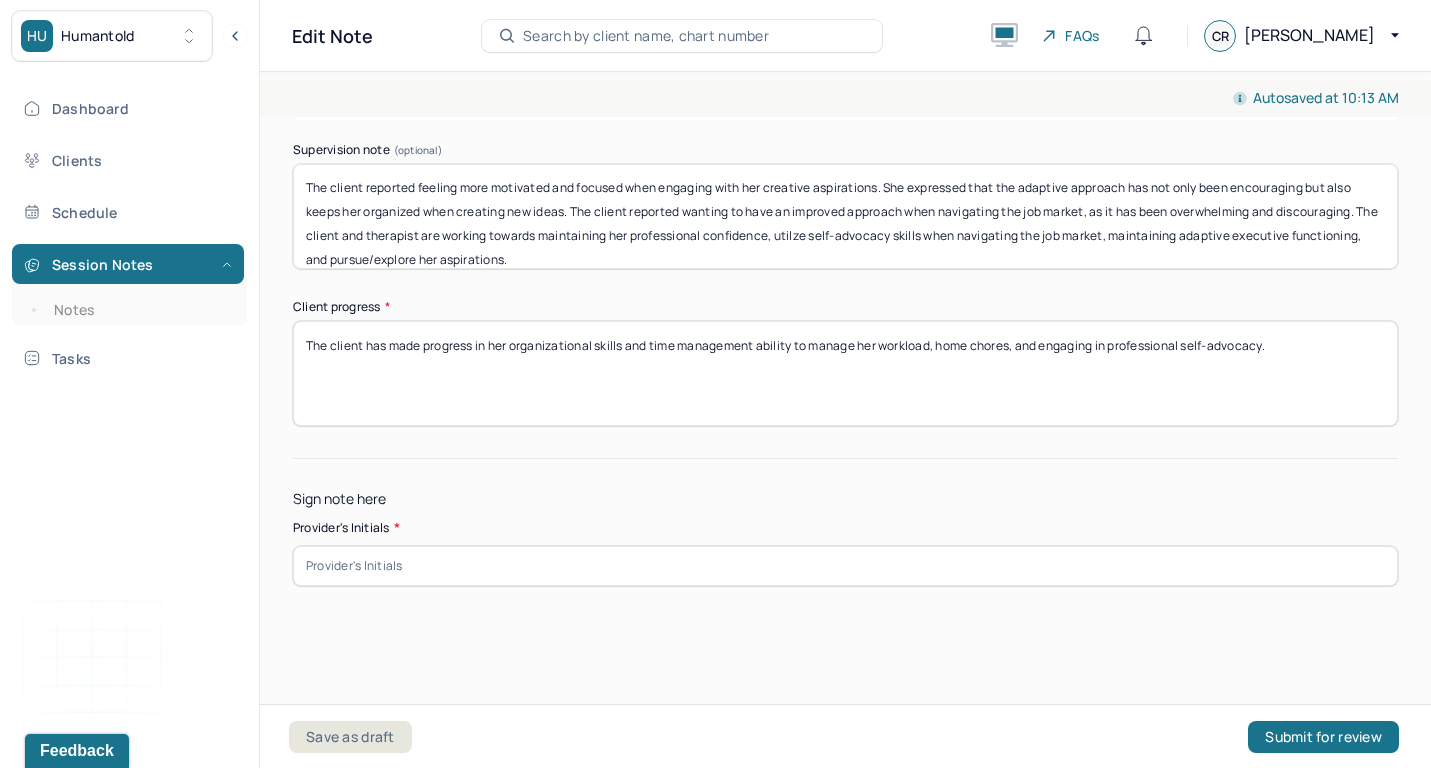 click on "The client has made progress in her ability to manage her workload, home chores, and engaging in professional self-advocacy." at bounding box center [845, 373] 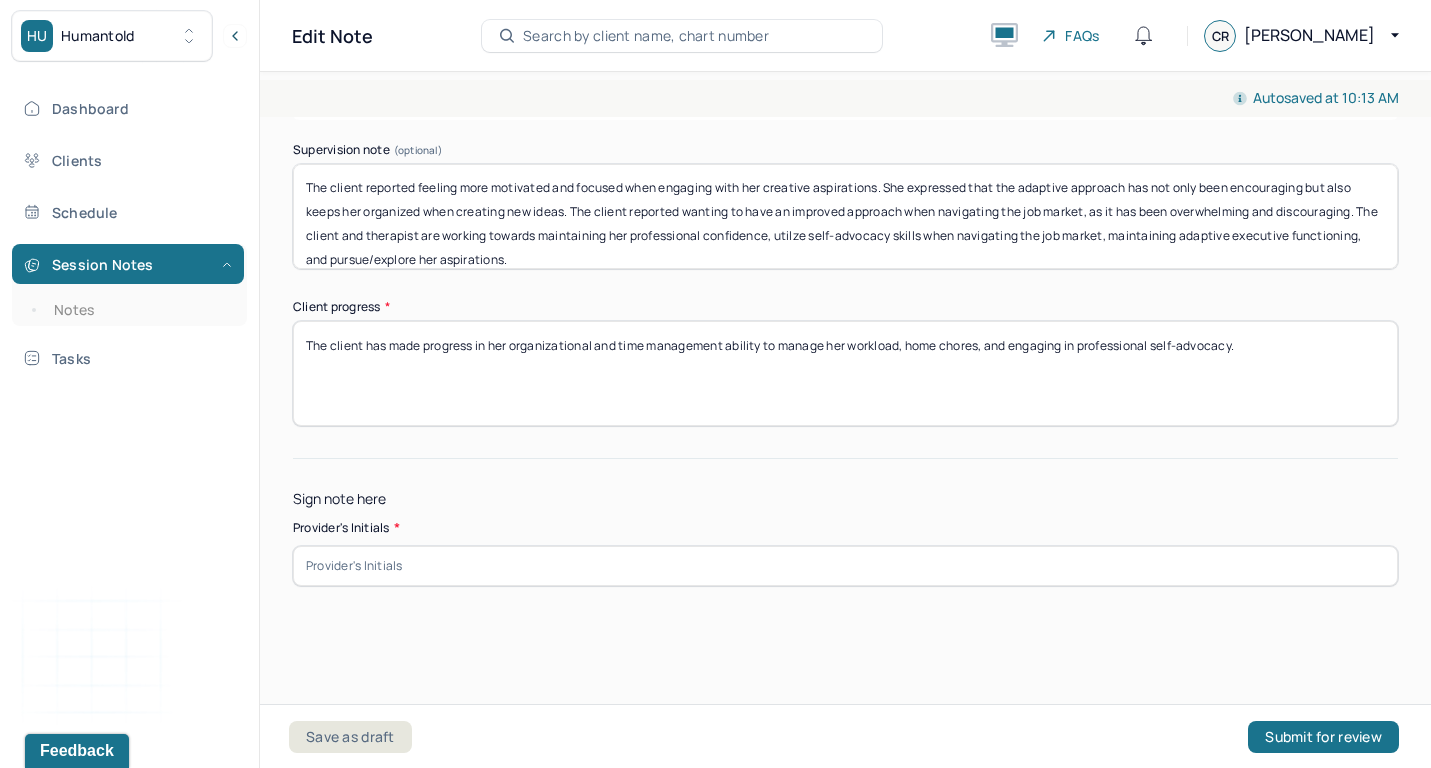 drag, startPoint x: 603, startPoint y: 341, endPoint x: 730, endPoint y: 341, distance: 127 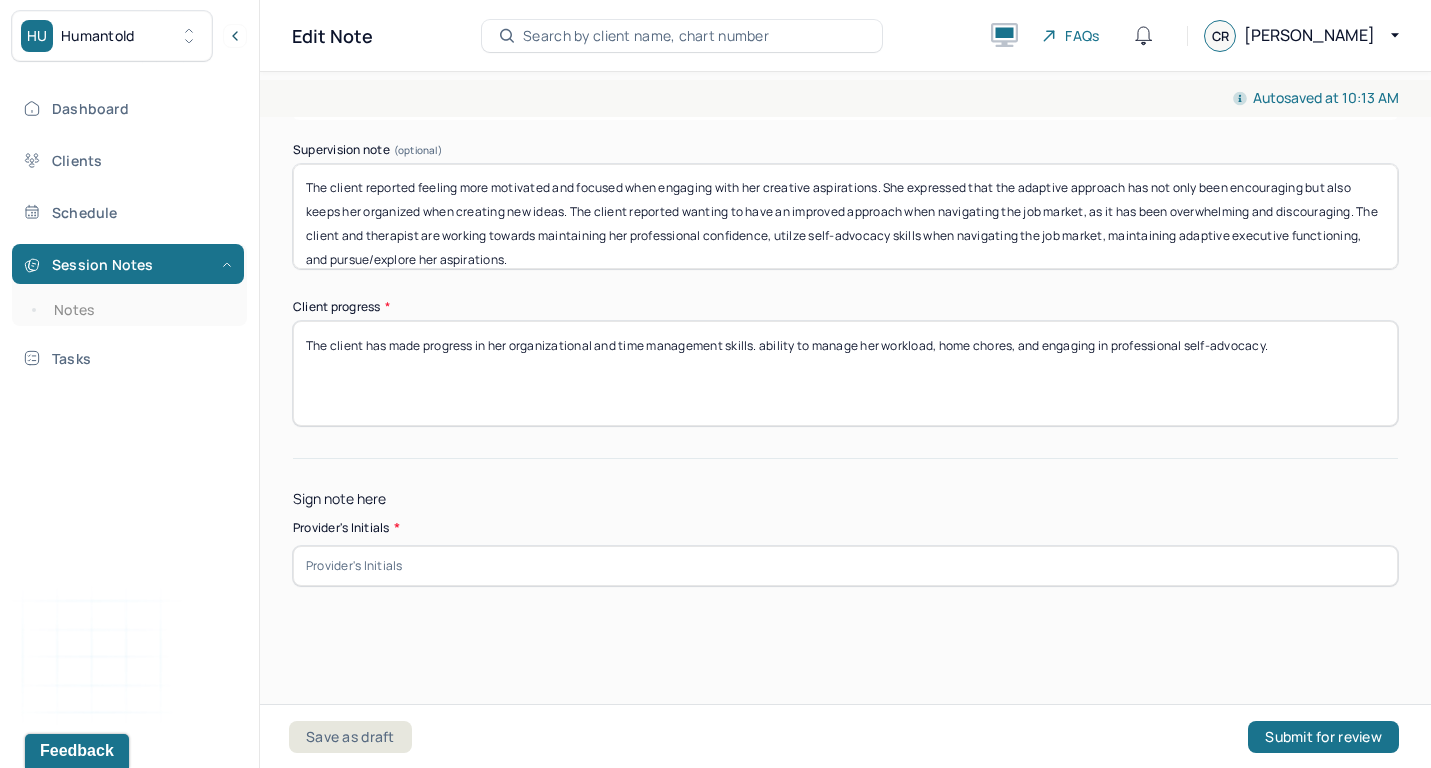 drag, startPoint x: 756, startPoint y: 347, endPoint x: 1323, endPoint y: 349, distance: 567.00354 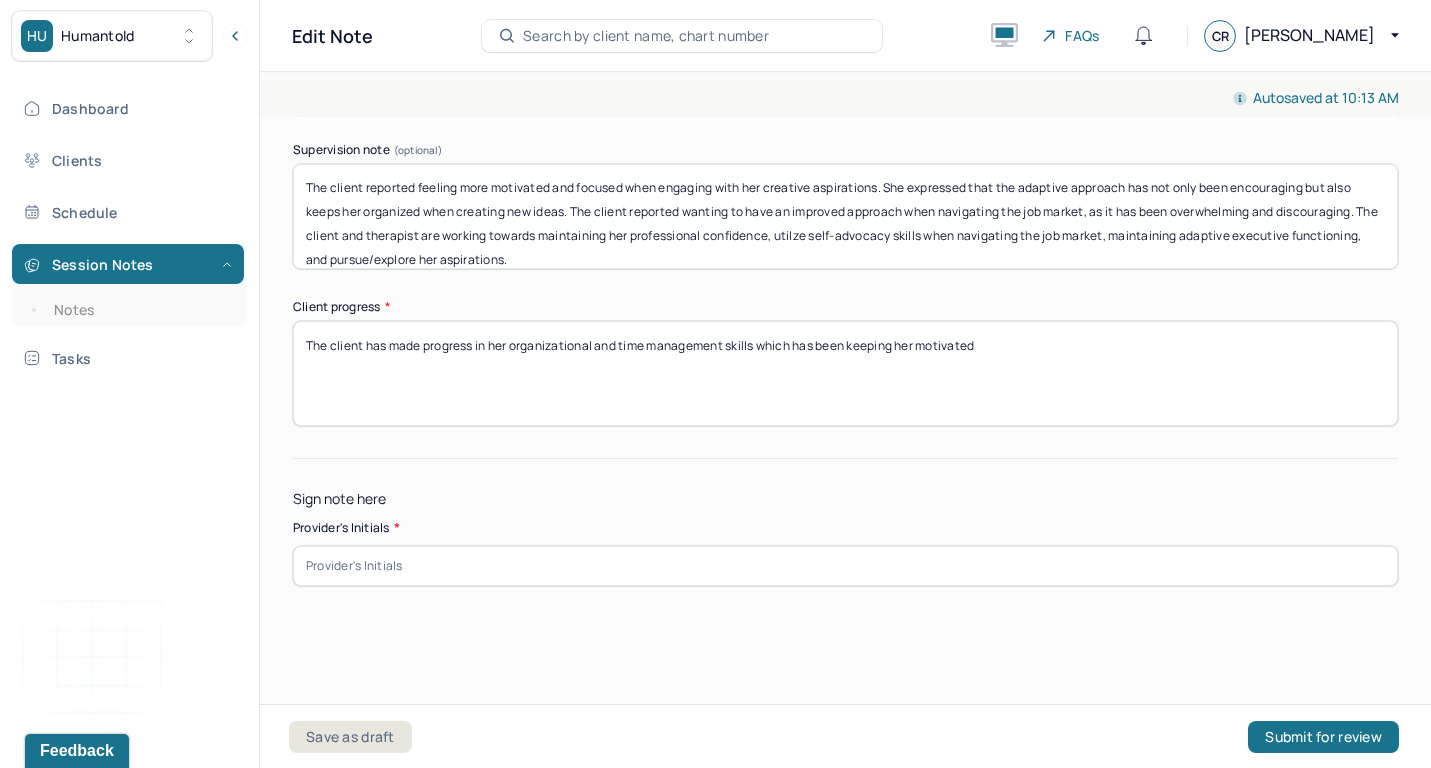 type on "The client has made progress in her organizational and time management skills which has been keeping her motivated" 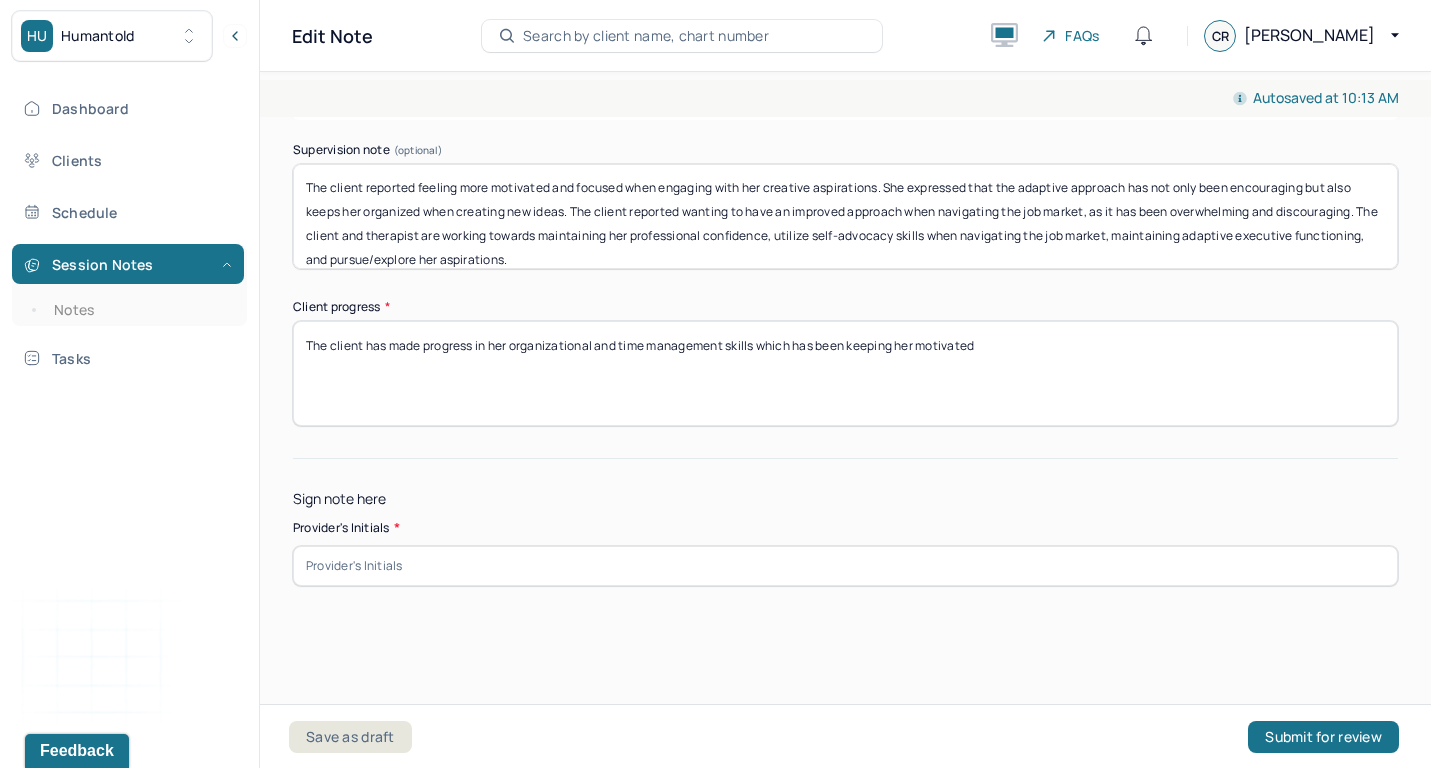 type on "The client reported feeling more motivated and focused when engaging with her creative aspirations. She expressed that the adaptive approach has not only been encouraging but also keeps her organized when creating new ideas. The client reported wanting to have an improved approach when navigating the job market, as it has been overwhelming and discouraging. The client and therapist are working towards maintaining her professional confidence, utilize self-advocacy skills when navigating the job market, maintaining adaptive executive functioning, and pursue/explore her aspirations." 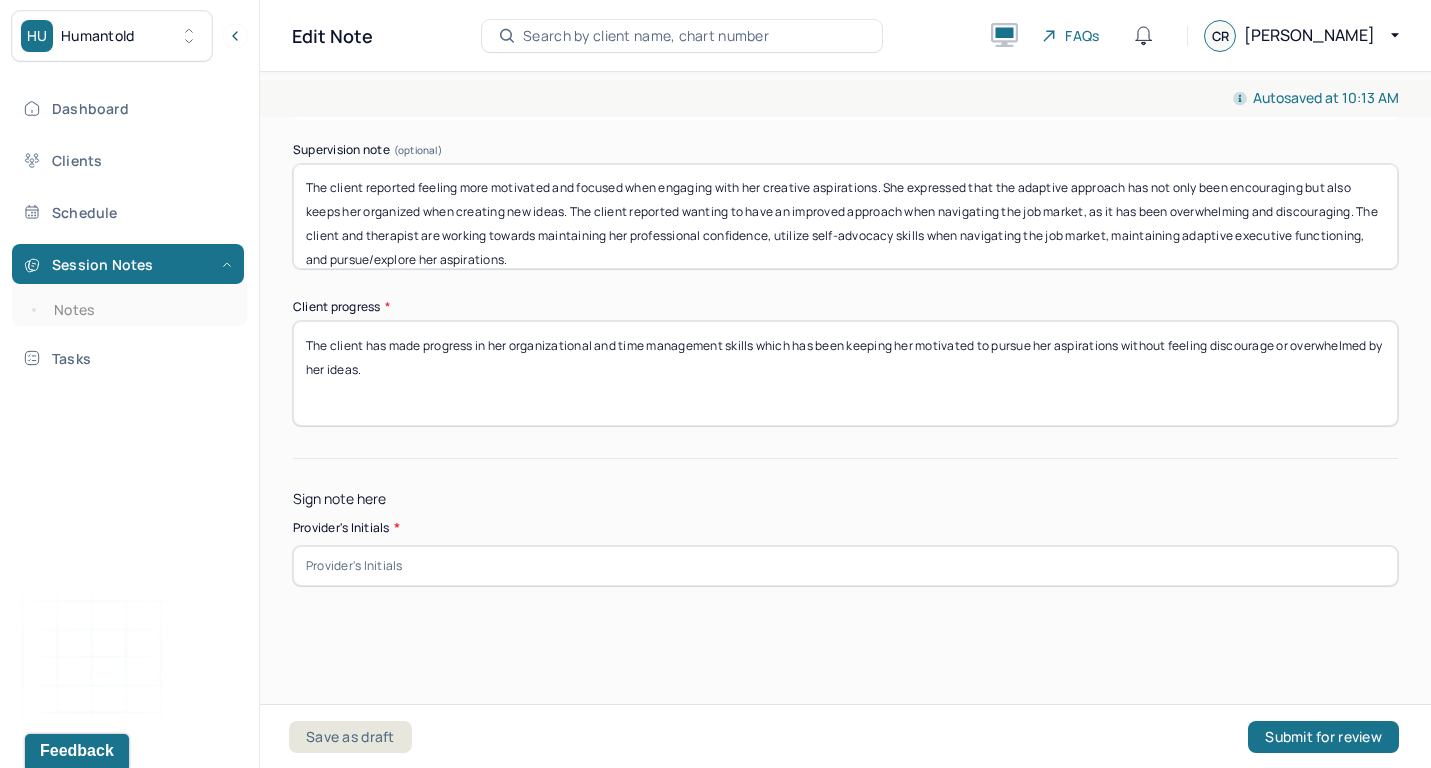 type on "The client has made progress in her organizational and time management skills which has been keeping her motivated to pursue her aspirations without feeling discourage or overwhelmed by her ideas." 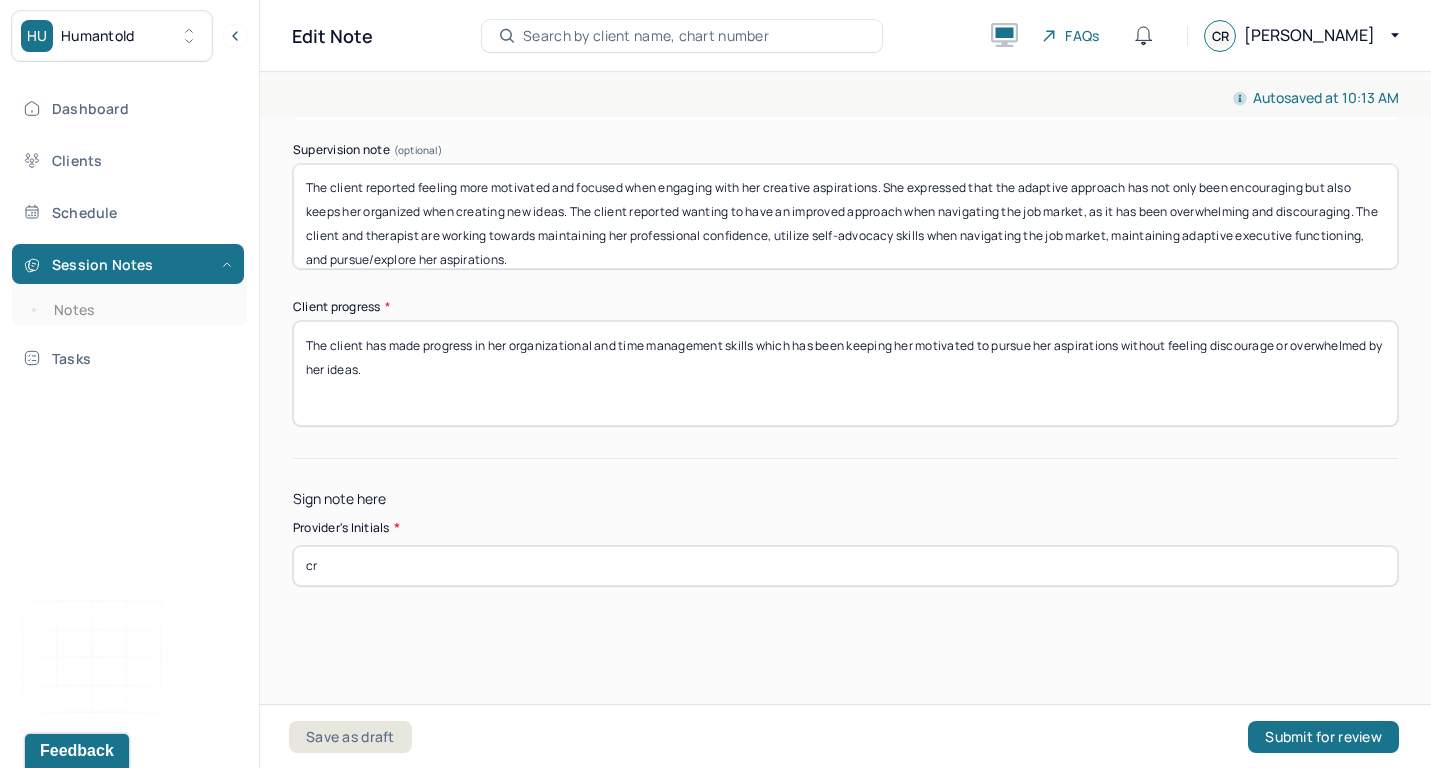 type on "cr" 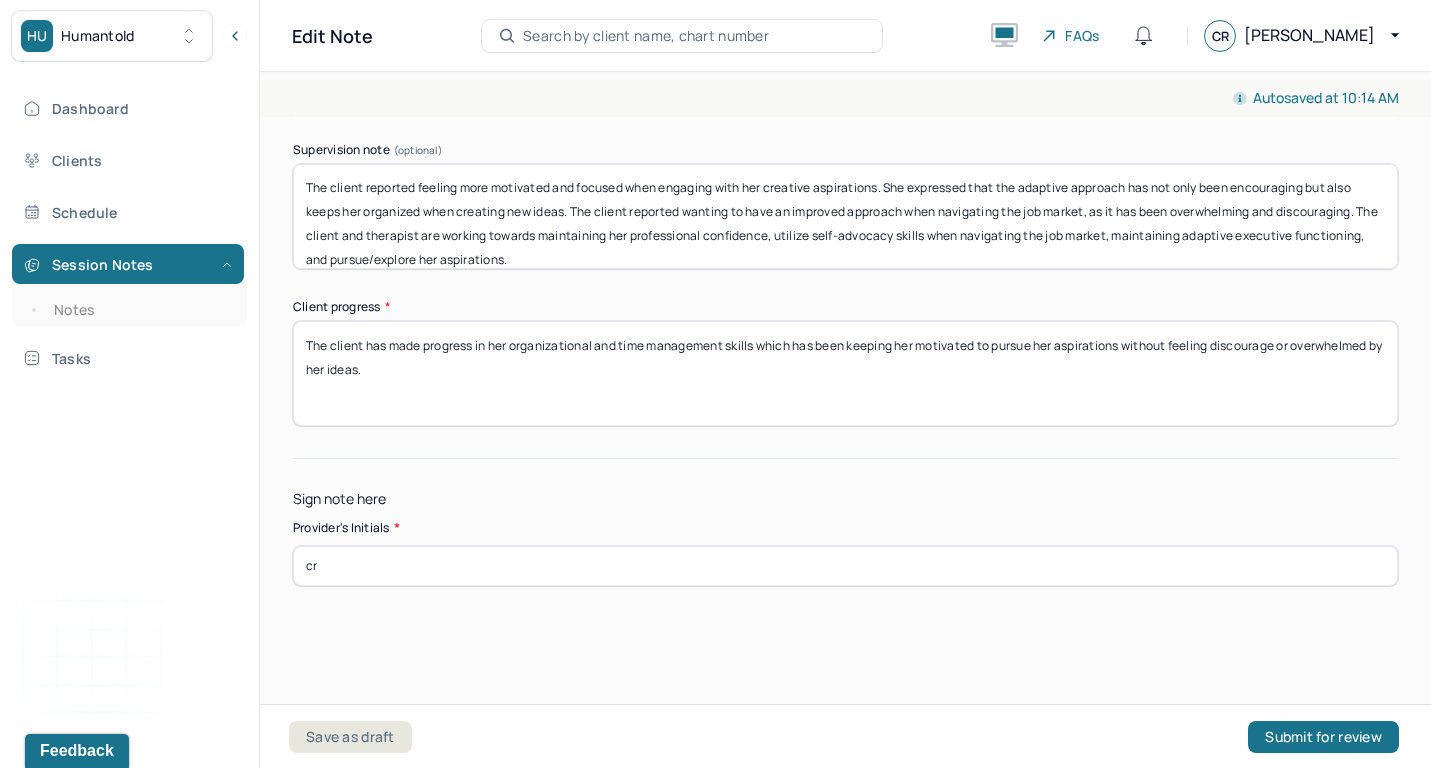 scroll, scrollTop: 0, scrollLeft: 0, axis: both 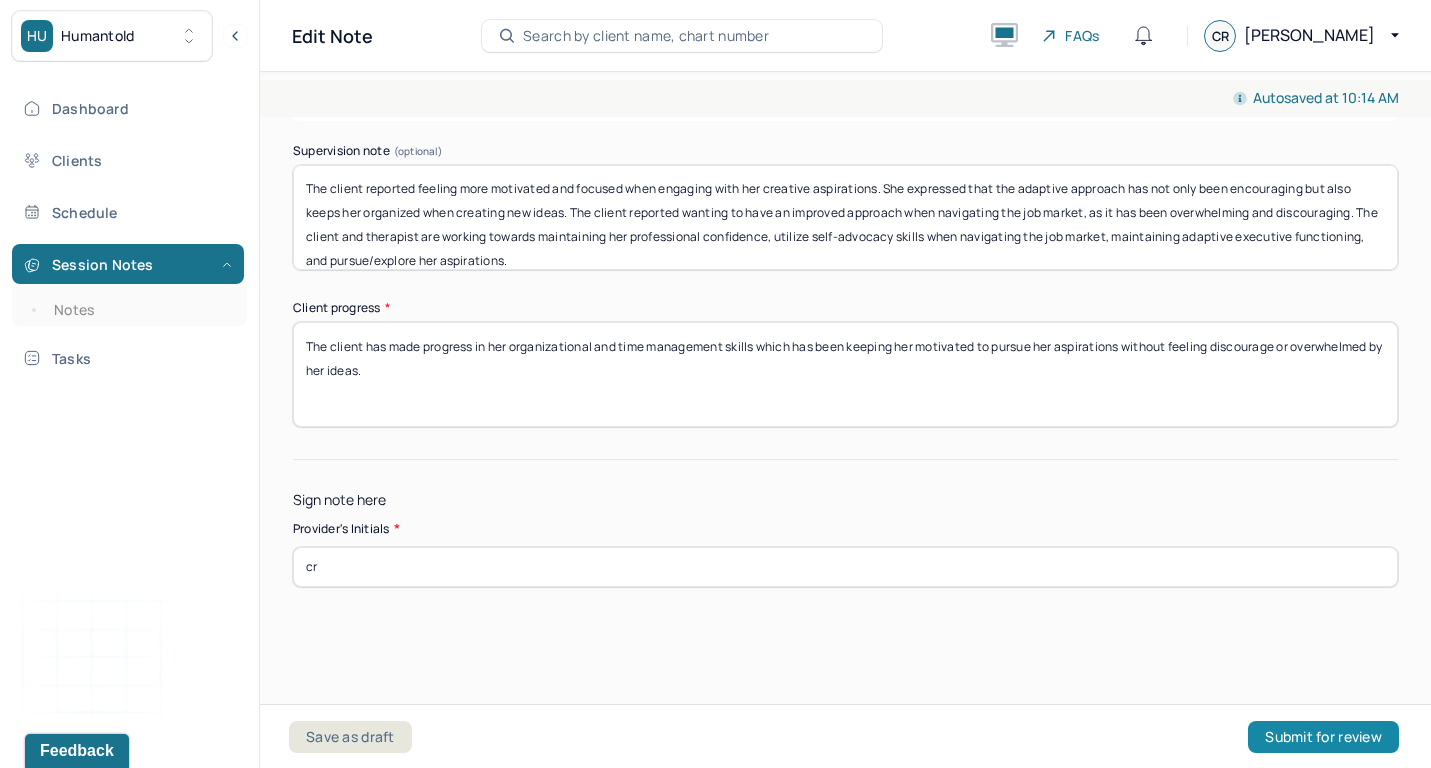 click on "Submit for review" at bounding box center (1323, 737) 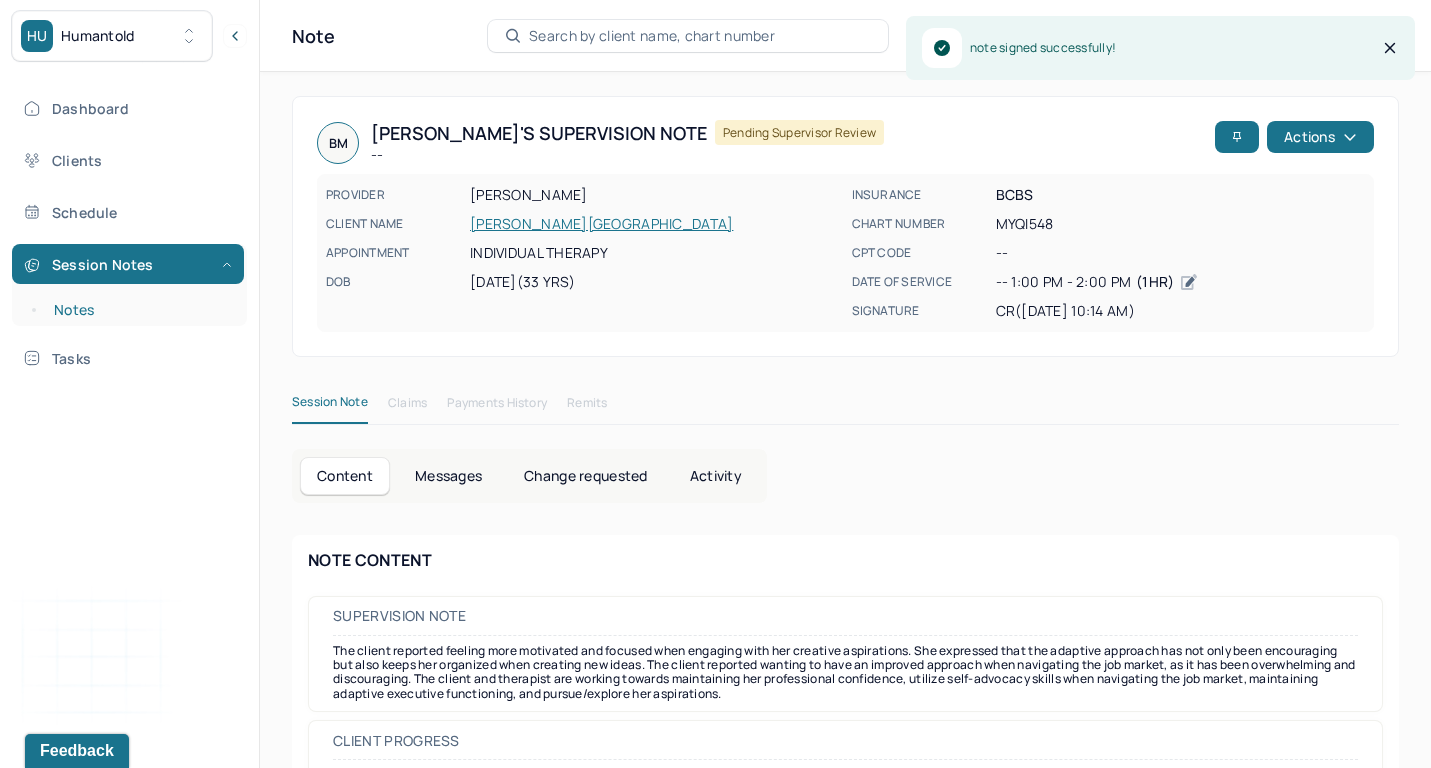 click on "Notes" at bounding box center (139, 310) 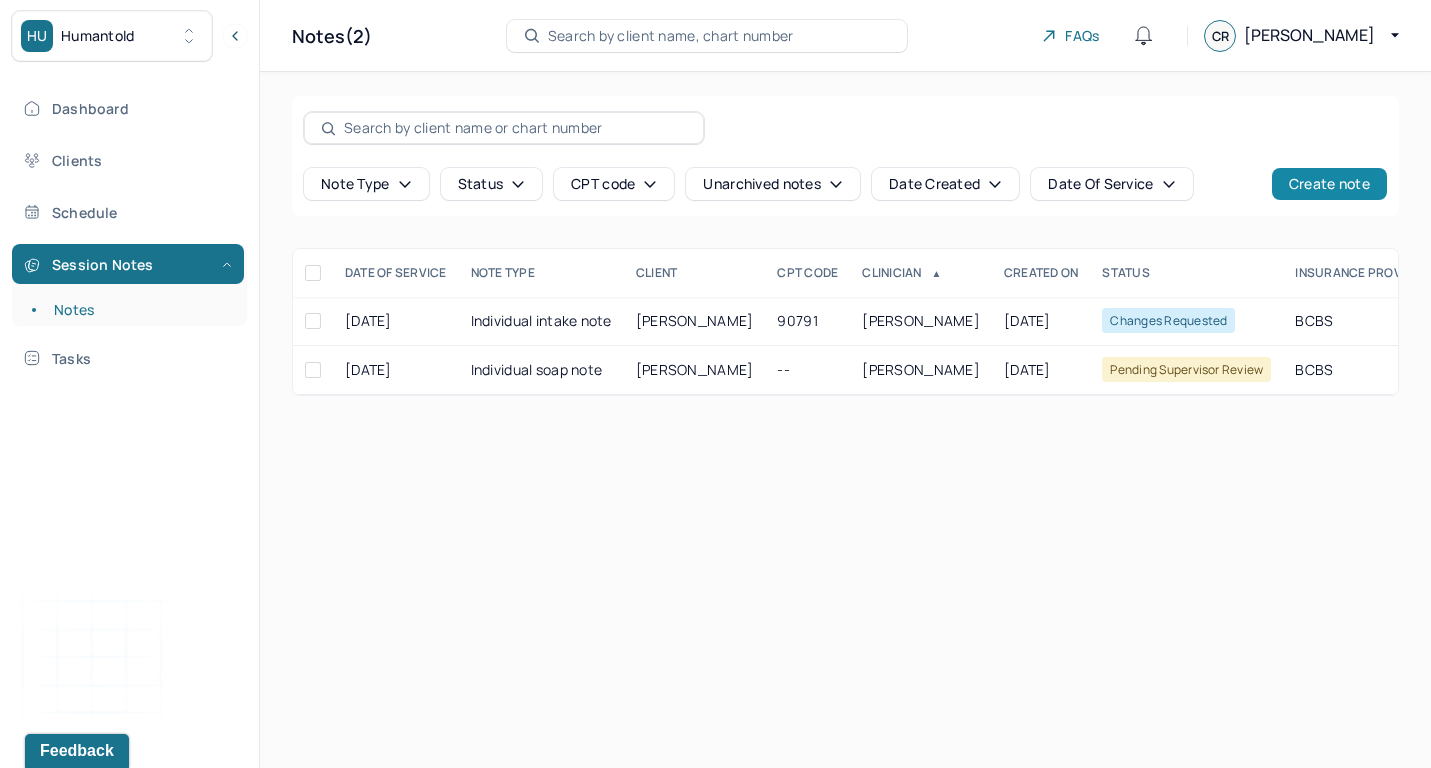 click on "Create note" at bounding box center (1329, 184) 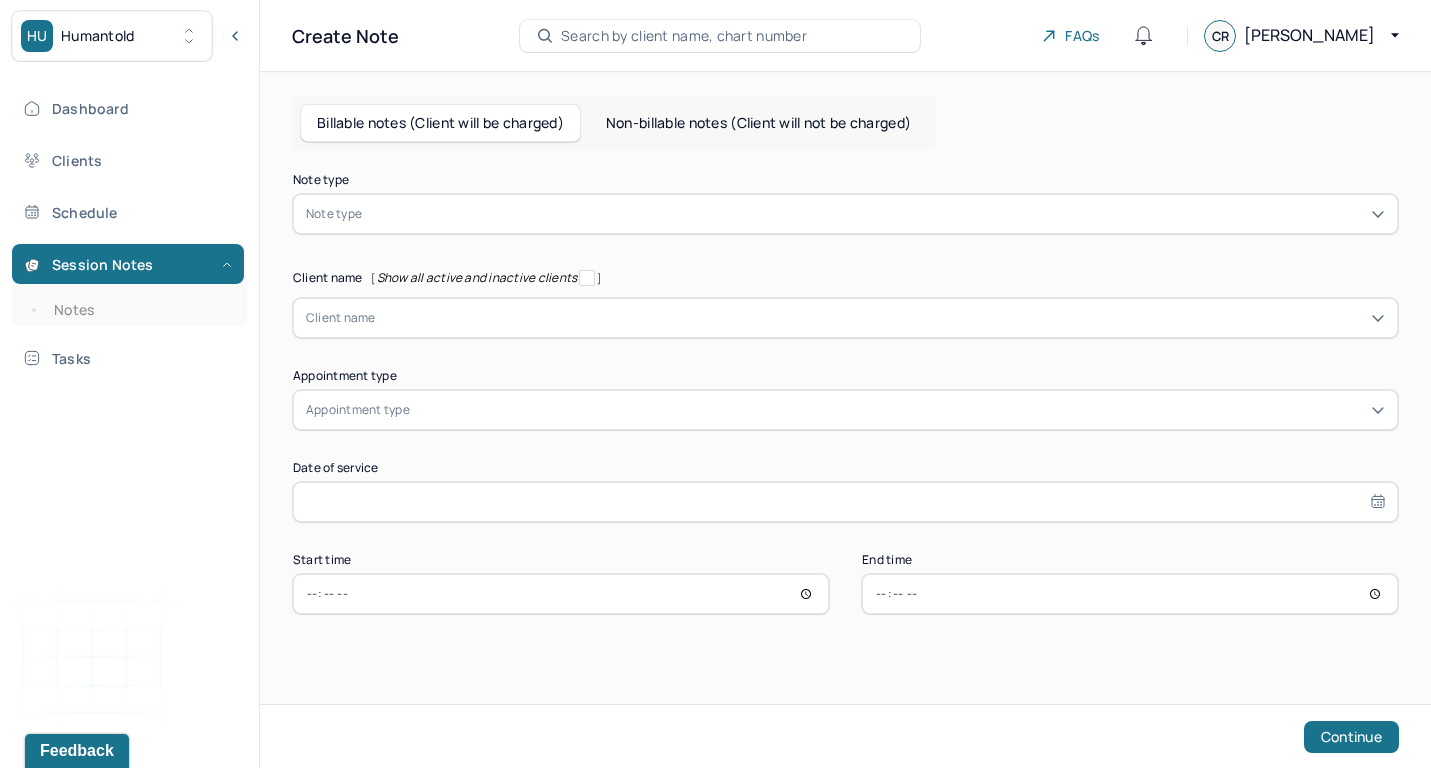 click on "Billable notes (Client will be charged)" at bounding box center [440, 123] 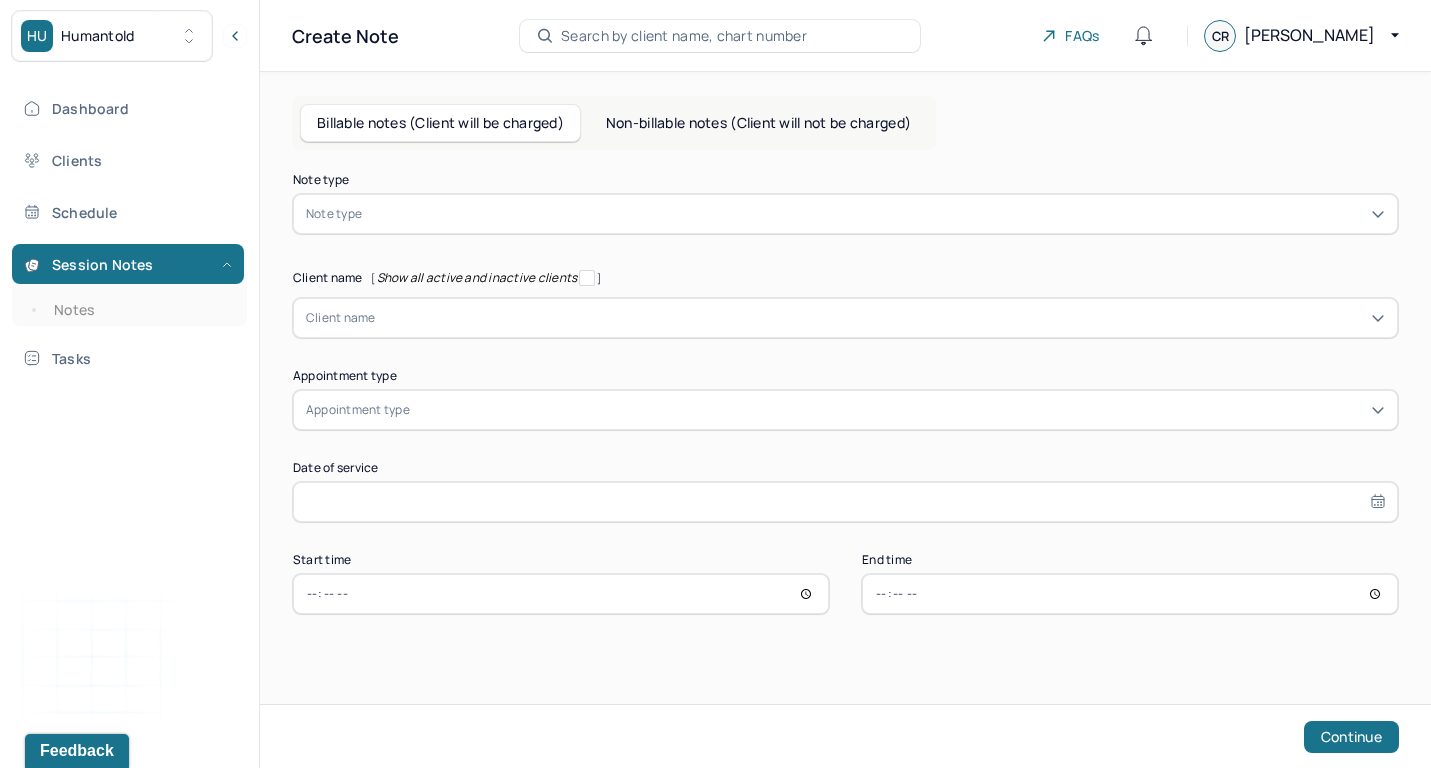 click on "Note type" at bounding box center (845, 180) 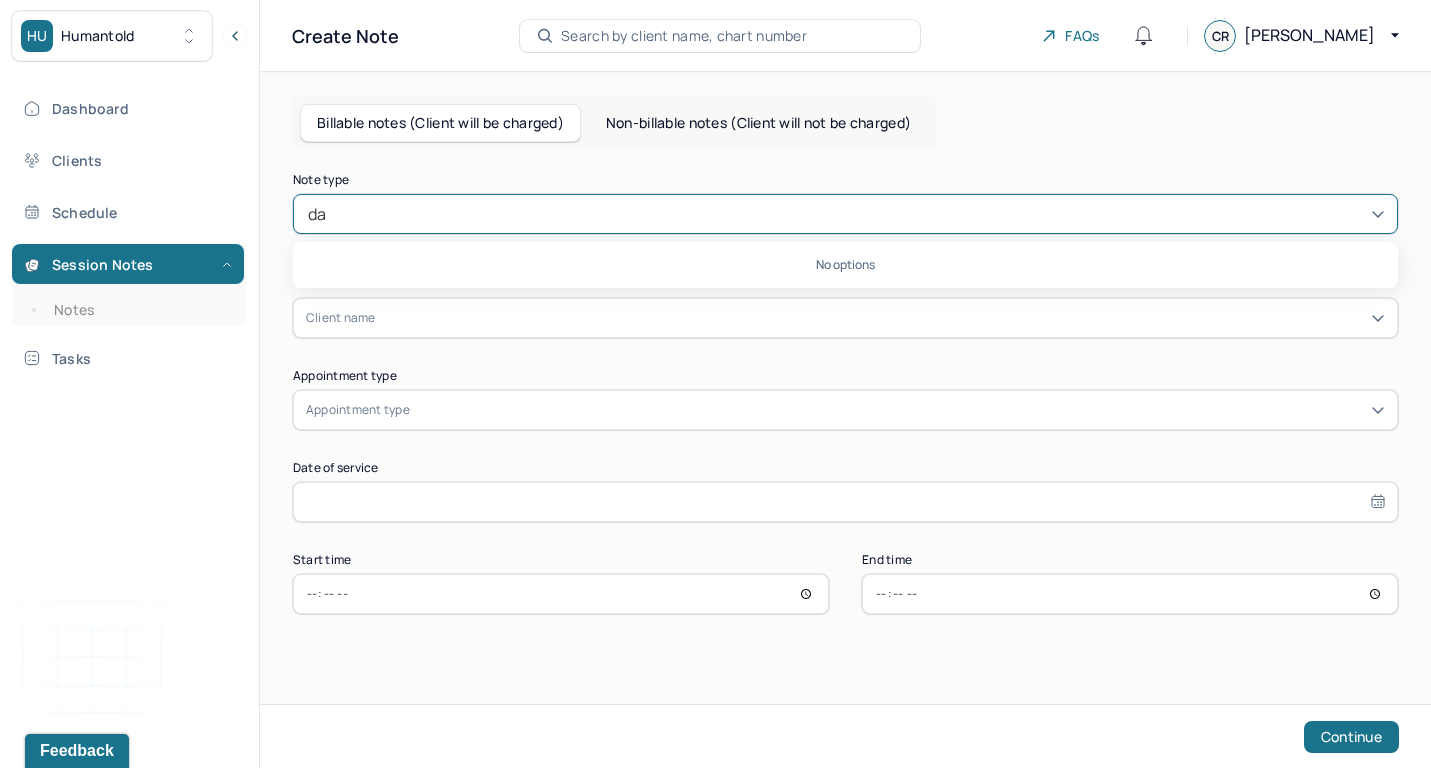type on "d" 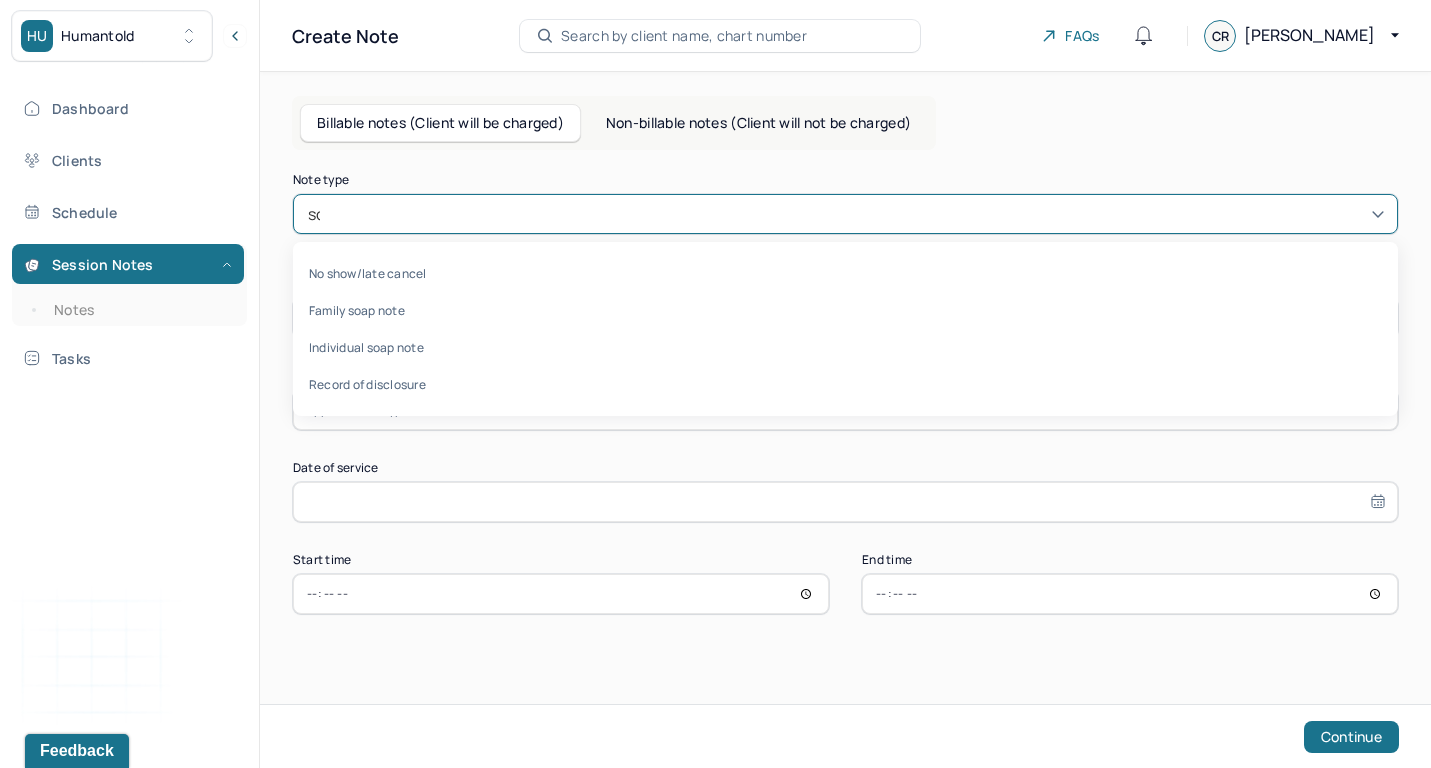type on "soa" 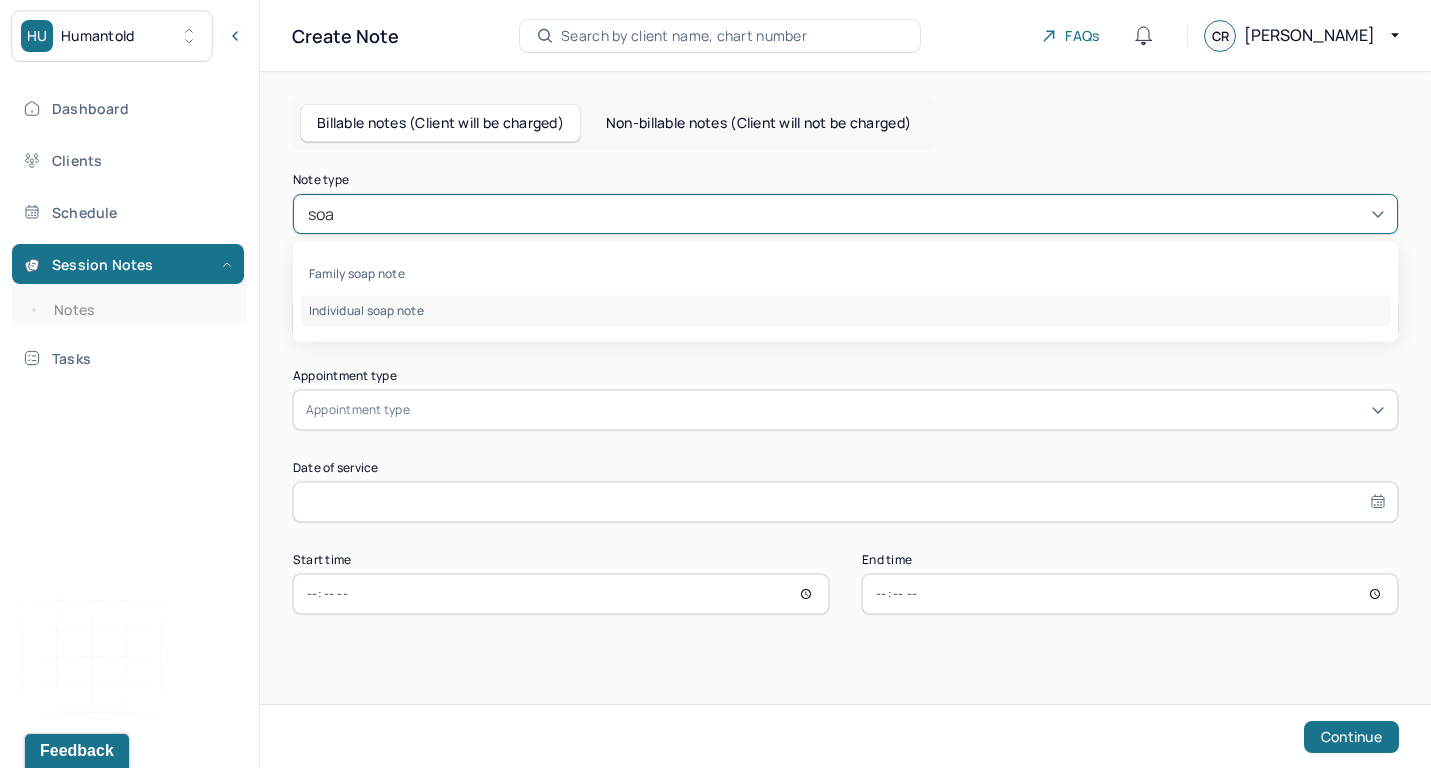 click on "Individual soap note" at bounding box center (845, 310) 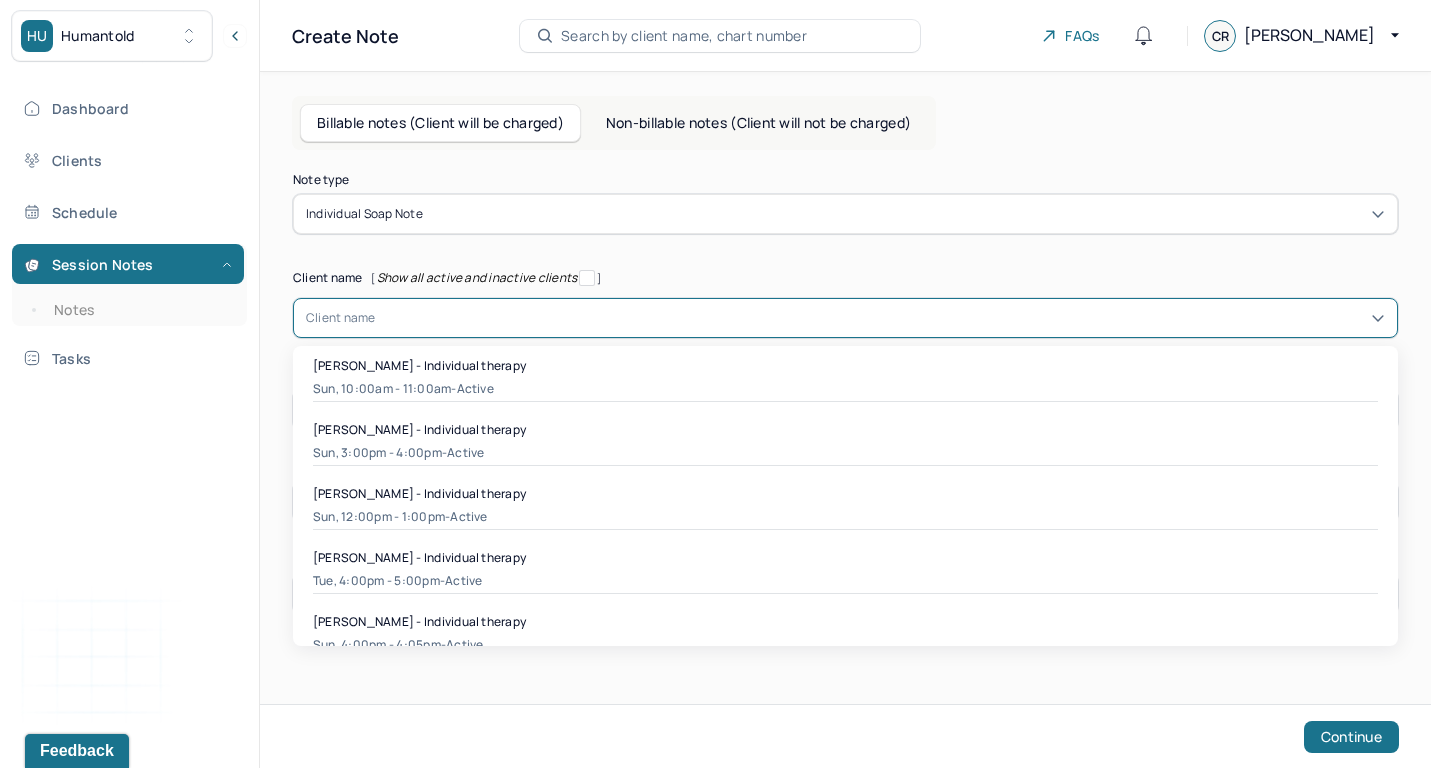click on "Client name" at bounding box center (341, 318) 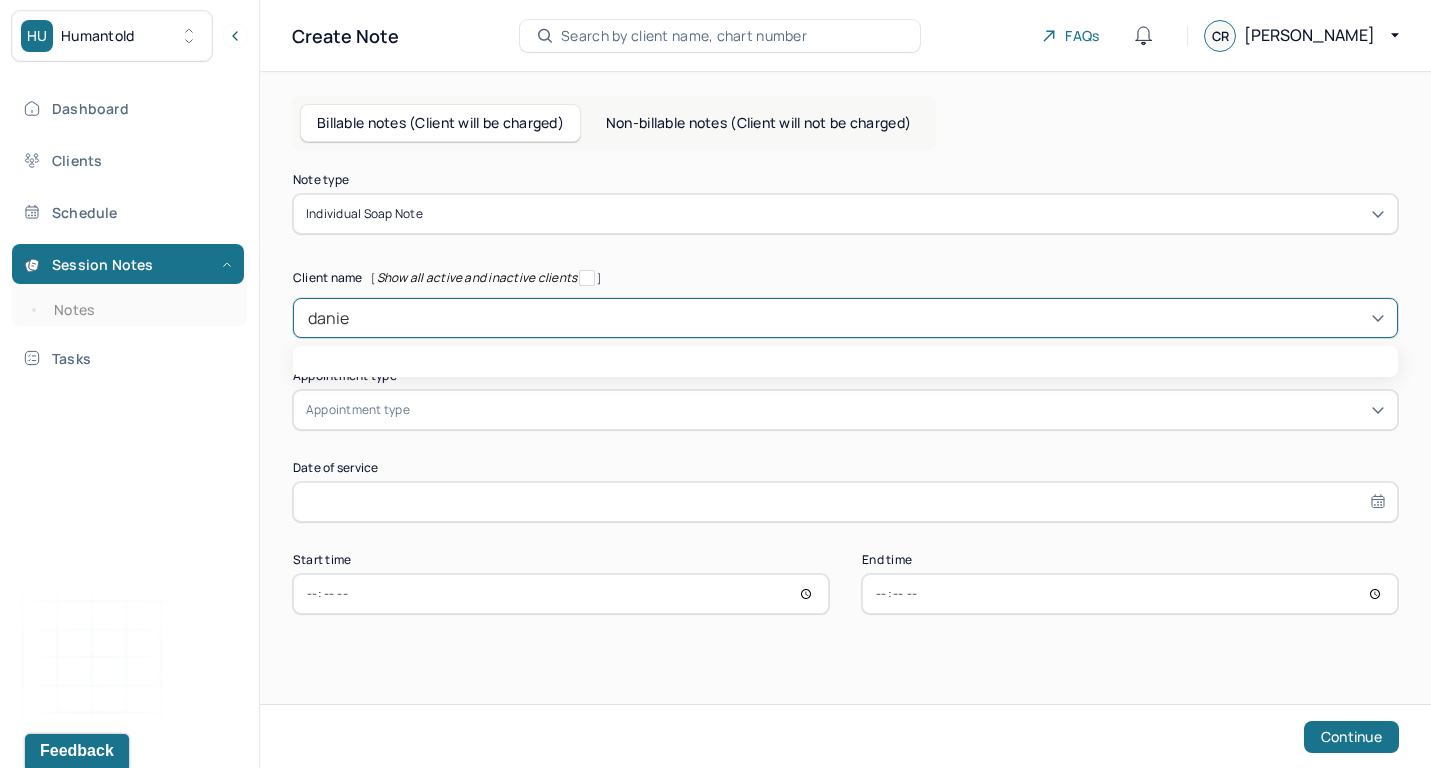 type on "[PERSON_NAME]" 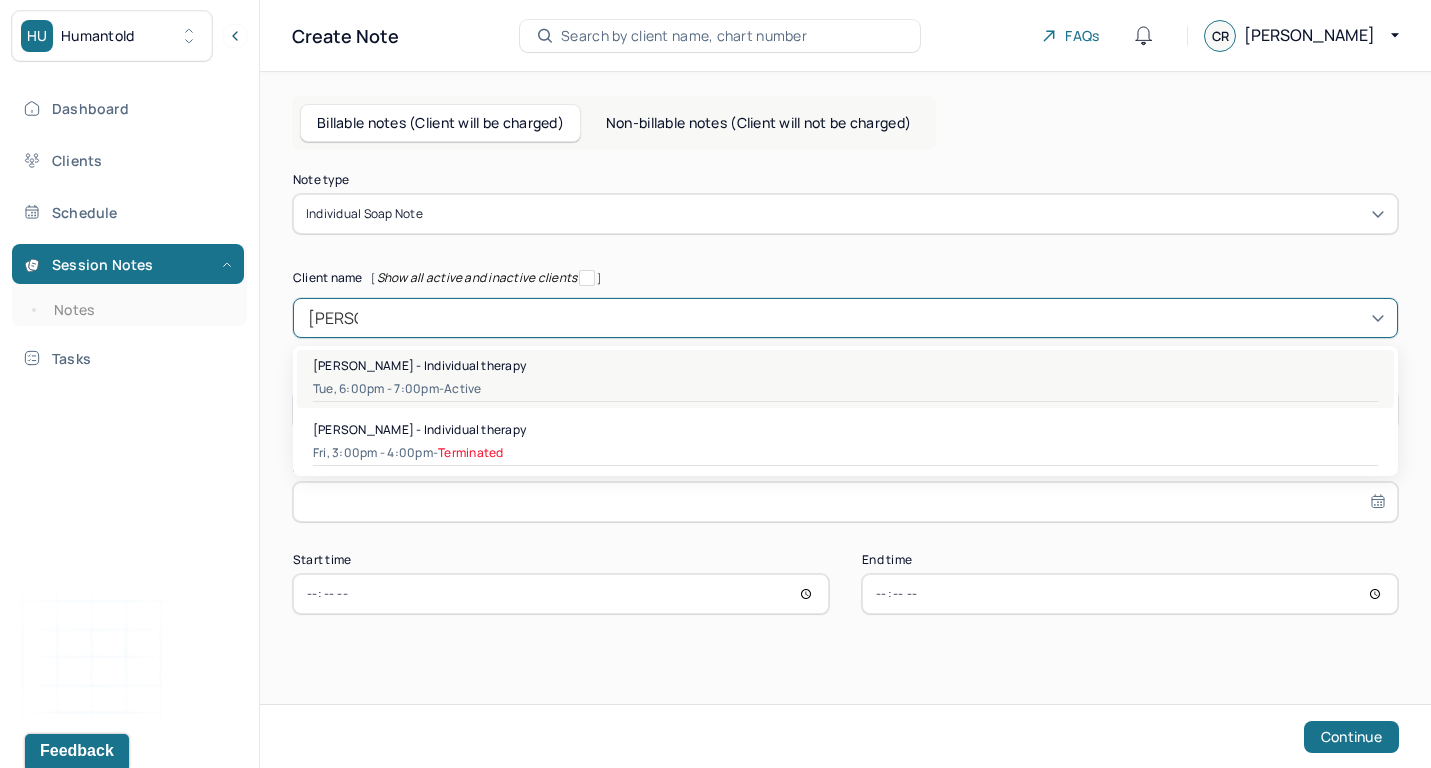 click on "Tue, 6:00pm - 7:00pm  -  active" at bounding box center (845, 389) 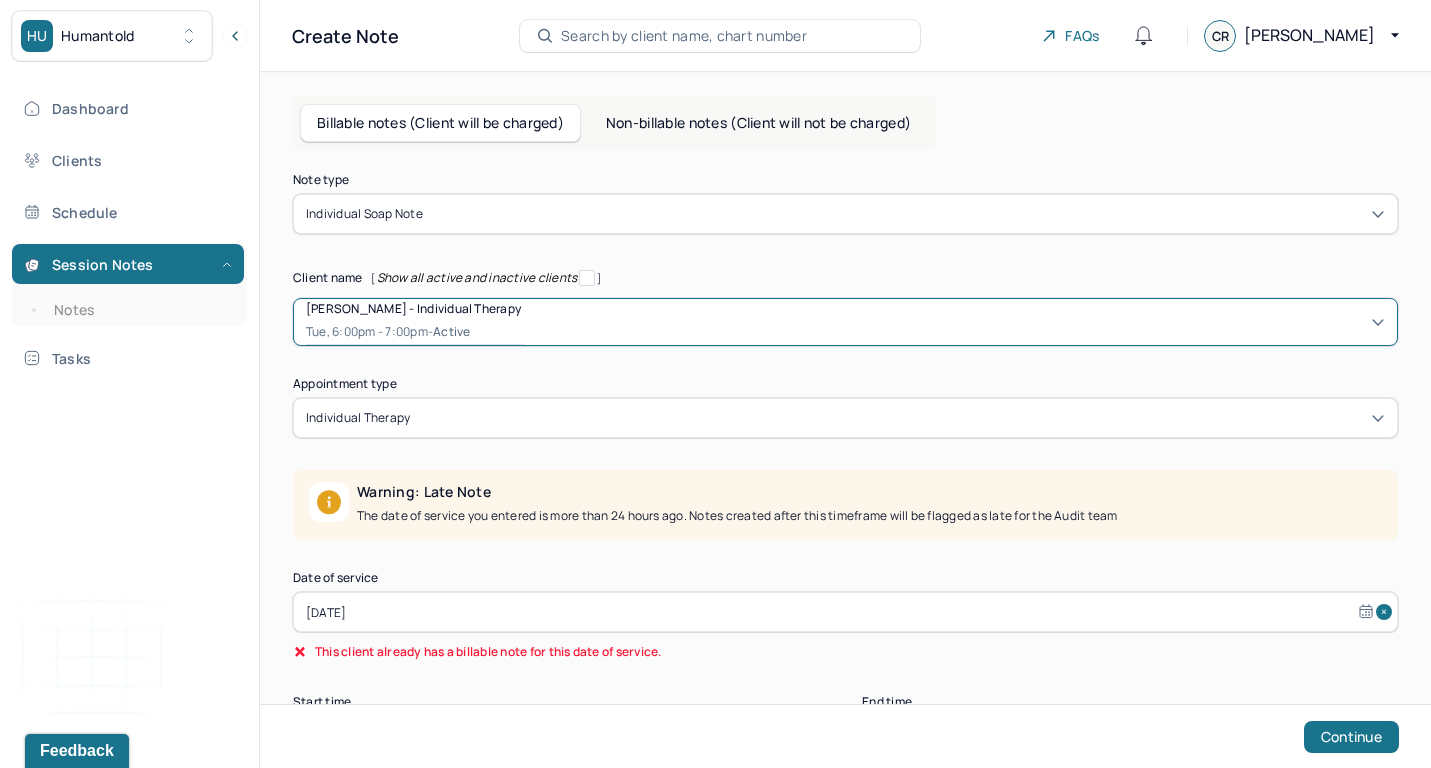 click on "individual therapy" at bounding box center [845, 418] 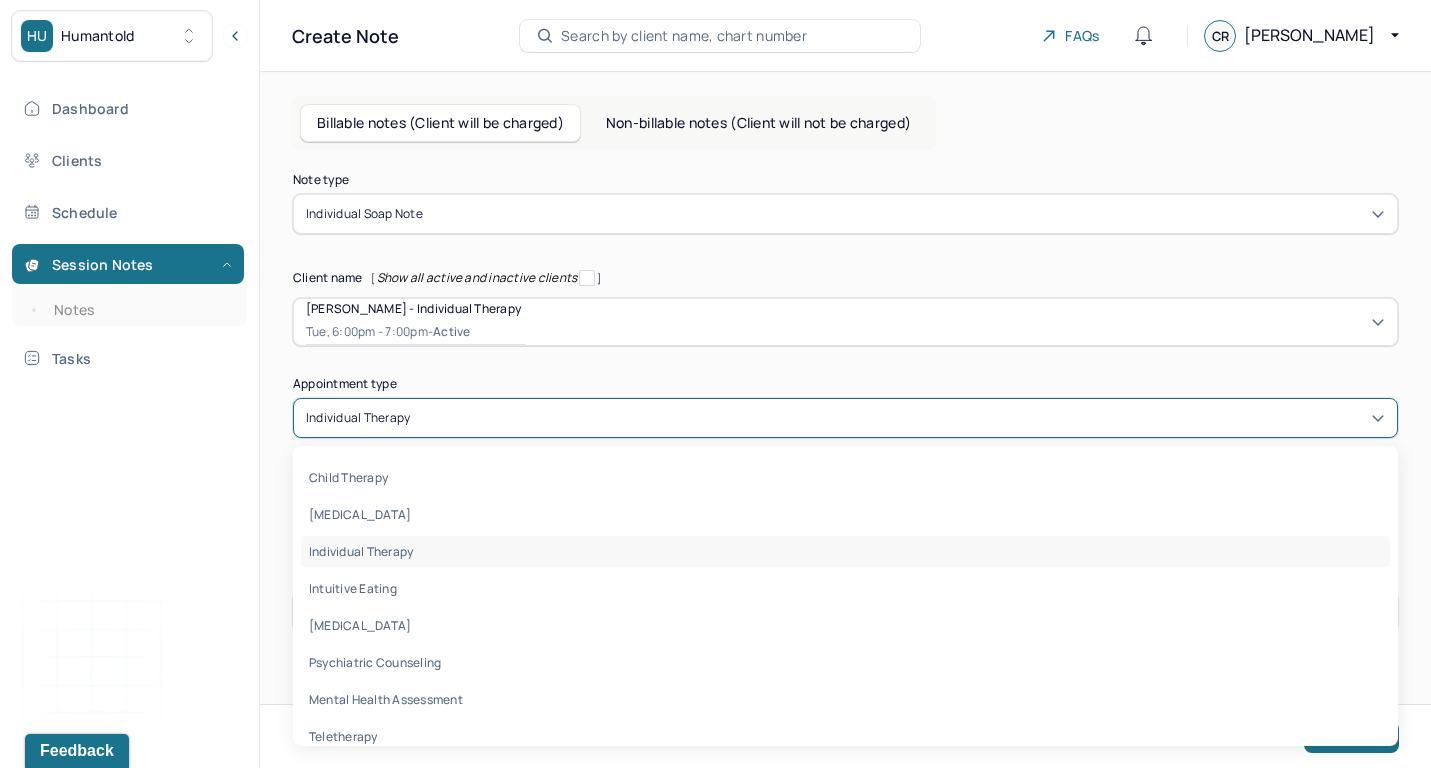 click on "Appointment type" at bounding box center (845, 384) 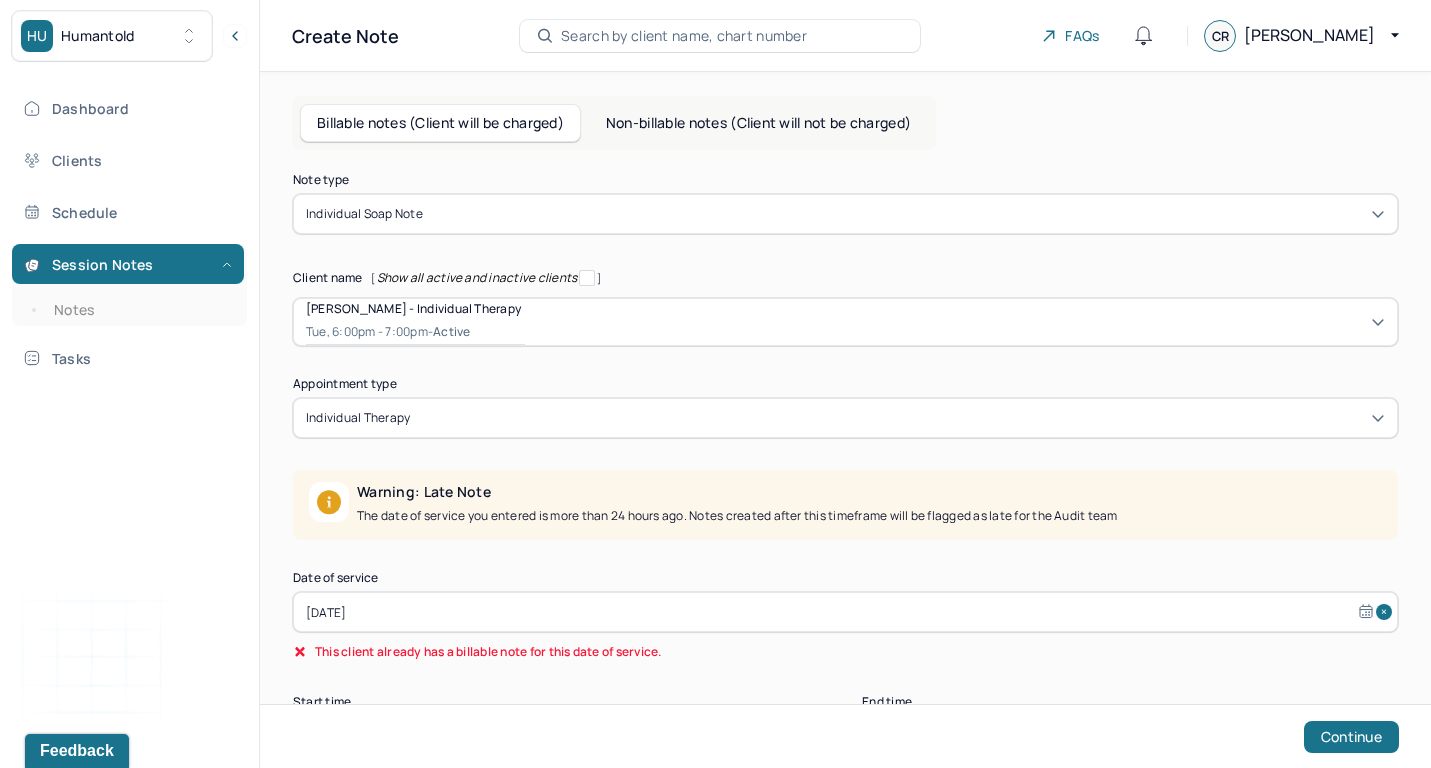 click on "This client already has a billable note for this date of service." at bounding box center (845, 652) 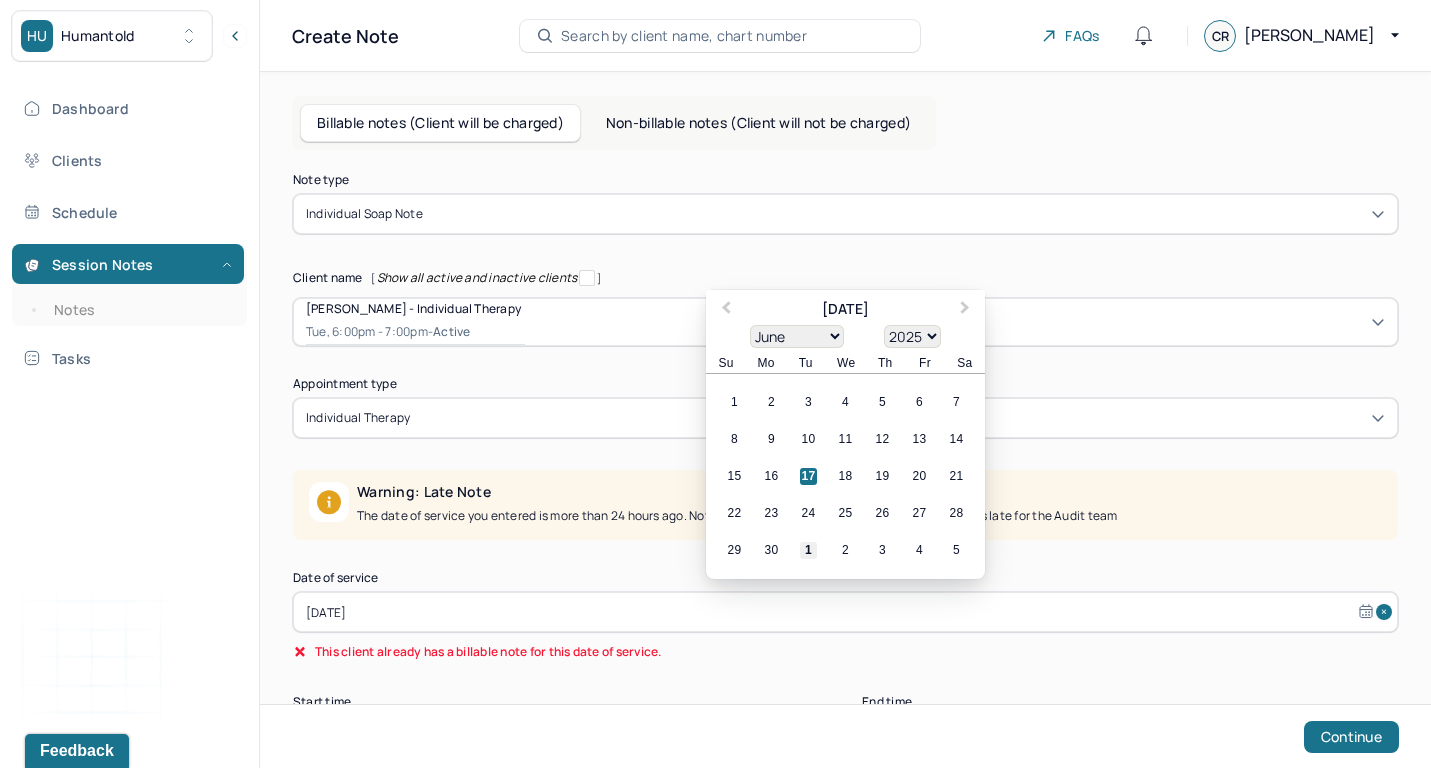 click on "1" at bounding box center (808, 550) 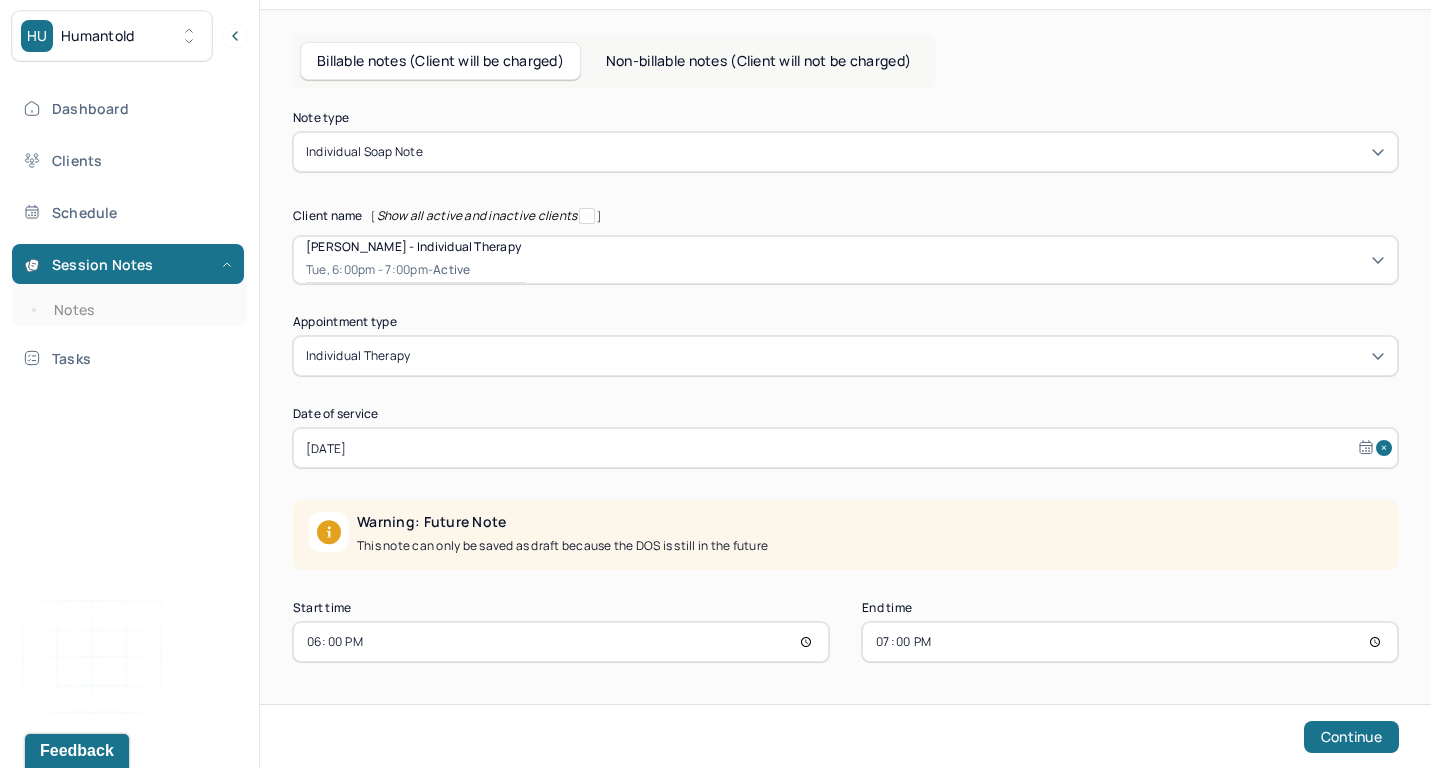 scroll, scrollTop: 62, scrollLeft: 0, axis: vertical 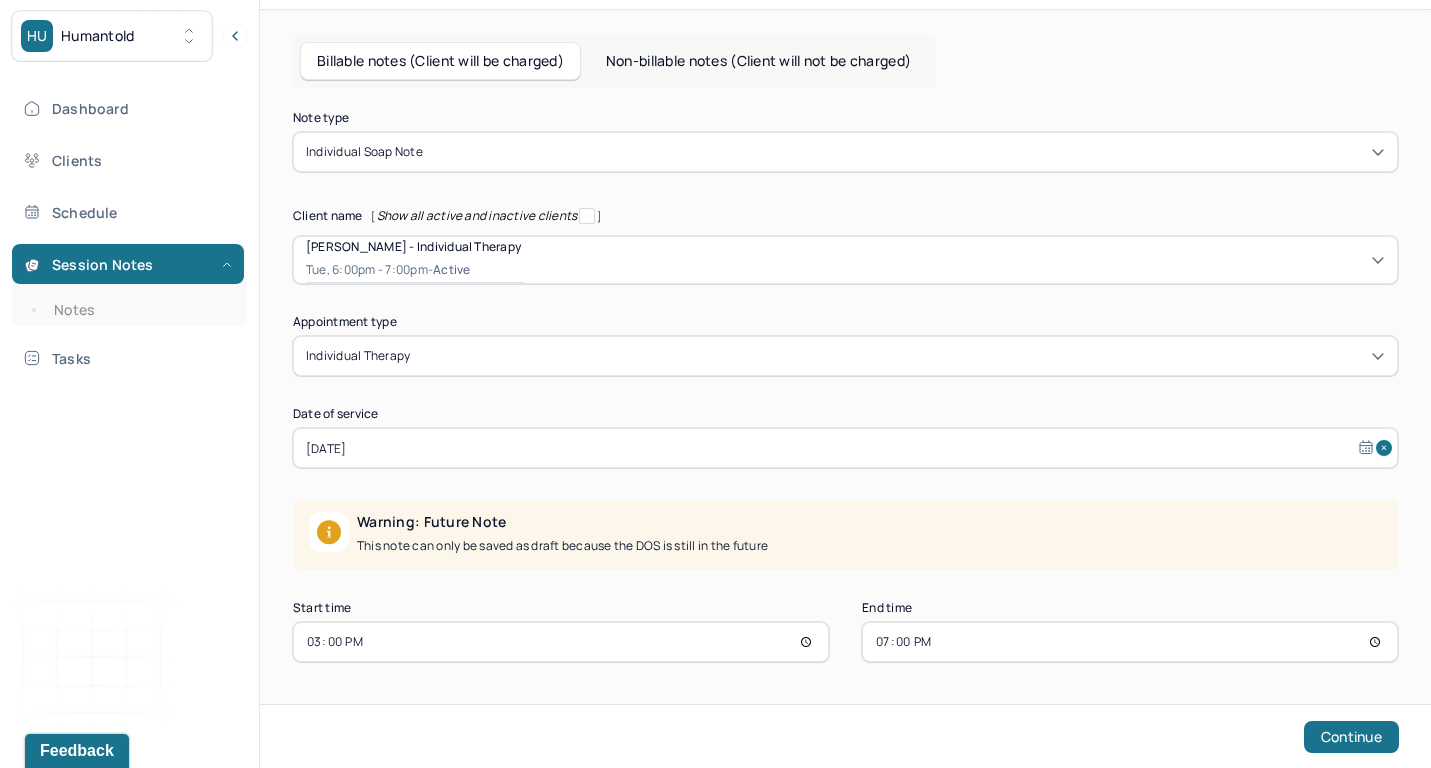 click on "19:00" at bounding box center (1130, 642) 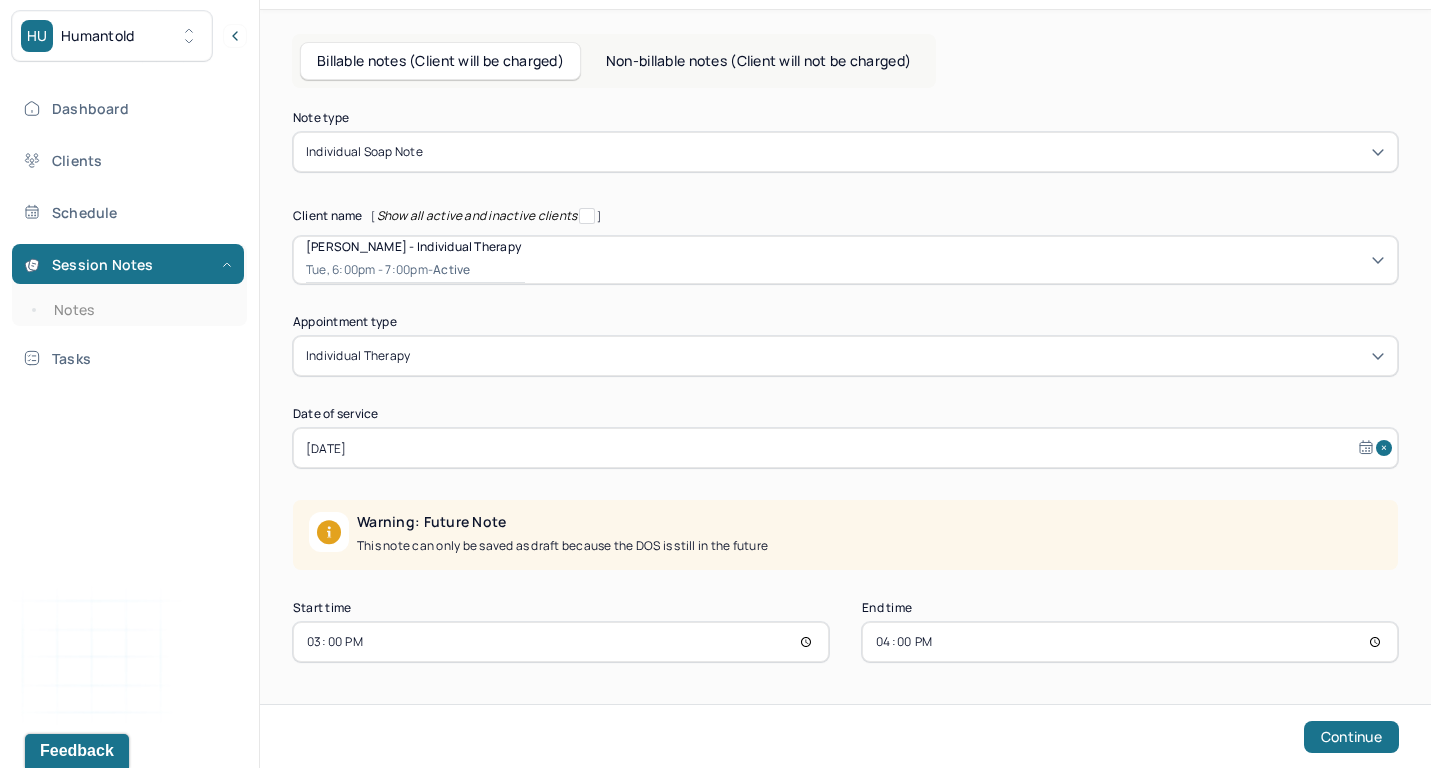 click on "Note type Individual soap note Client name [ Show all active and inactive clients ] [PERSON_NAME] - Individual therapy Tue, 6:00pm - 7:00pm  -  active Supervisee name [PERSON_NAME] Appointment type individual therapy Date of service [DATE] Warning: Future Note This note can only be saved as draft because the DOS is still in the future Start time 15:00 End time 16:00   Continue" at bounding box center [845, 428] 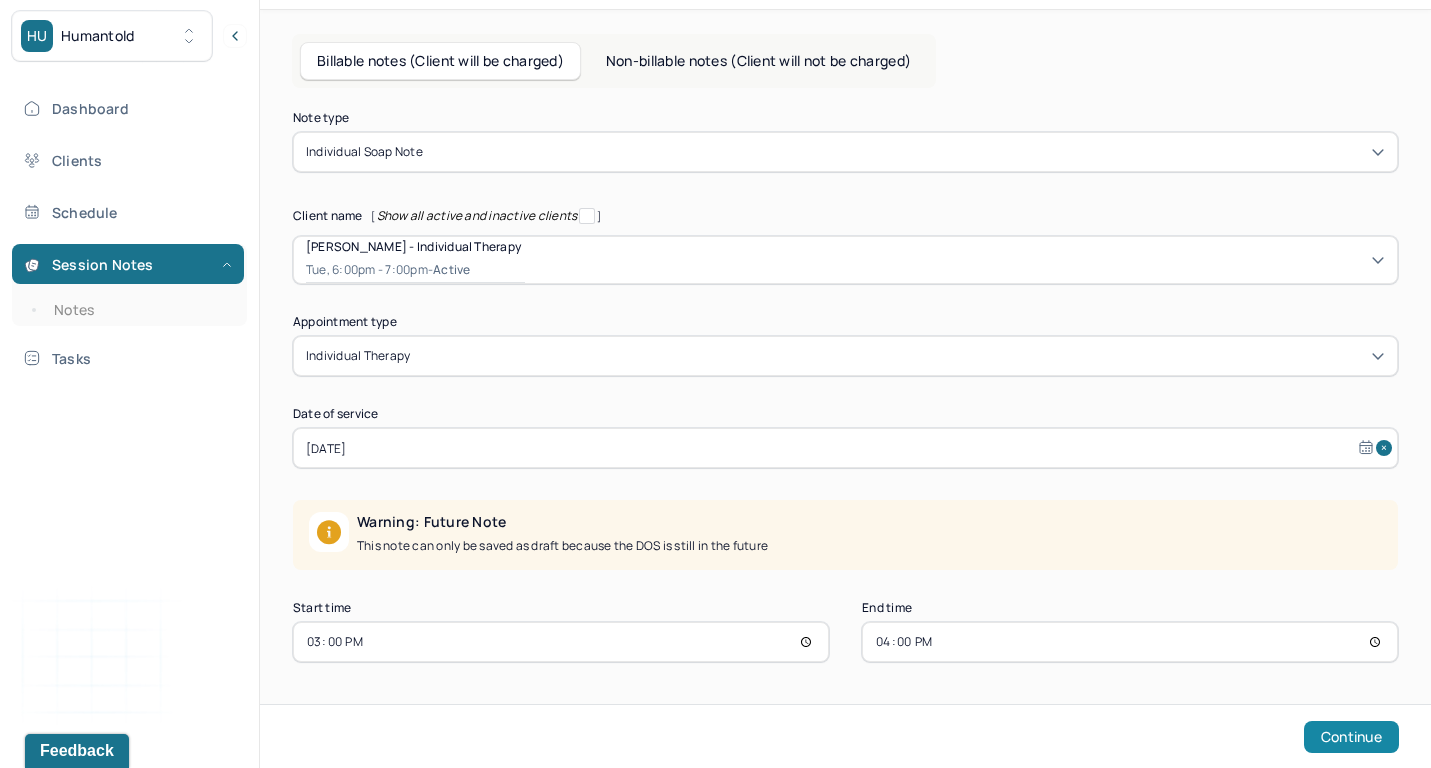 click on "Continue" at bounding box center [1351, 737] 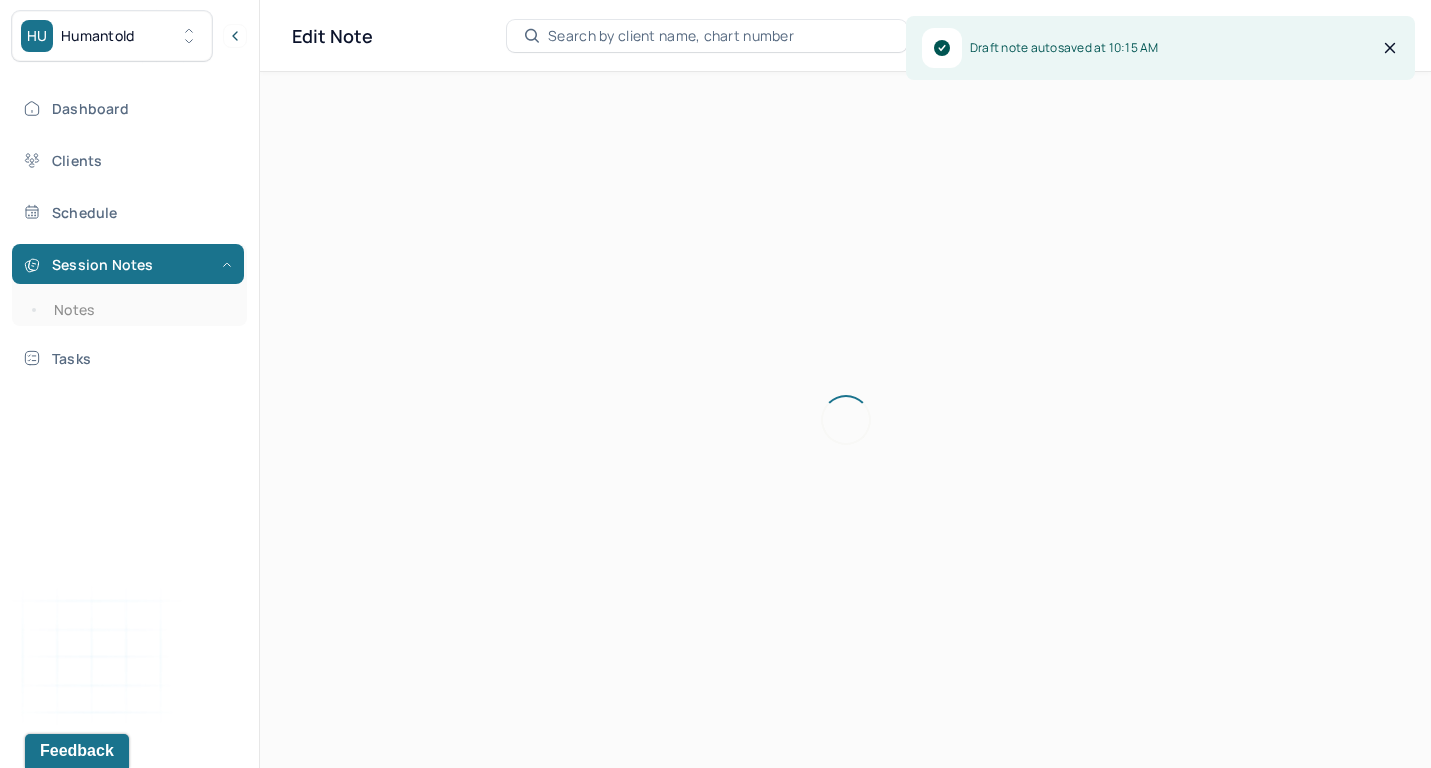 scroll, scrollTop: 0, scrollLeft: 0, axis: both 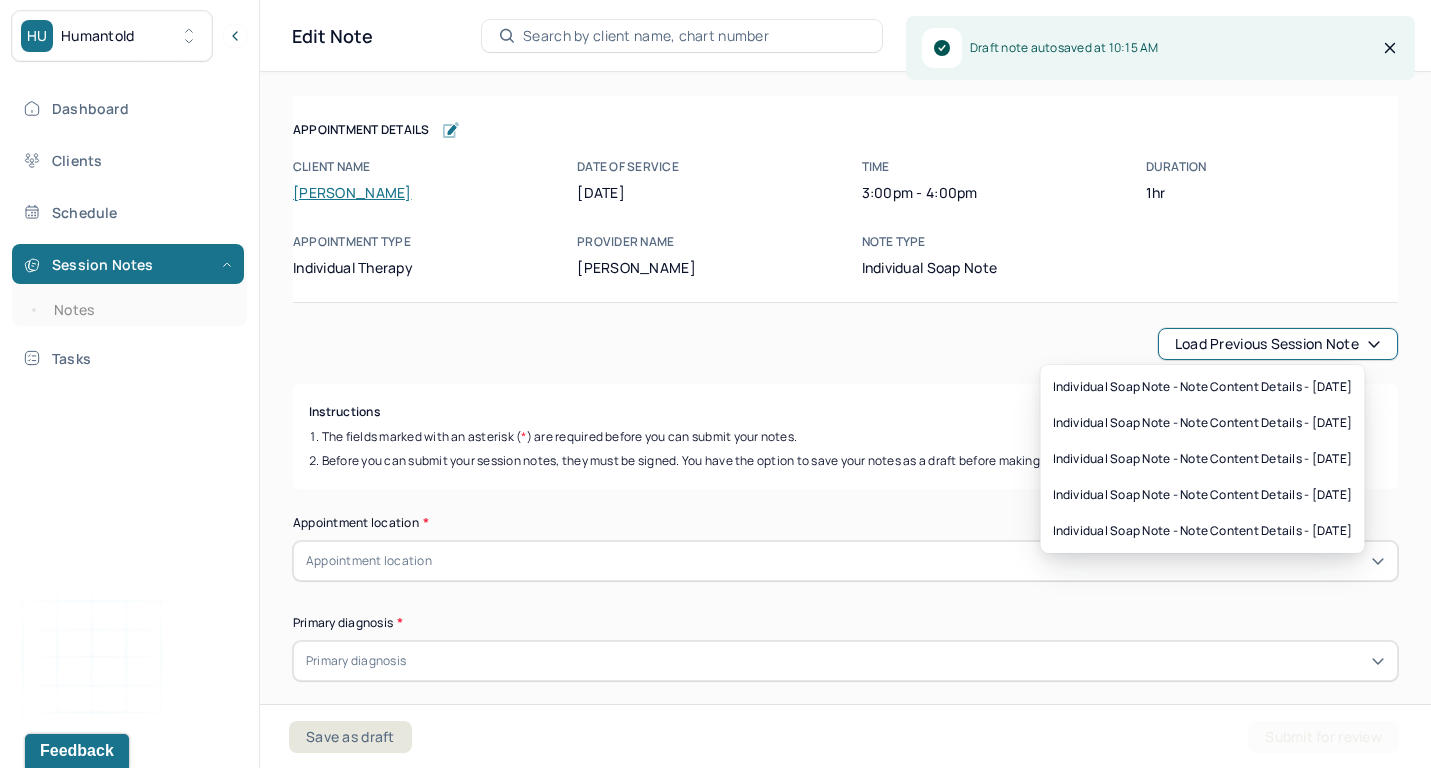 click on "Load previous session note" at bounding box center [1278, 344] 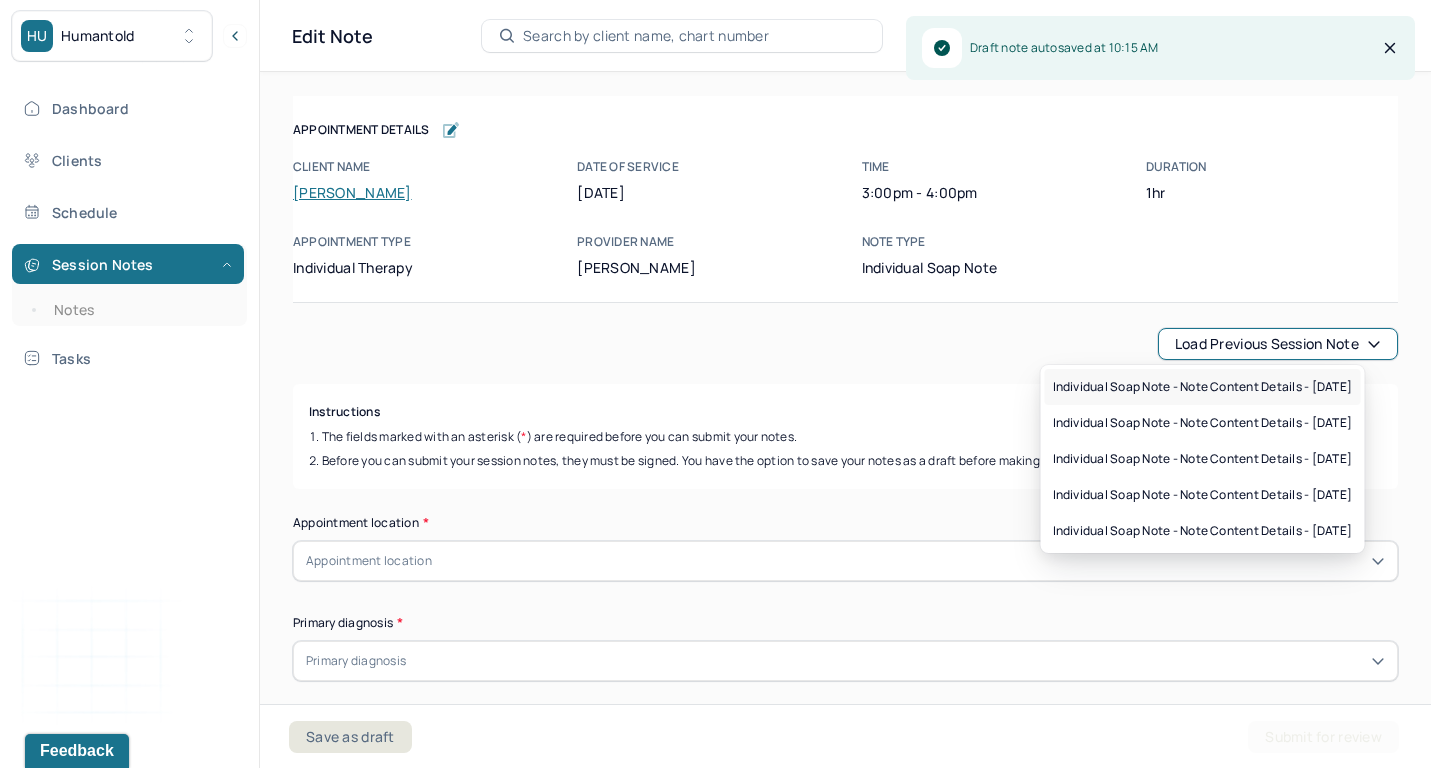 click on "Individual soap note   - Note content Details -   [DATE]" at bounding box center (1203, 387) 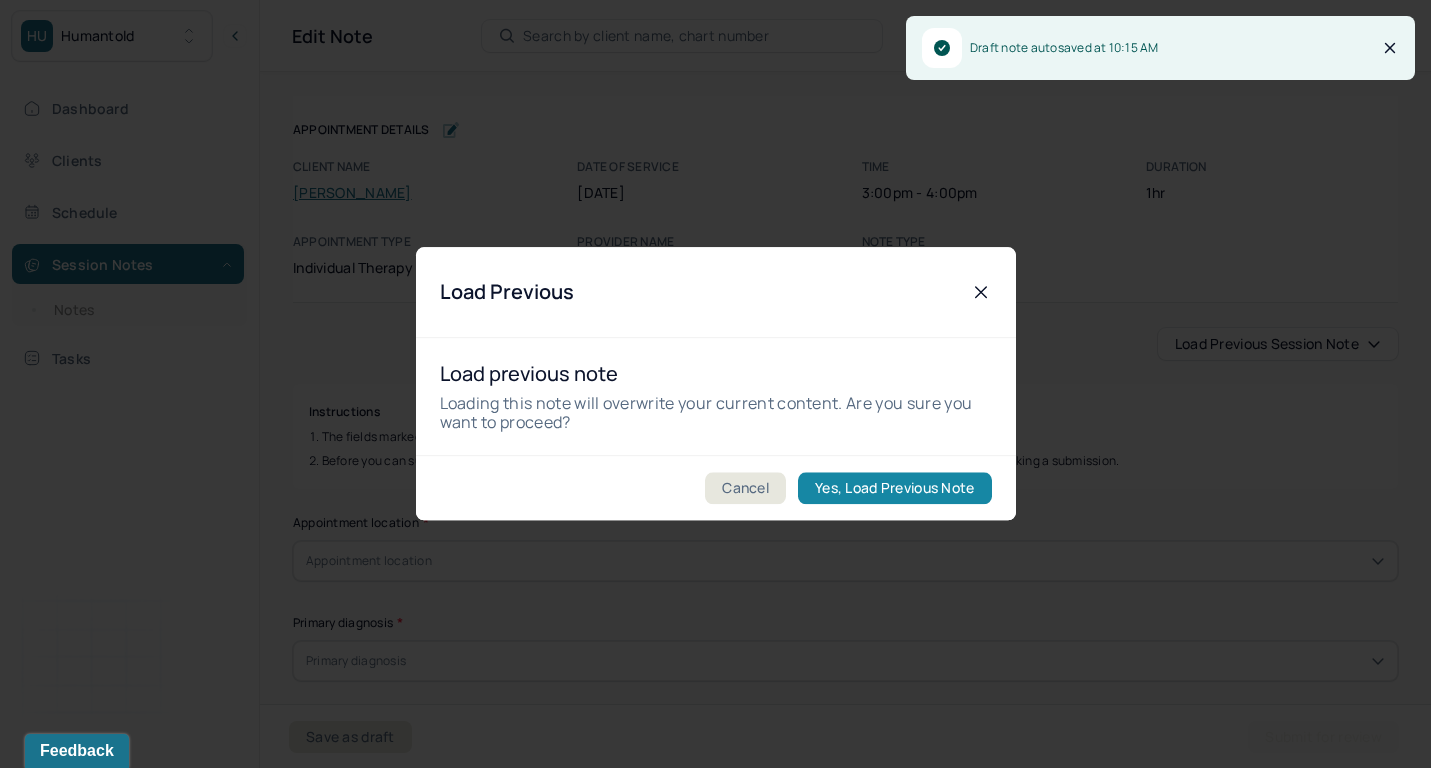 click on "Yes, Load Previous Note" at bounding box center (894, 489) 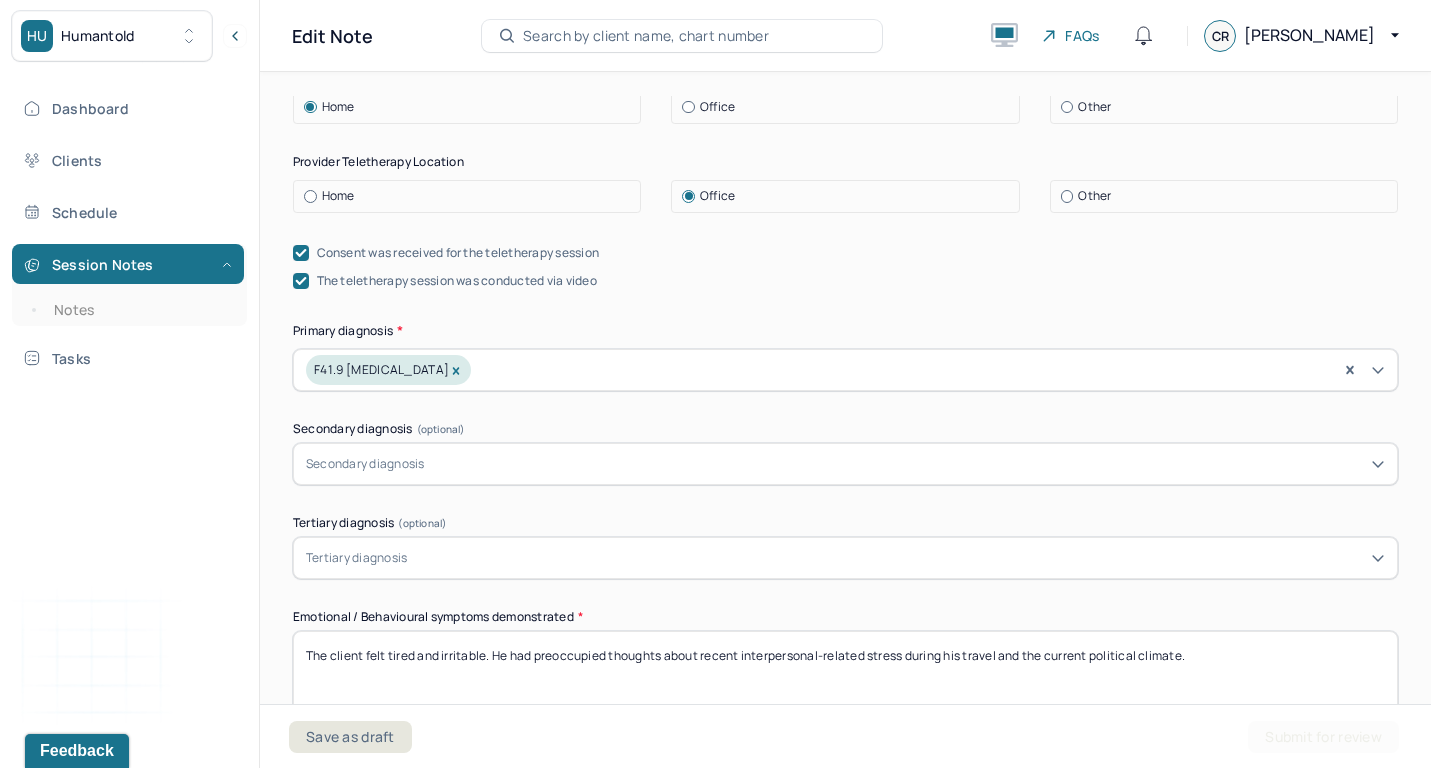 scroll, scrollTop: 558, scrollLeft: 0, axis: vertical 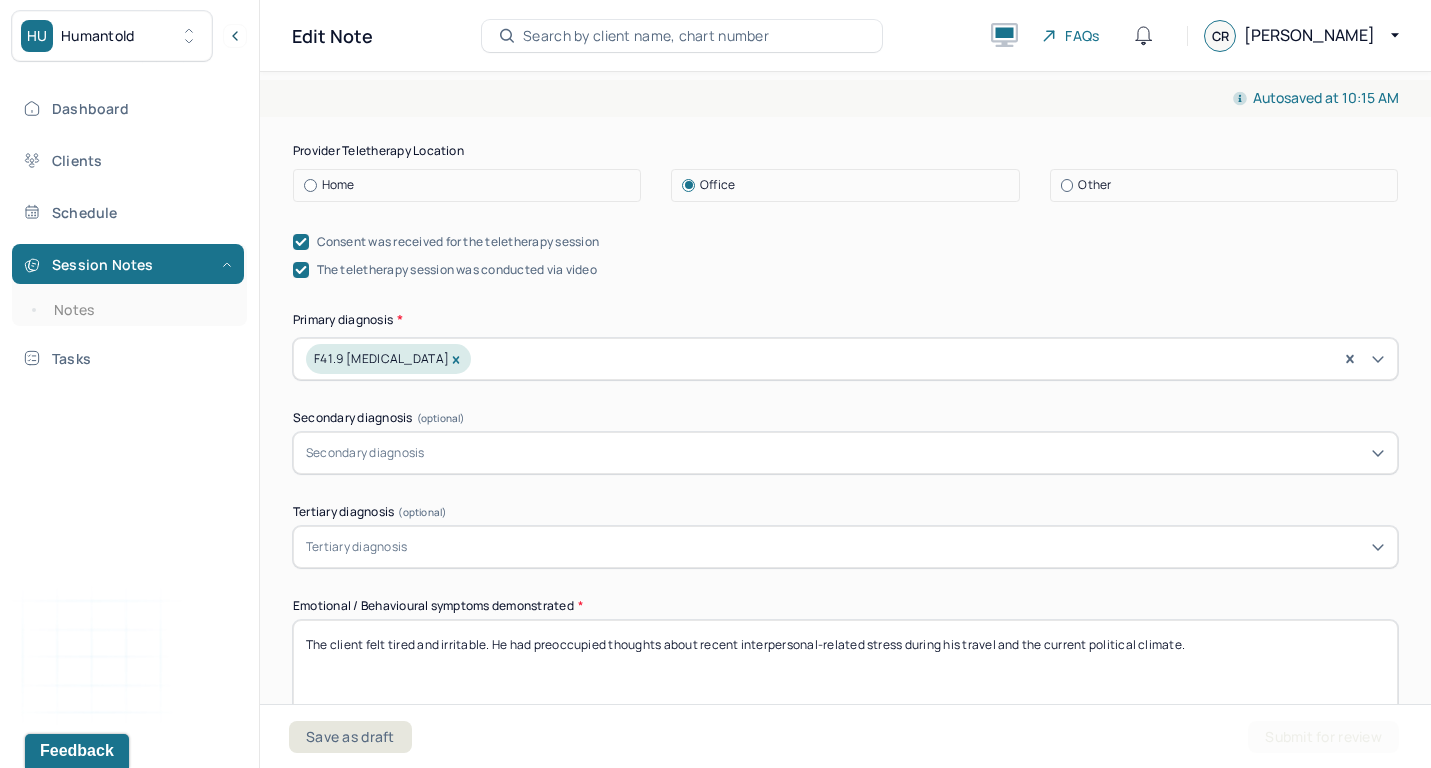 drag, startPoint x: 385, startPoint y: 642, endPoint x: 485, endPoint y: 641, distance: 100.005 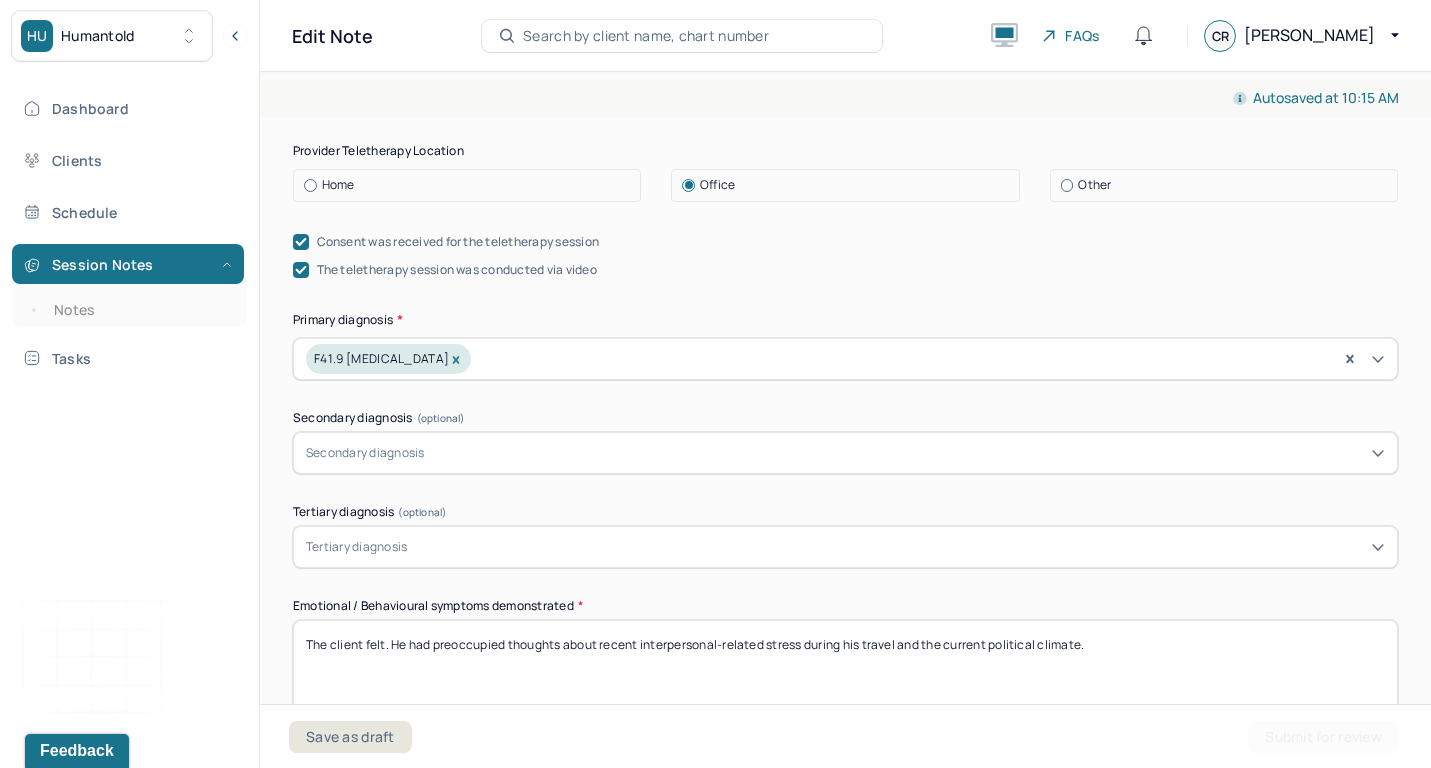 drag, startPoint x: 566, startPoint y: 639, endPoint x: 1247, endPoint y: 657, distance: 681.23785 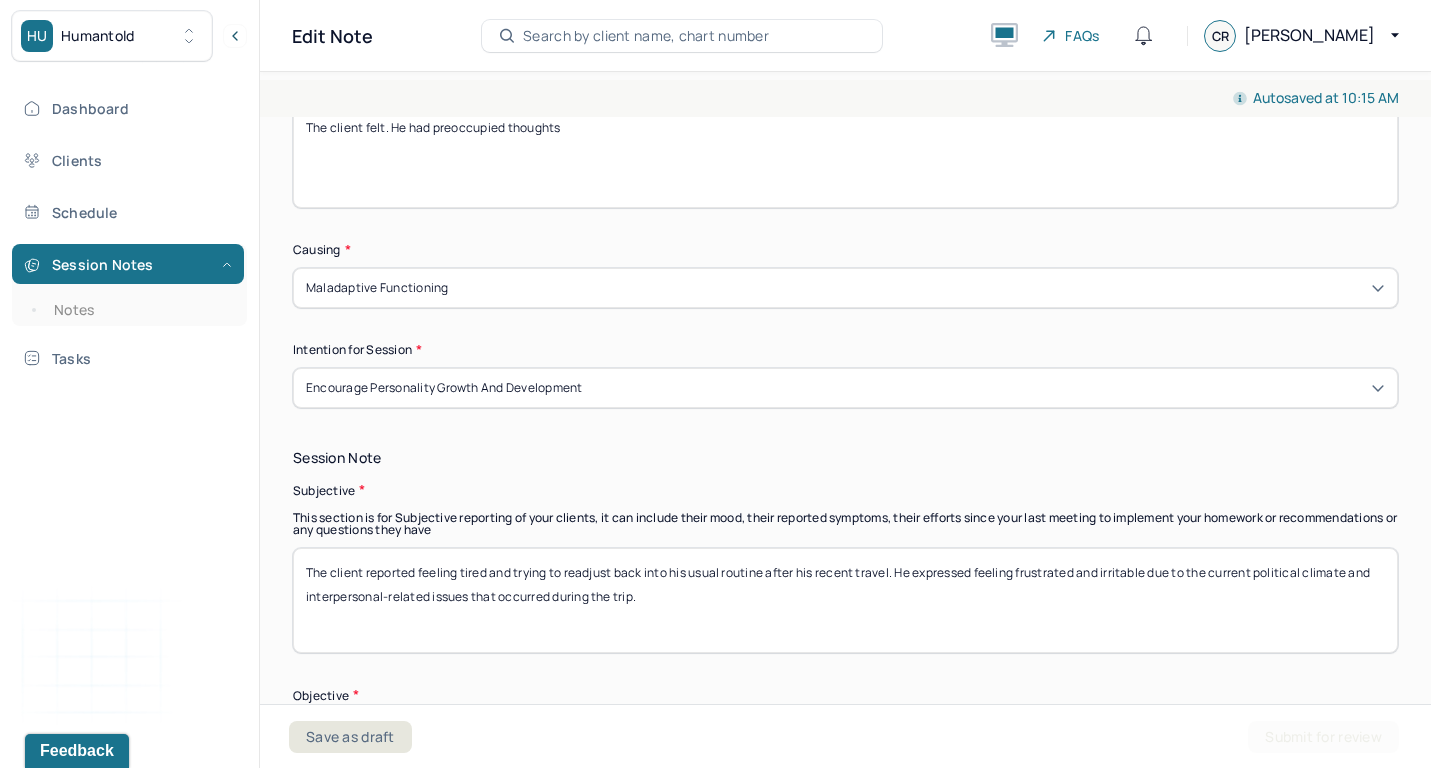 scroll, scrollTop: 1121, scrollLeft: 0, axis: vertical 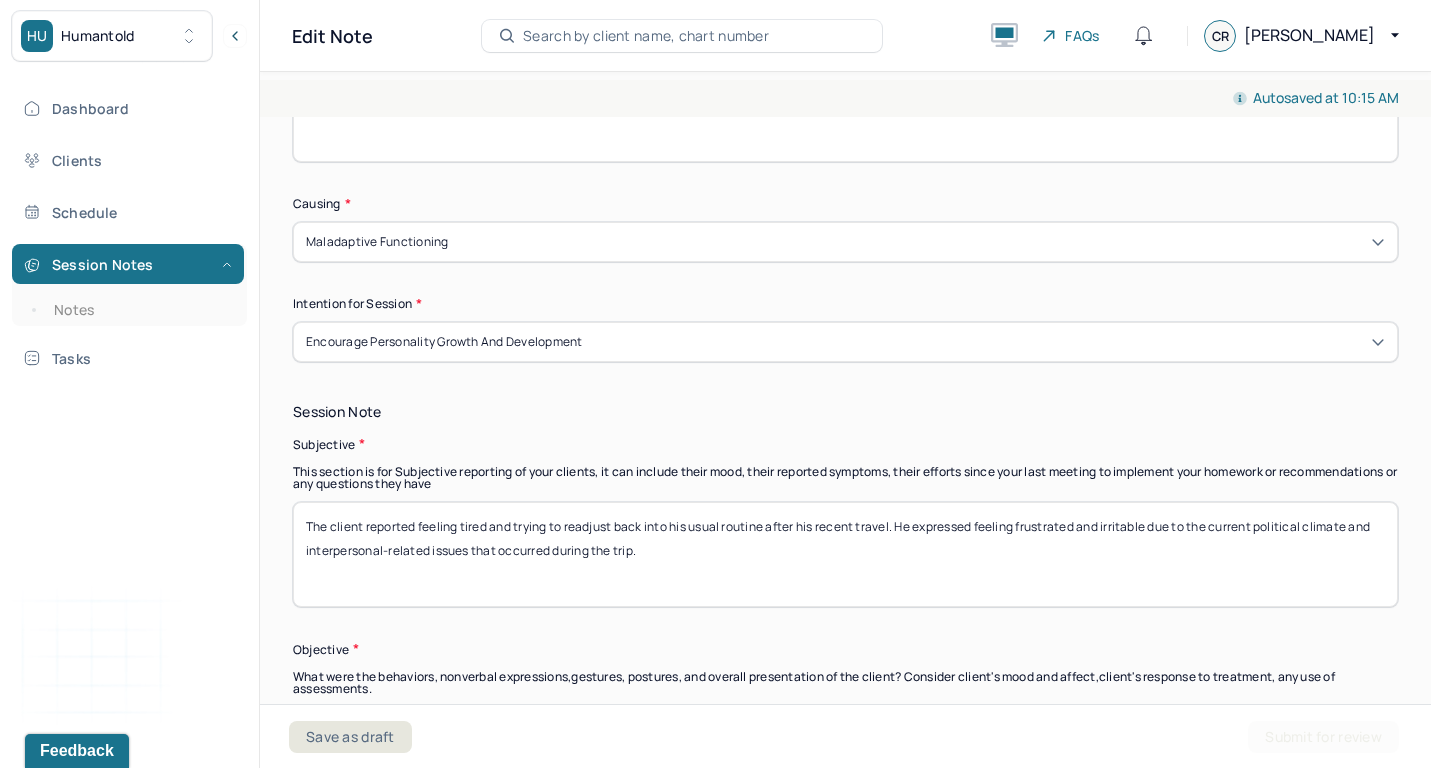 type on "The client felt. He had preoccupied thoughts" 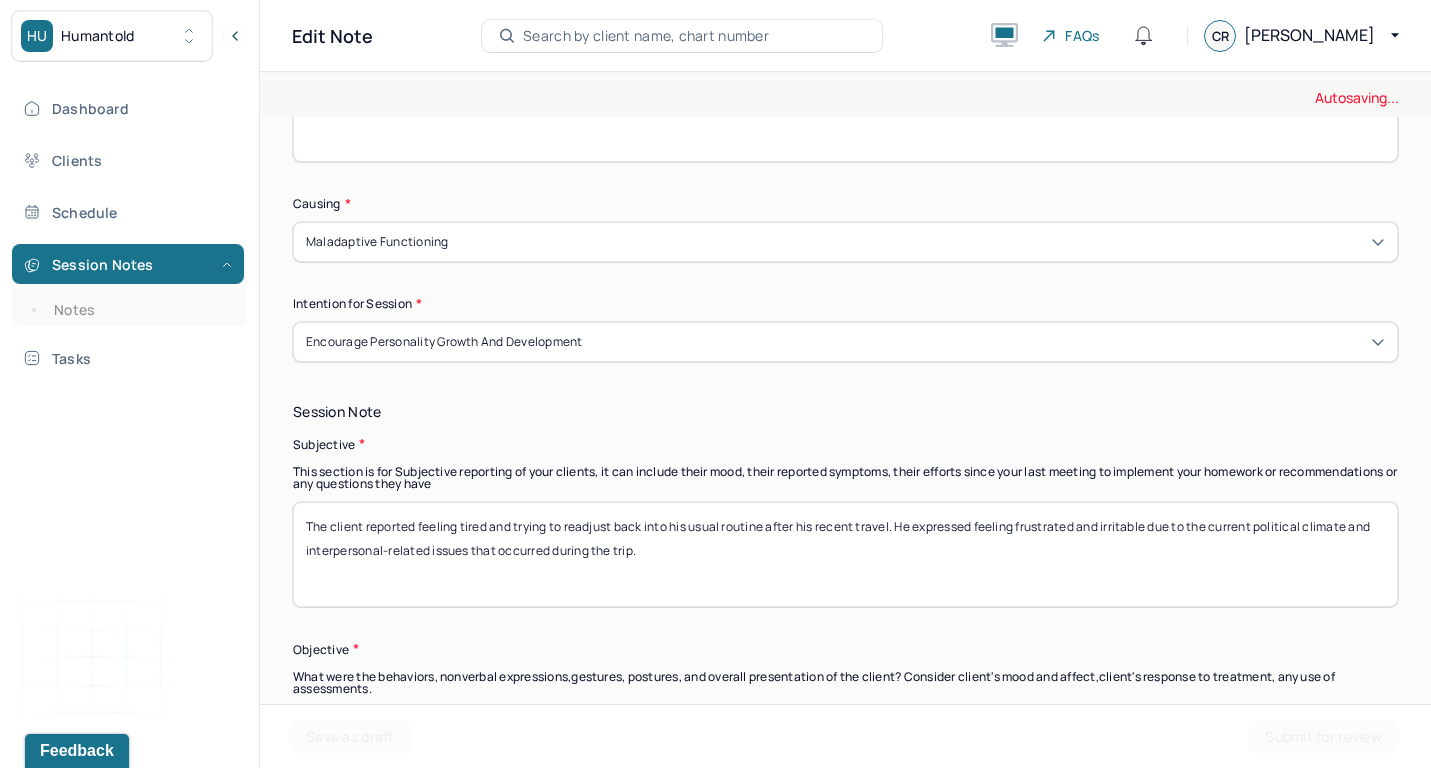 drag, startPoint x: 417, startPoint y: 523, endPoint x: 693, endPoint y: 765, distance: 367.0695 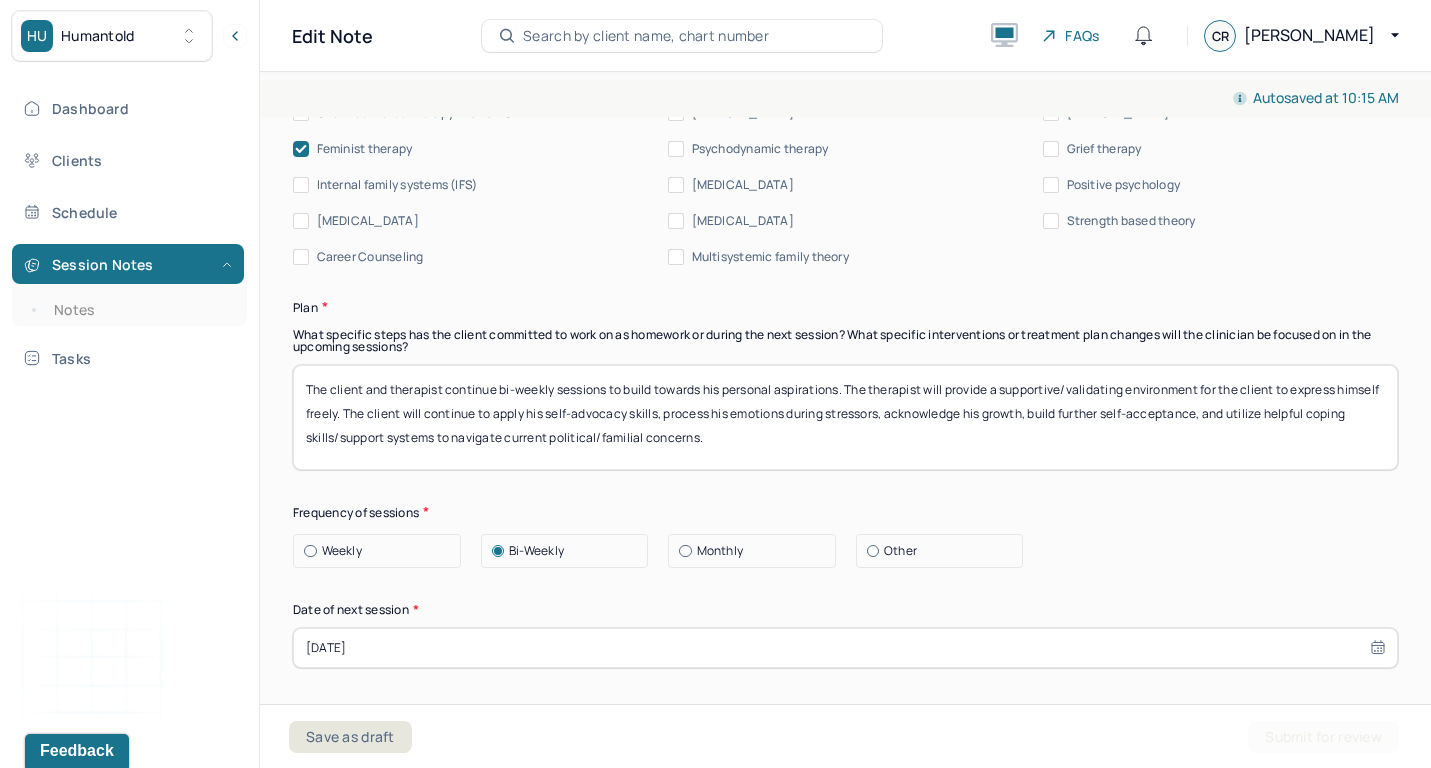 scroll, scrollTop: 2523, scrollLeft: 0, axis: vertical 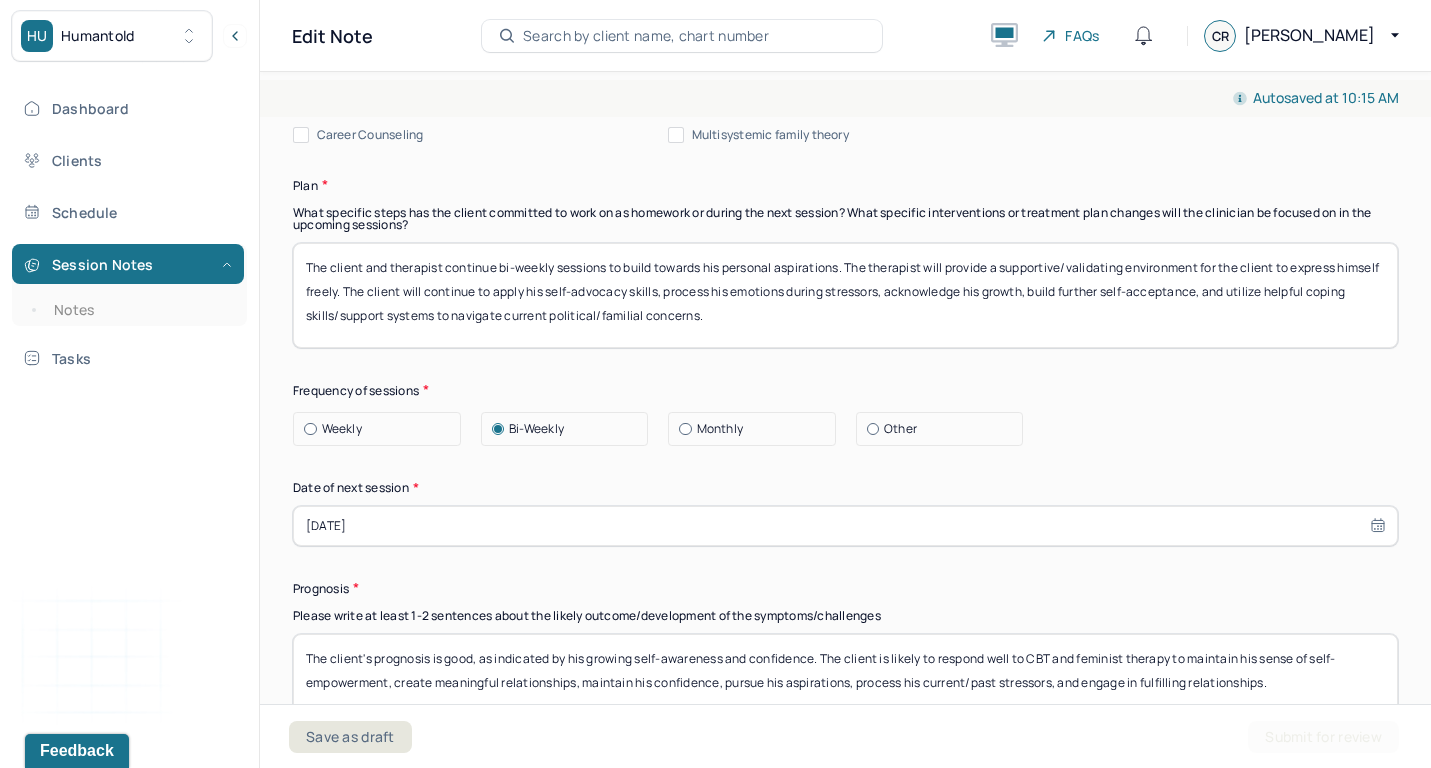 type on "The client reported" 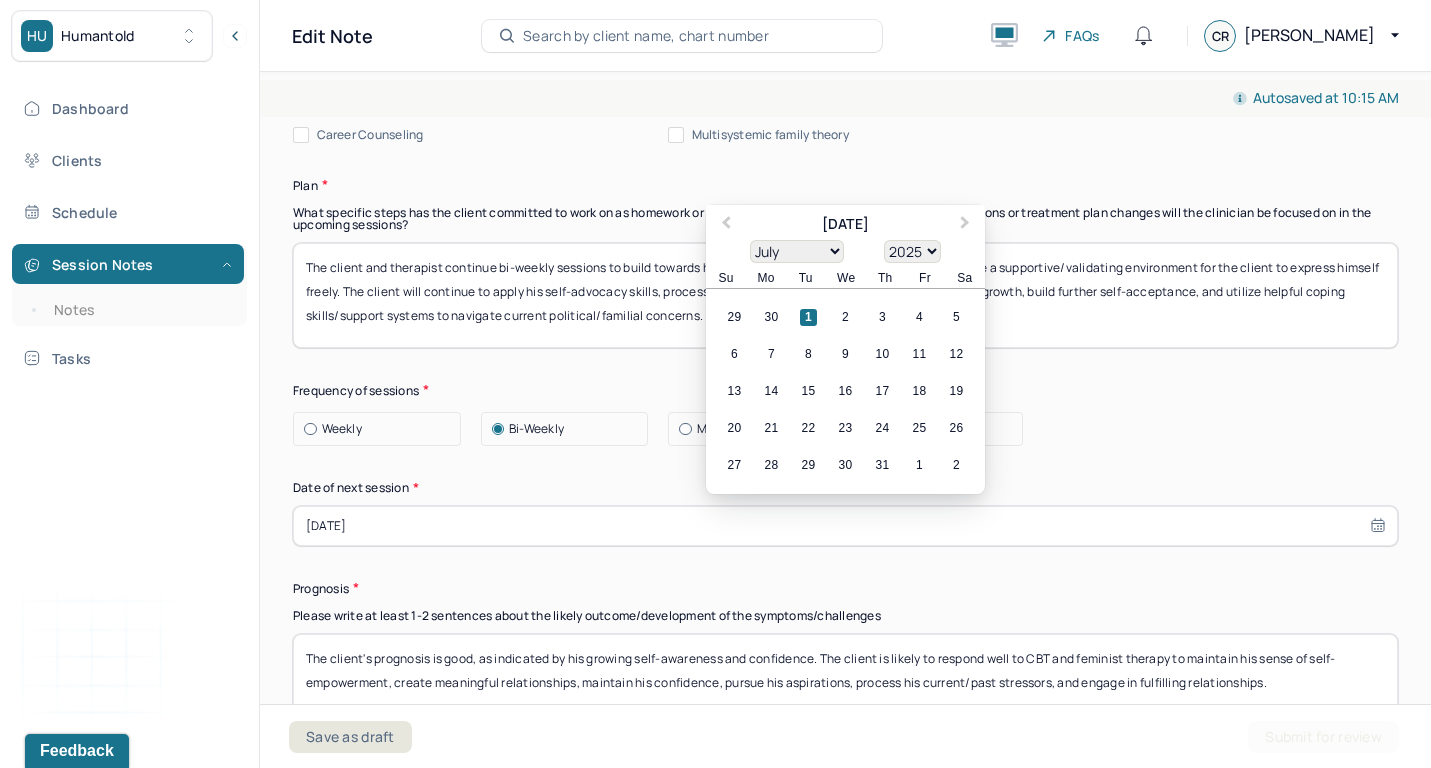 click on "[DATE]" at bounding box center (845, 526) 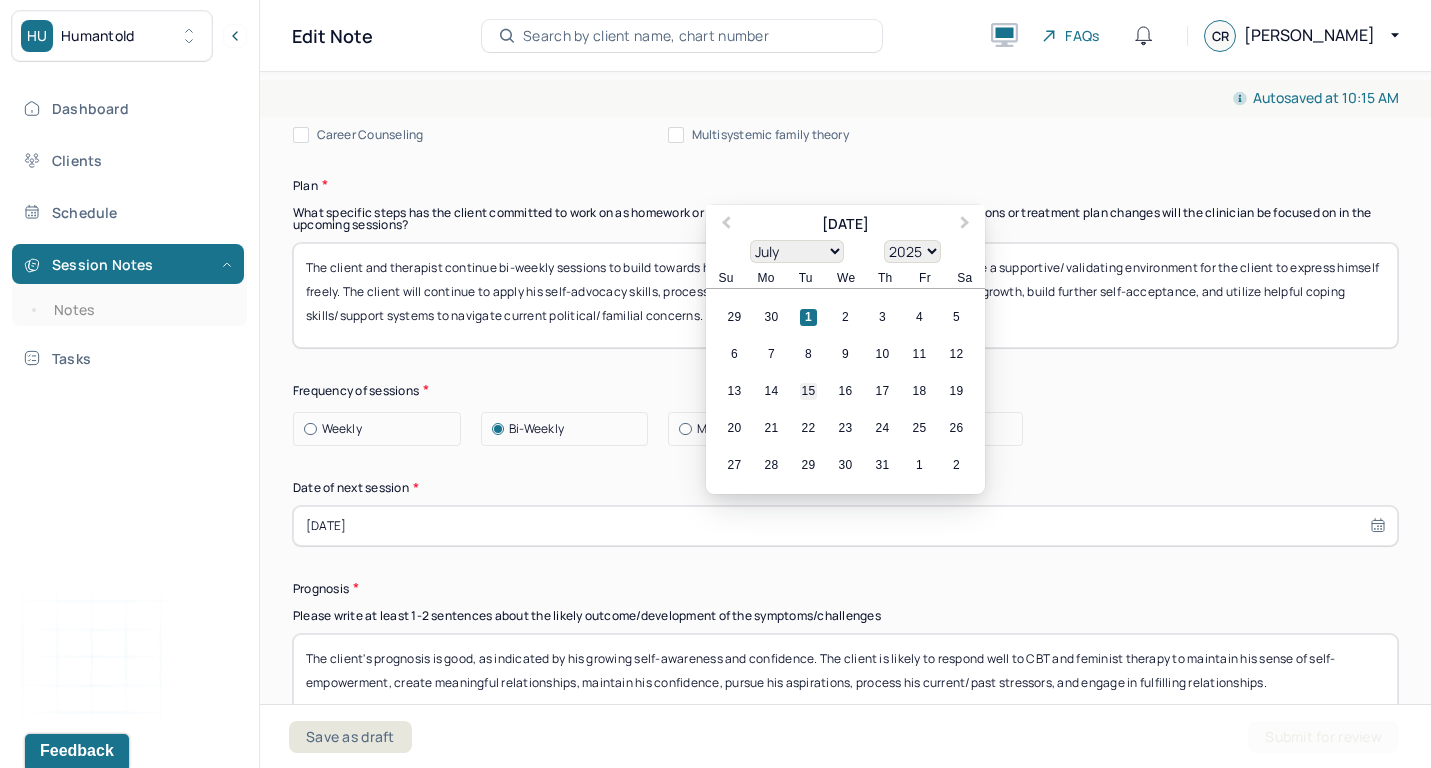 click on "15" at bounding box center (808, 391) 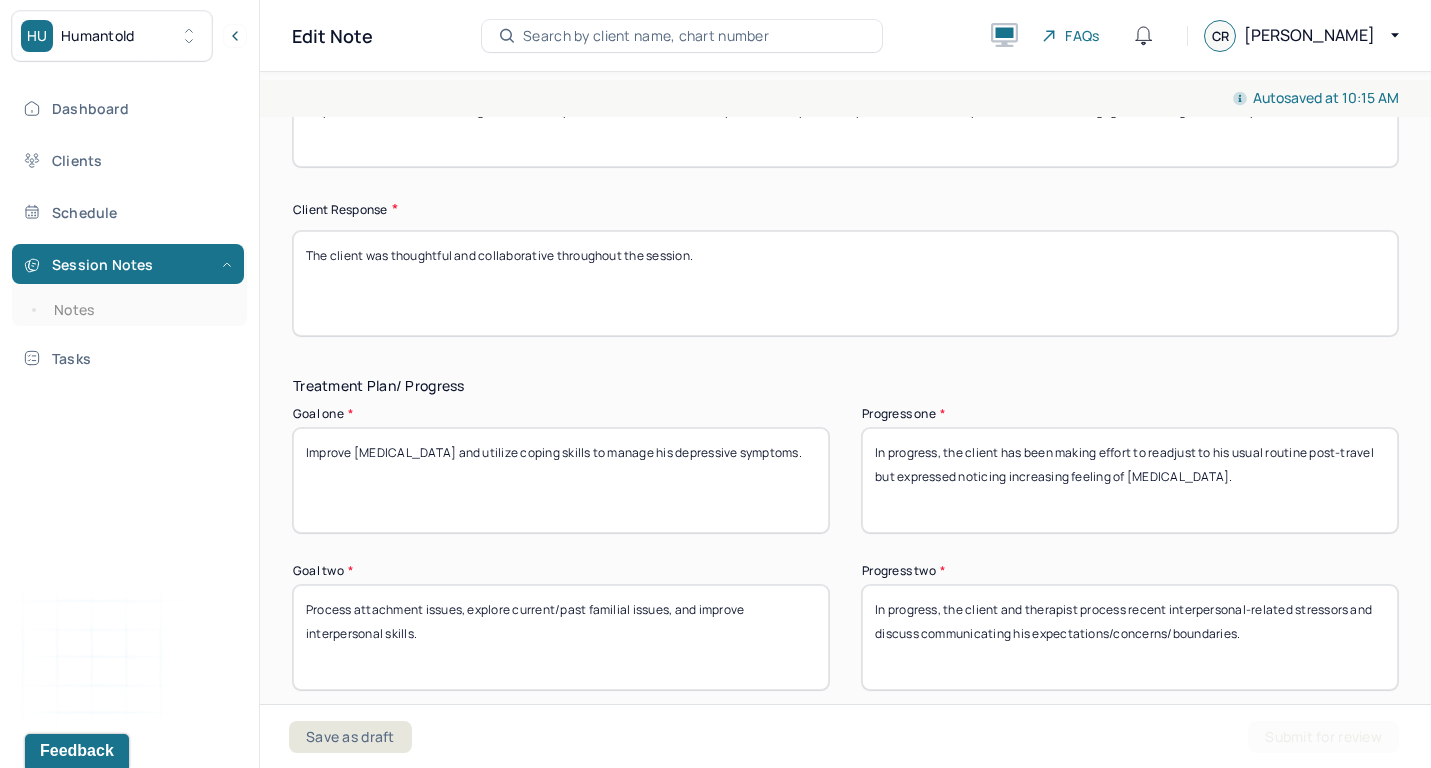 scroll, scrollTop: 3141, scrollLeft: 0, axis: vertical 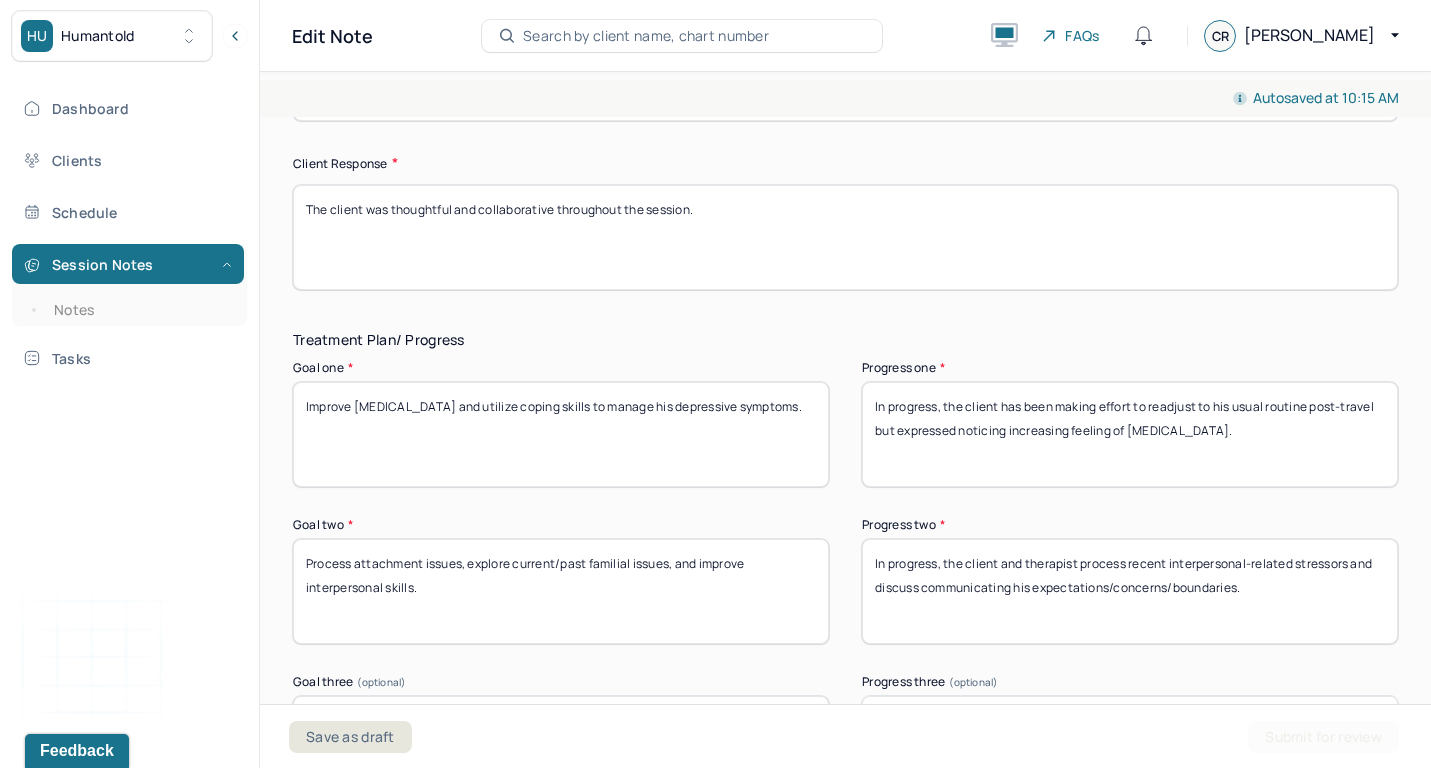 drag, startPoint x: 946, startPoint y: 399, endPoint x: 1069, endPoint y: 517, distance: 170.4494 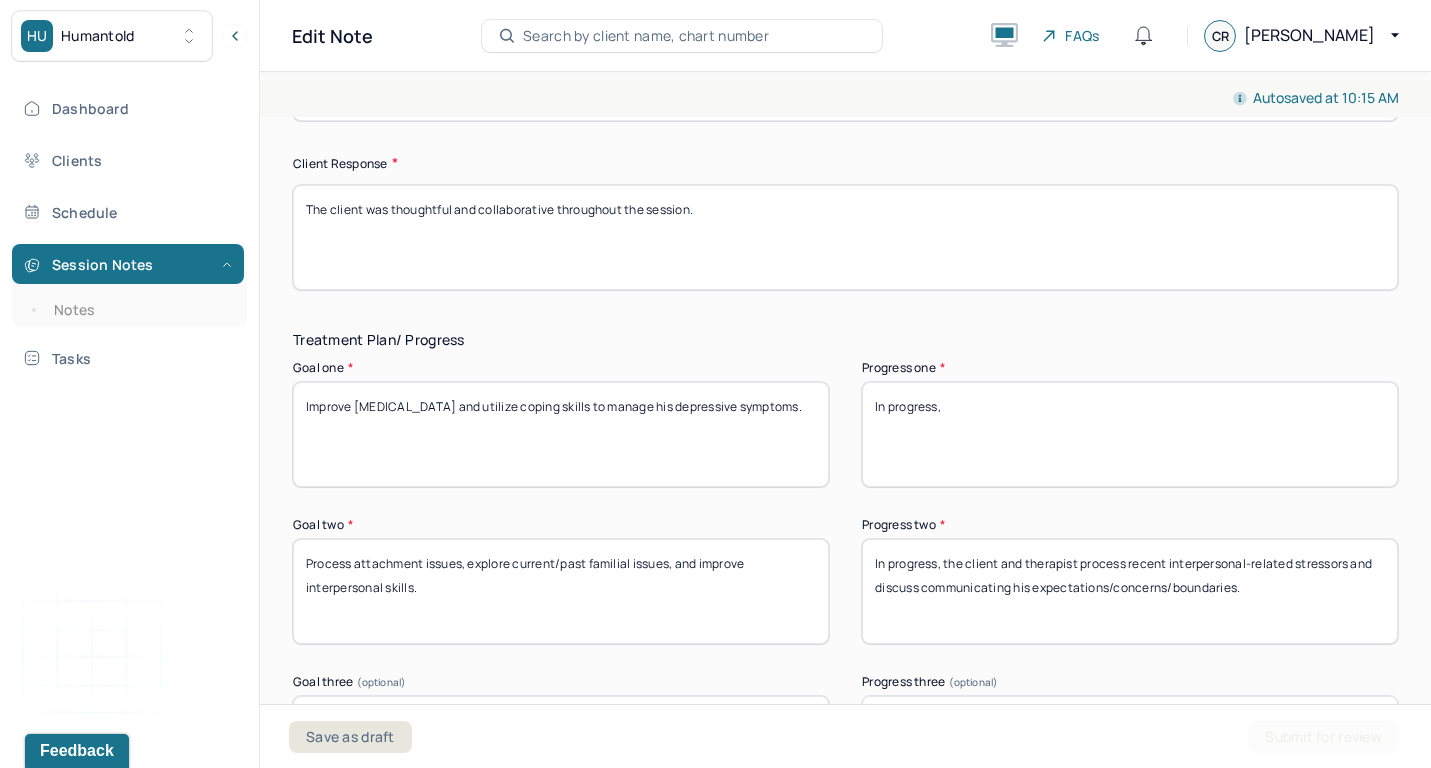 type on "In progress," 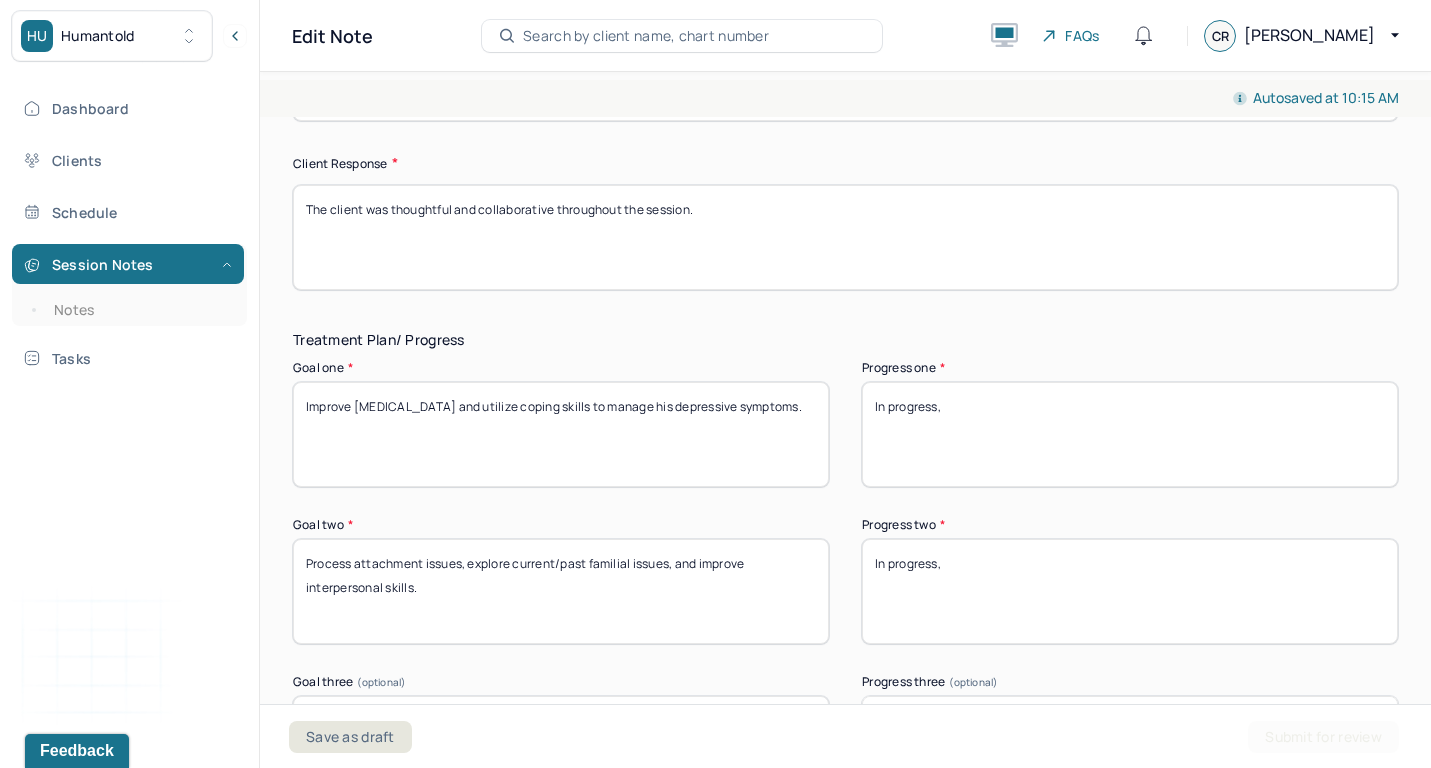 scroll, scrollTop: 3470, scrollLeft: 0, axis: vertical 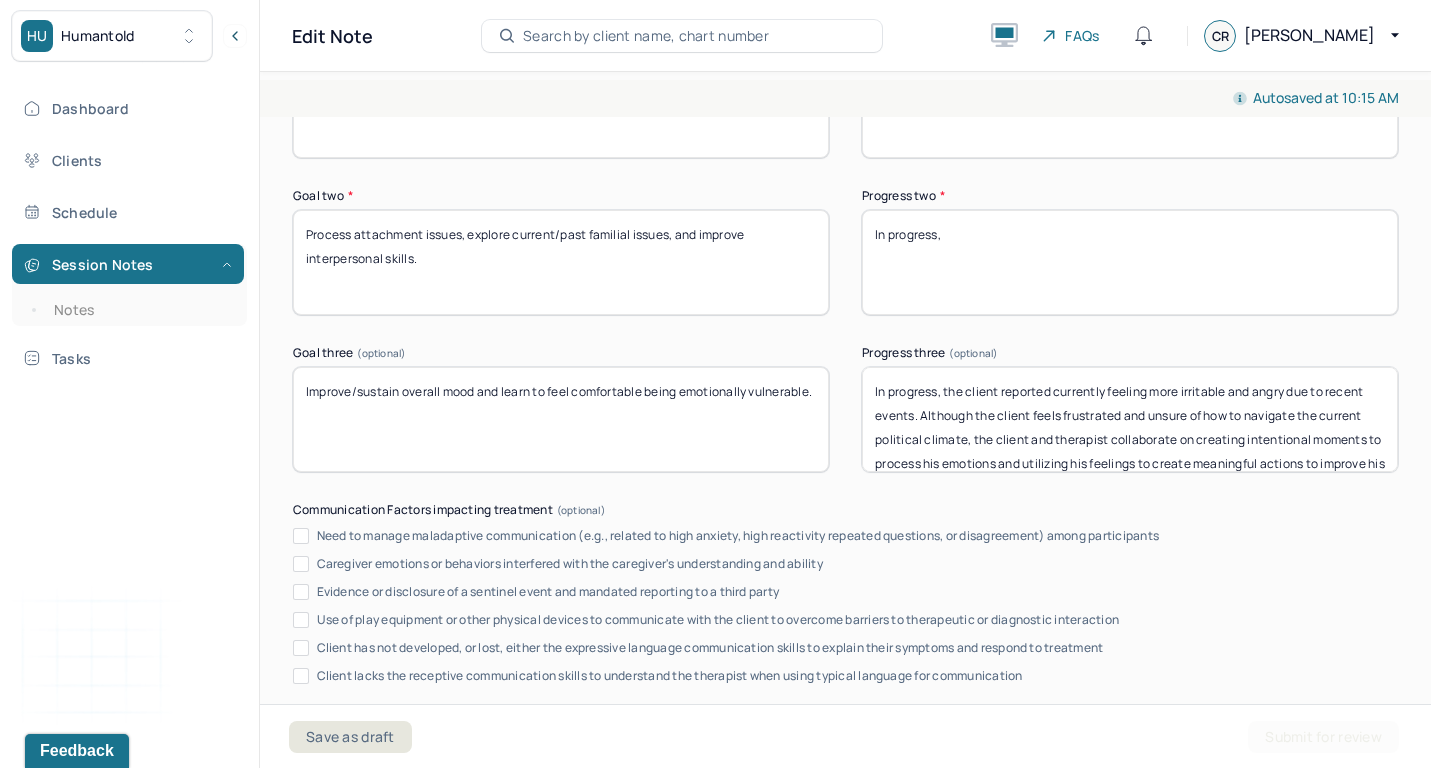 type on "In progress," 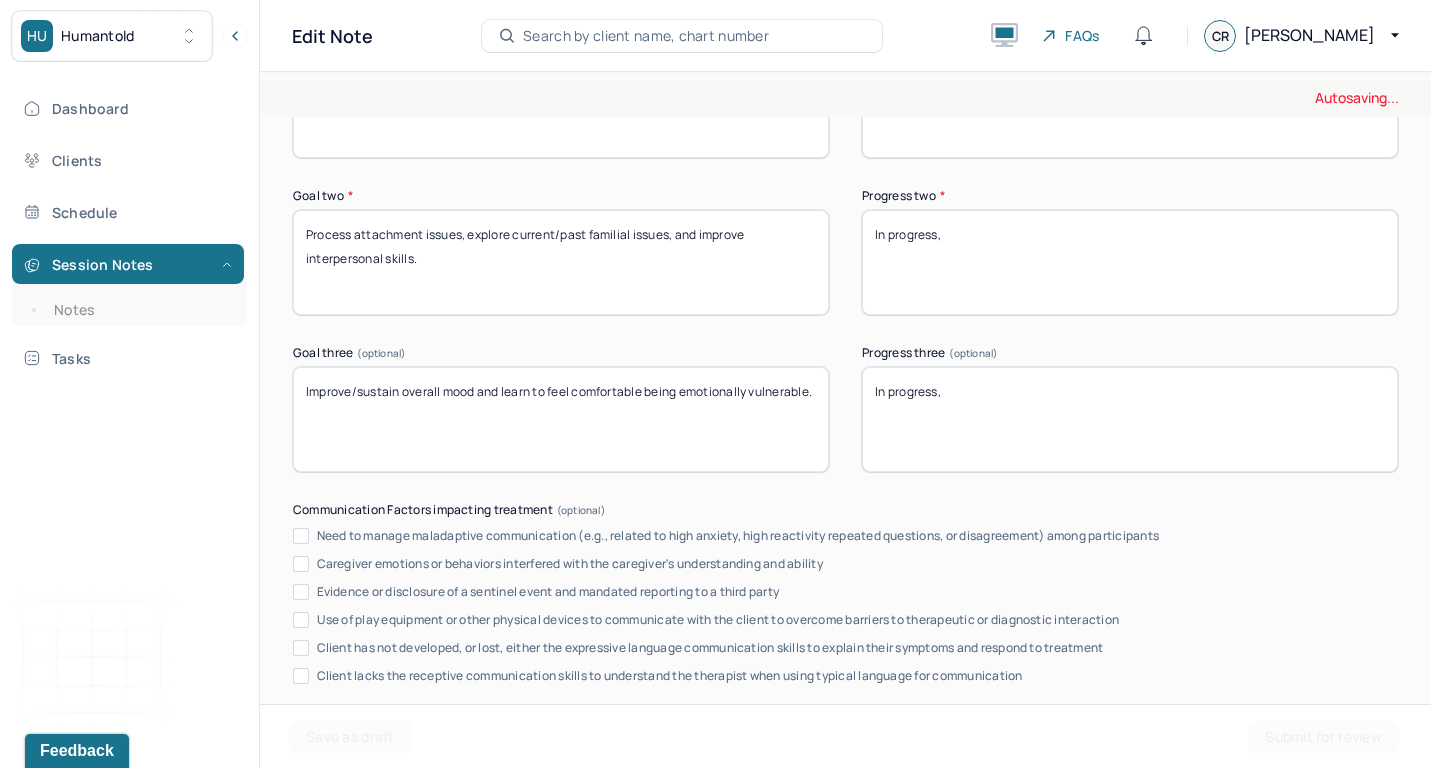 scroll, scrollTop: 0, scrollLeft: 0, axis: both 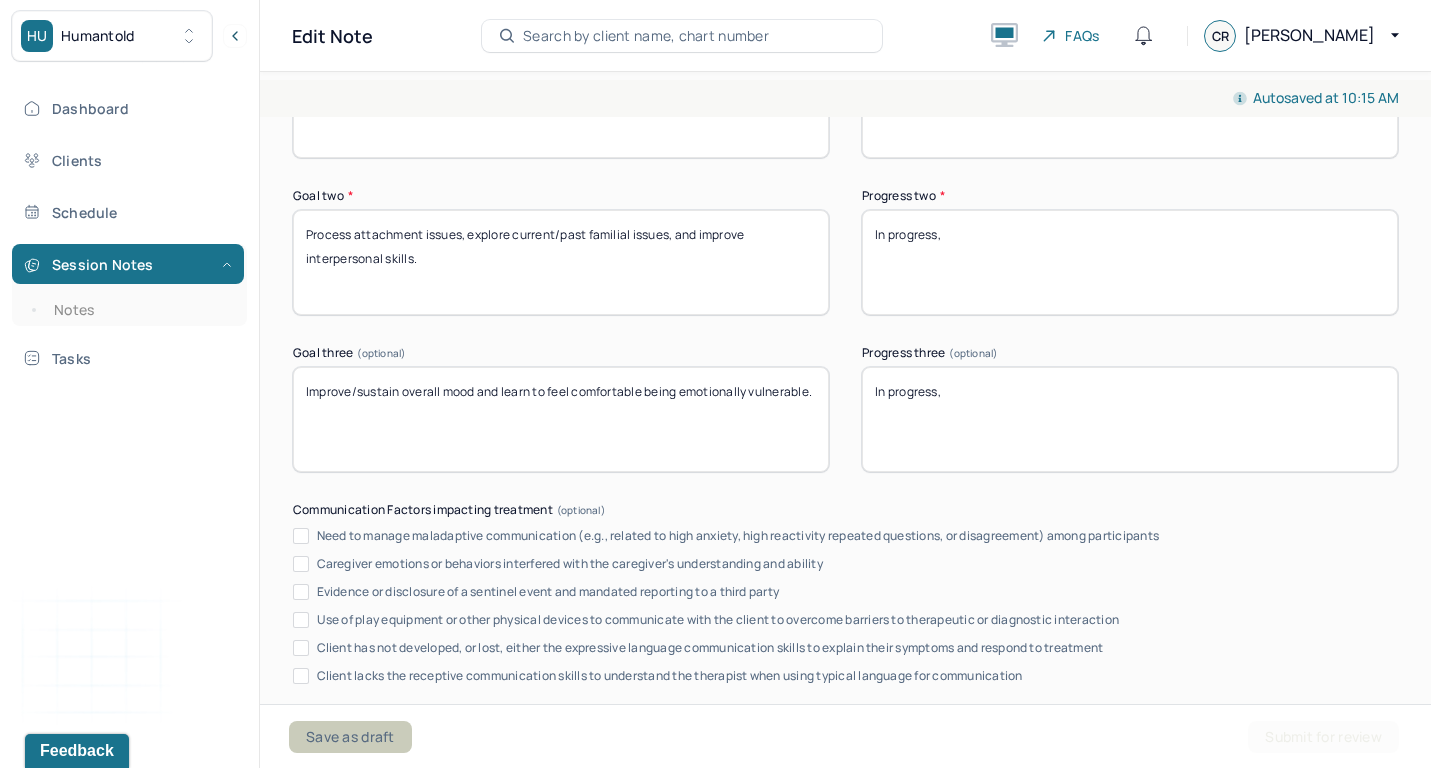 type on "In progress," 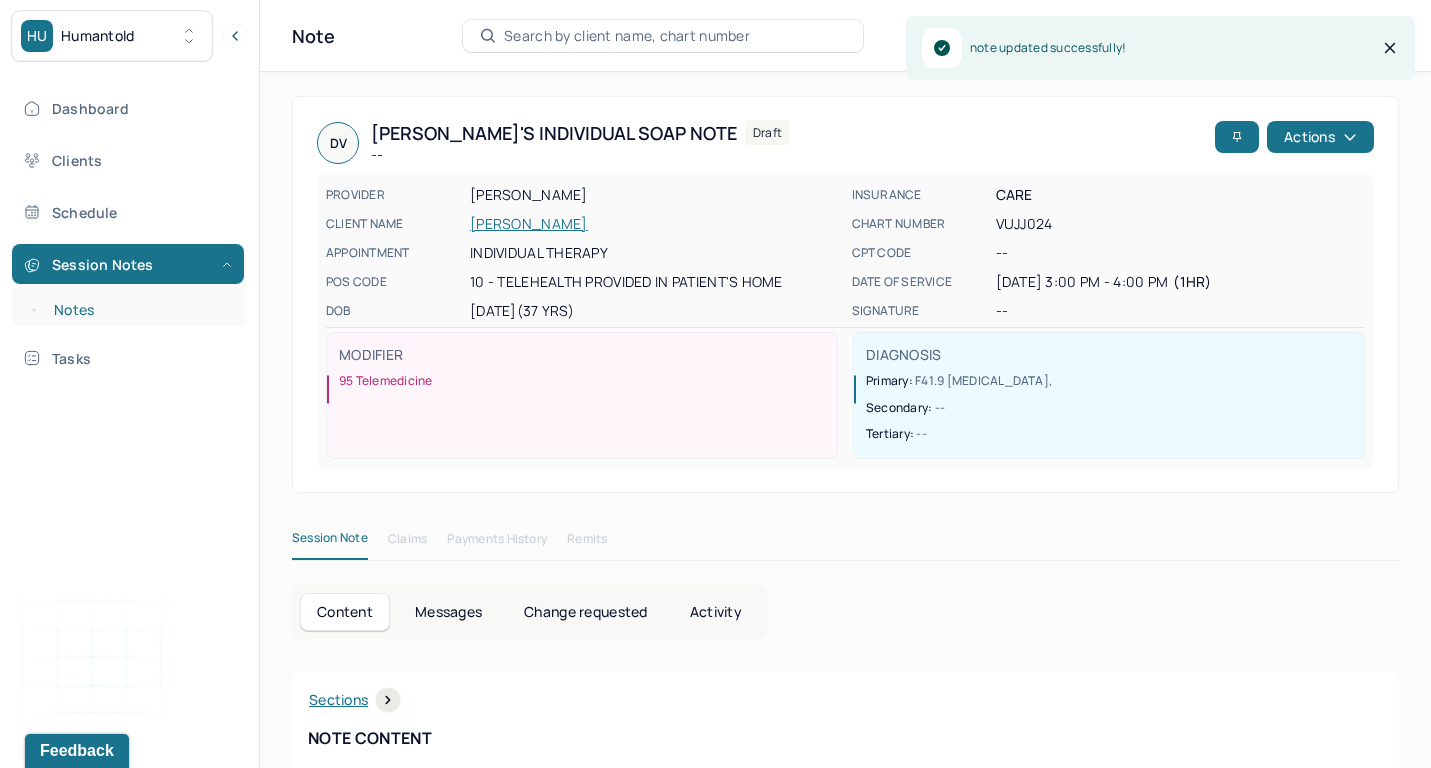click on "Notes" at bounding box center [139, 310] 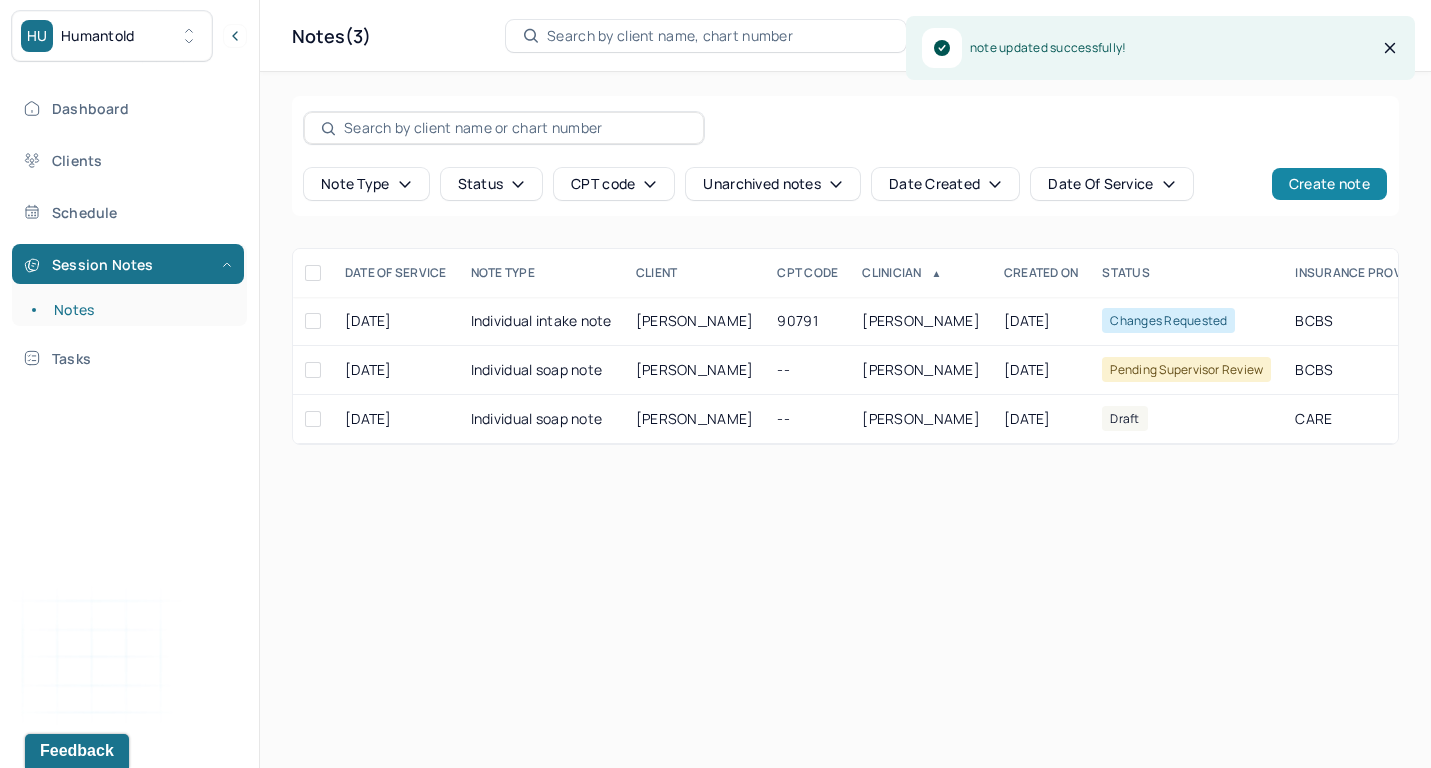 click on "Create note" at bounding box center [1329, 184] 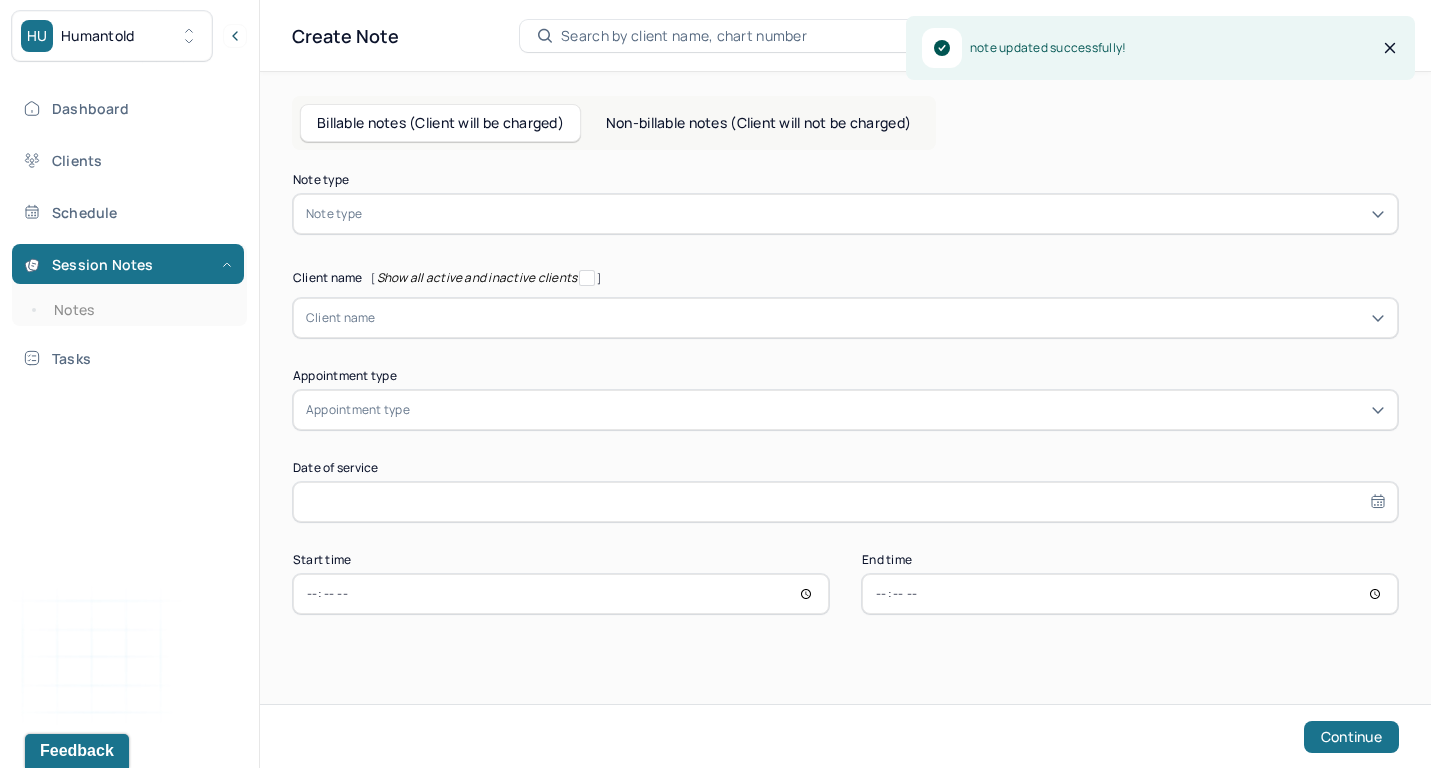 click at bounding box center [875, 214] 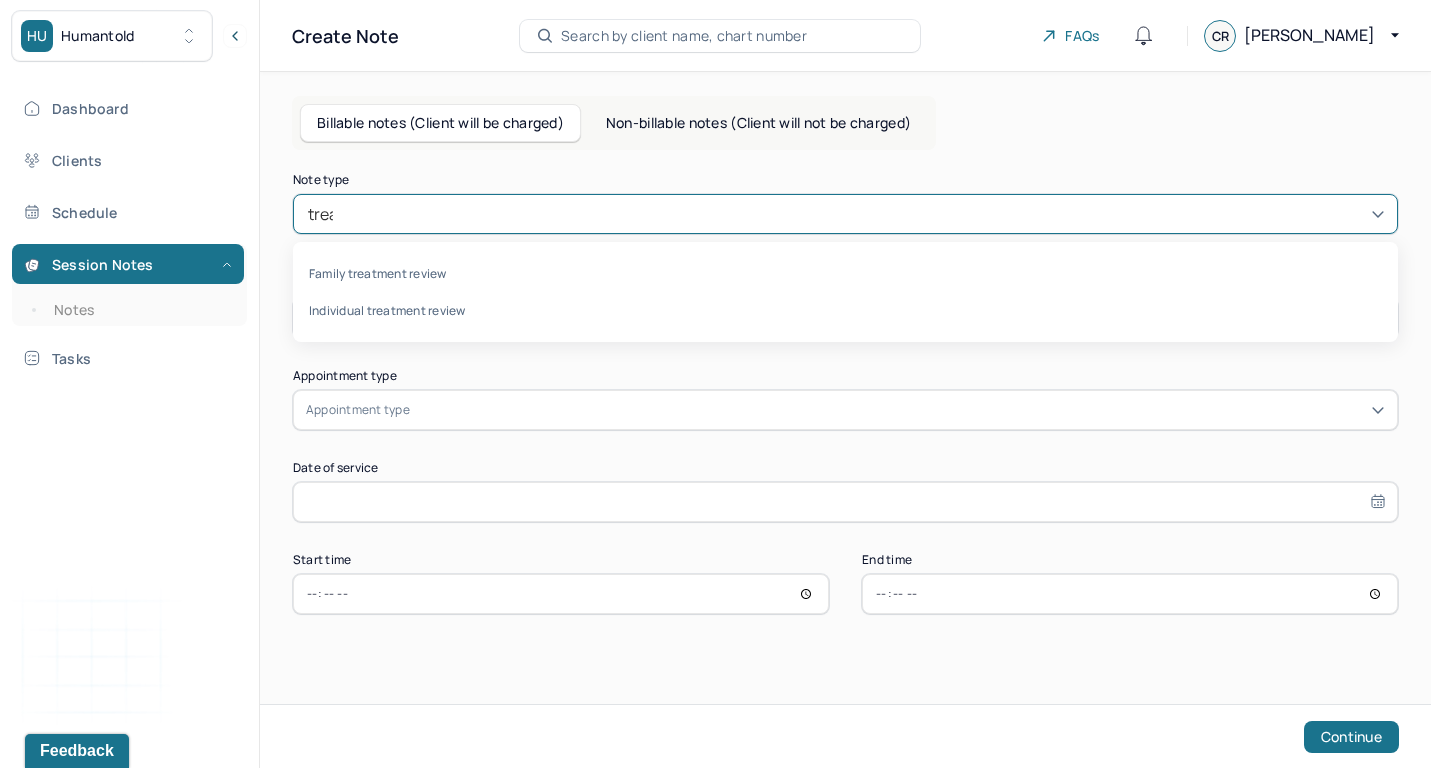 type on "treat" 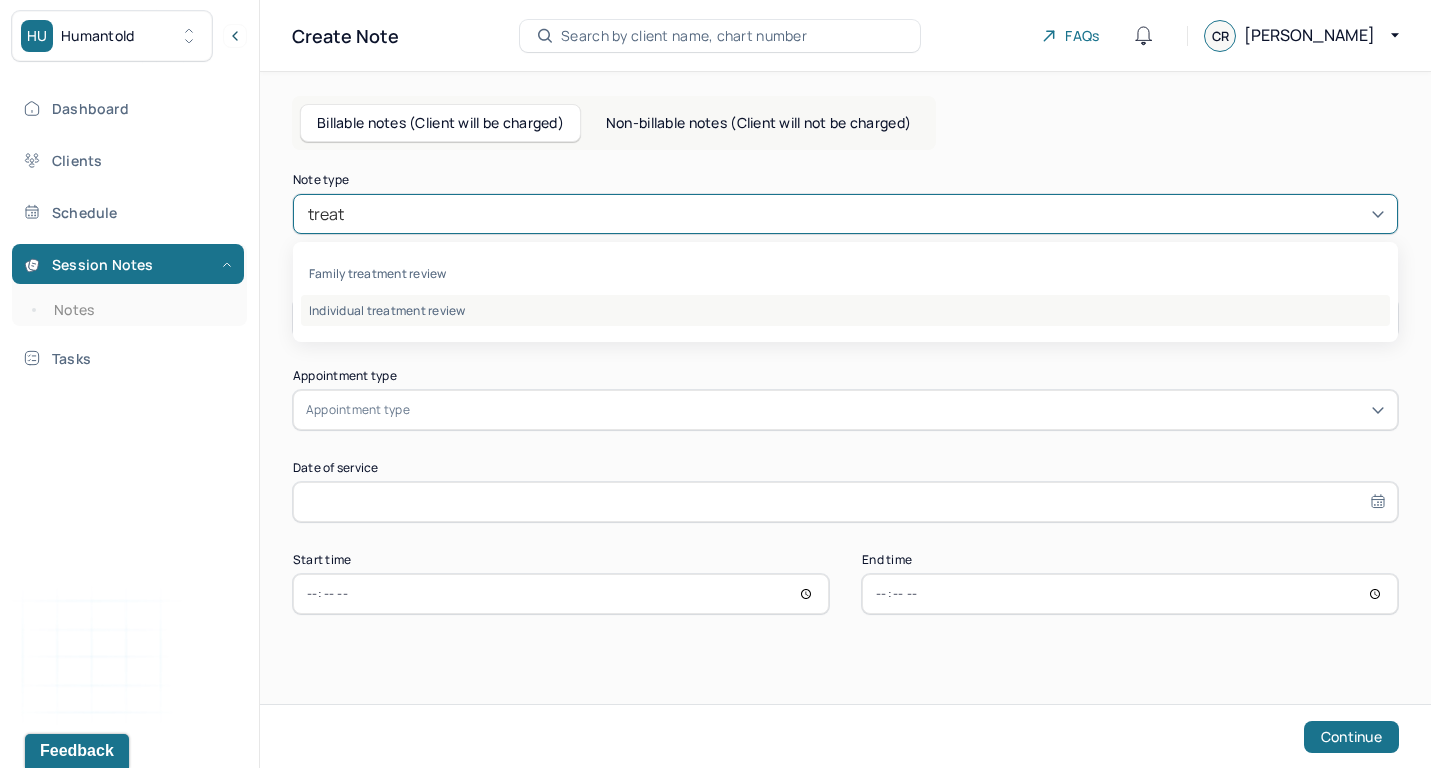 click on "Individual treatment review" at bounding box center [845, 310] 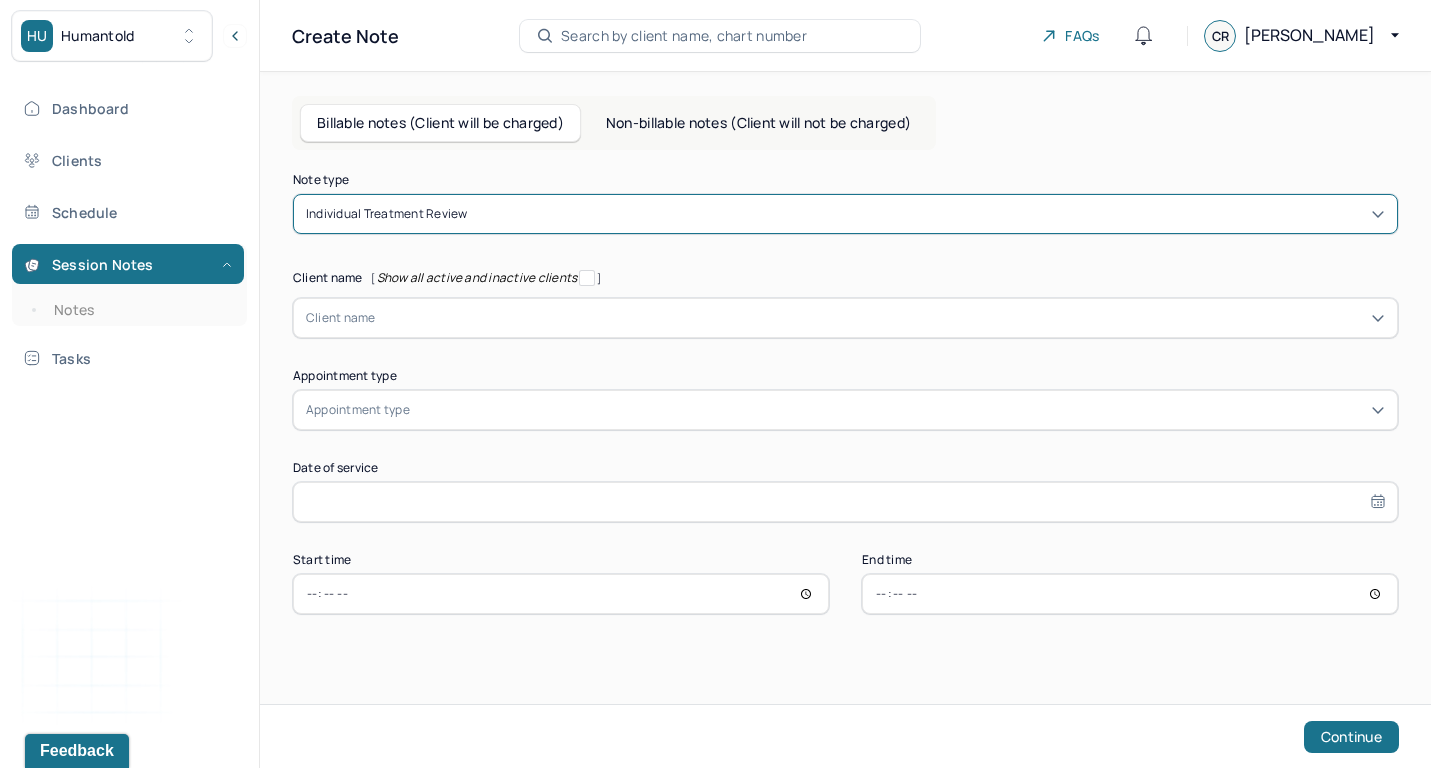 click at bounding box center [880, 318] 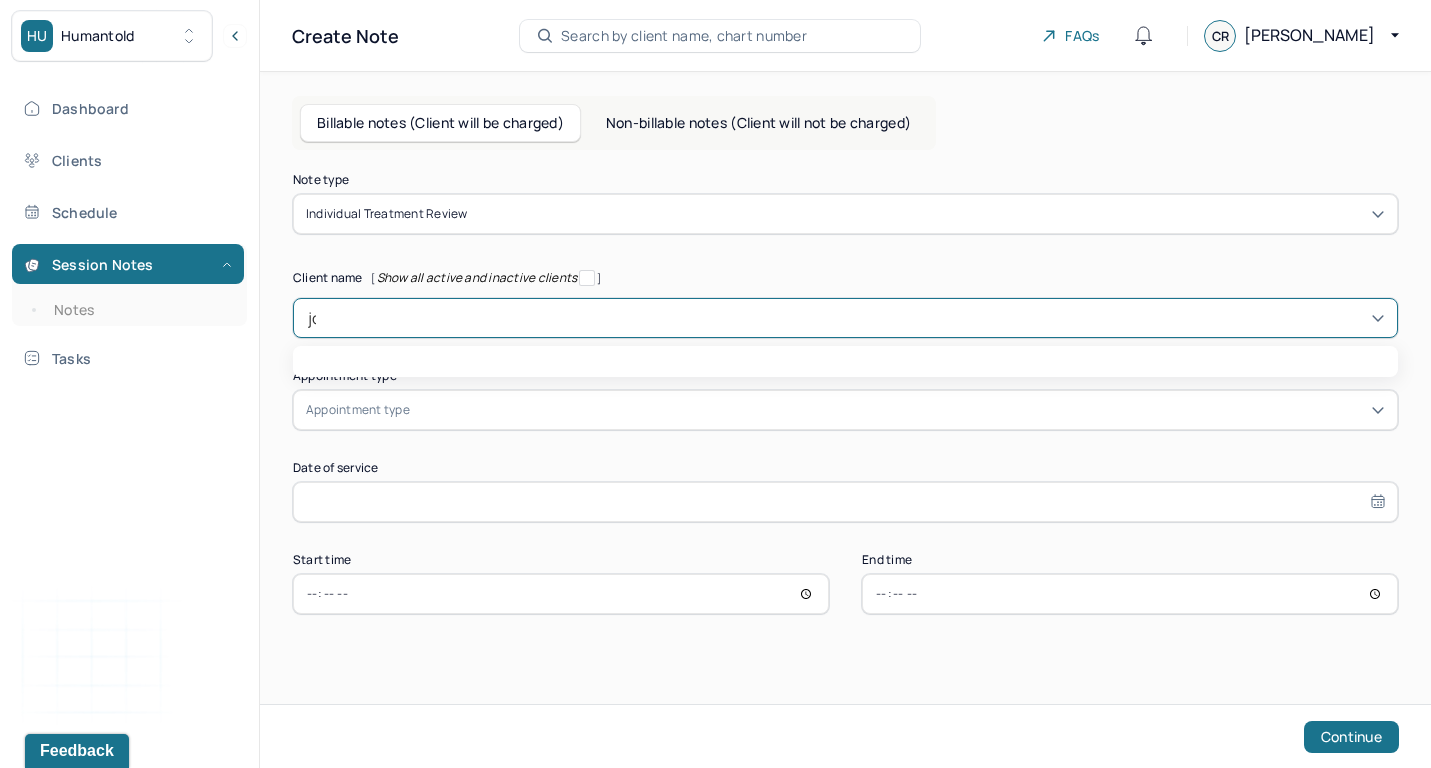 type on "[PERSON_NAME]" 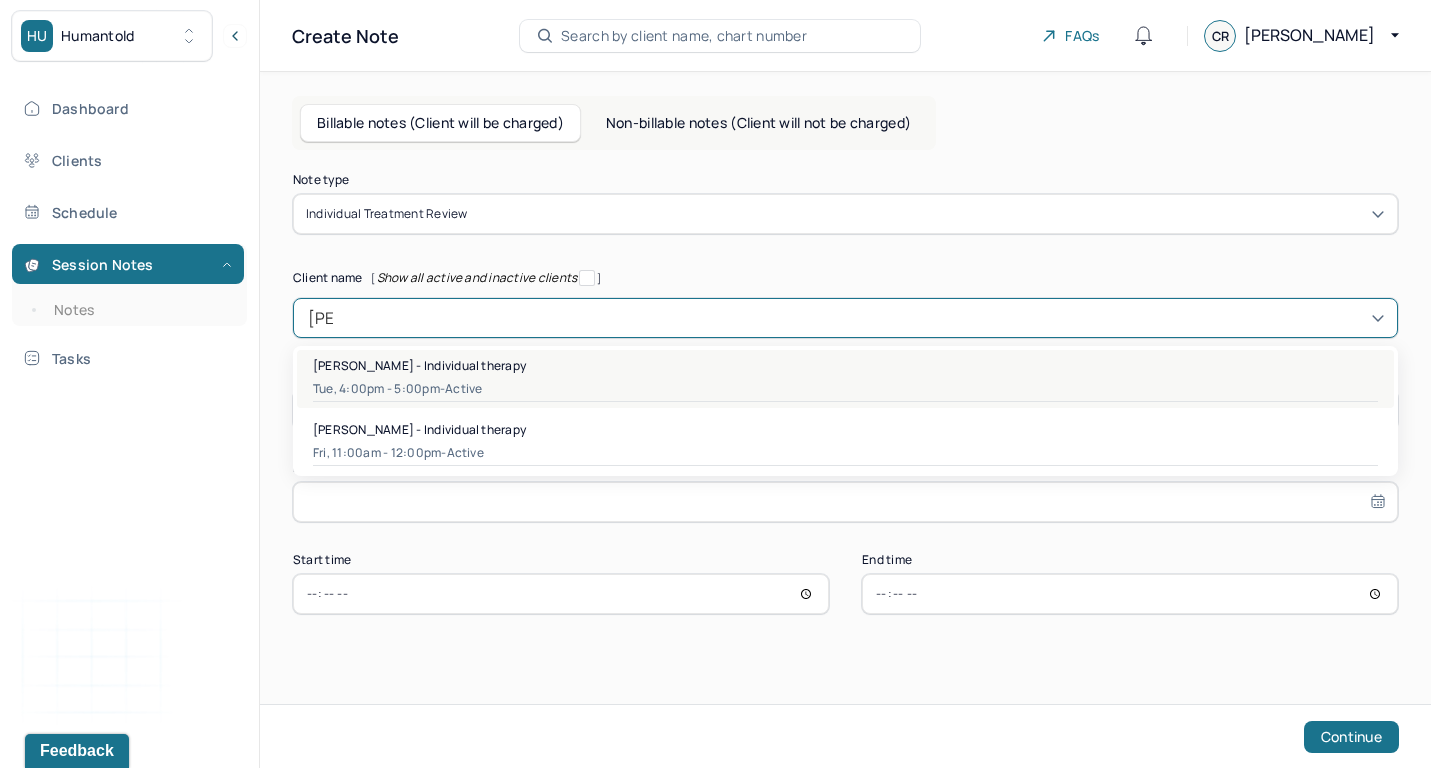 click on "[PERSON_NAME] - Individual therapy" at bounding box center (419, 365) 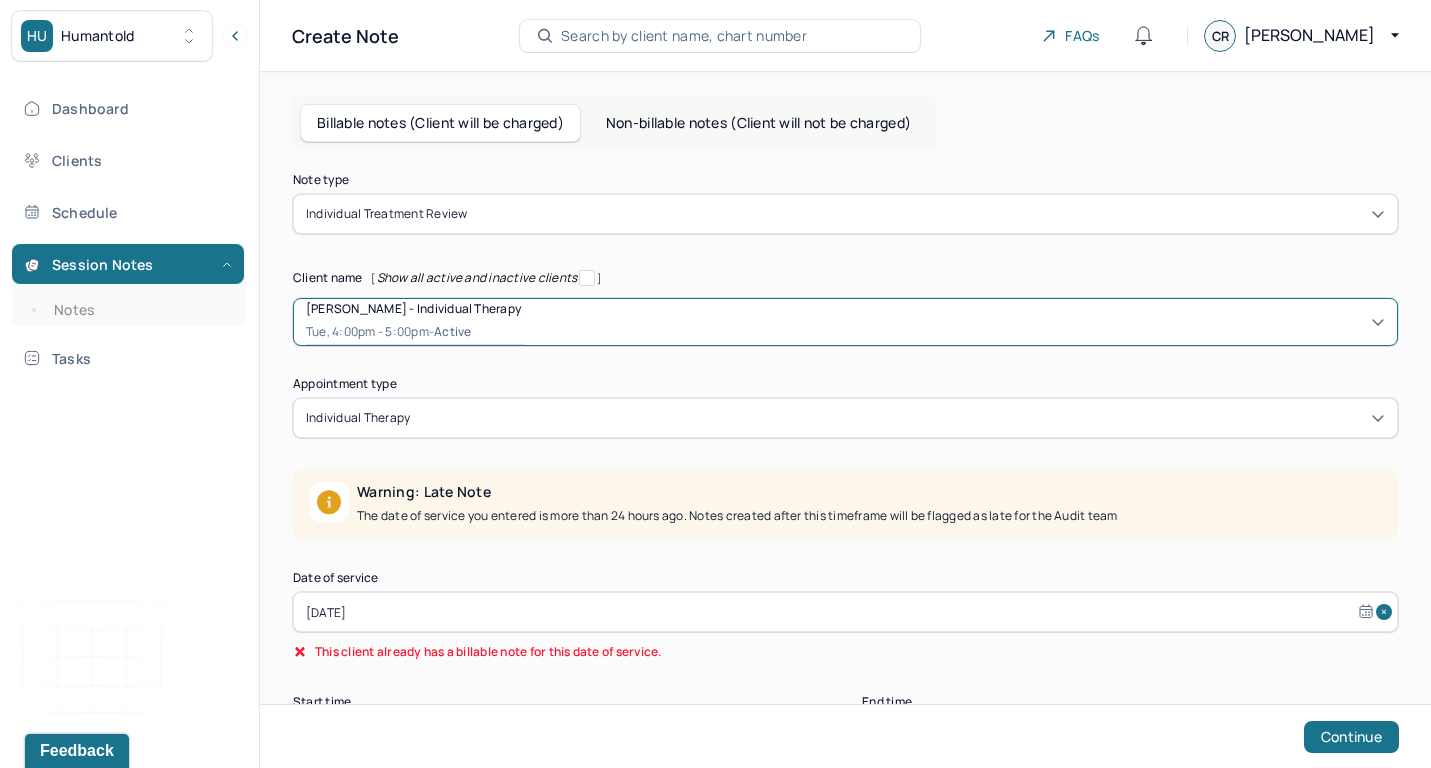 click on "Note type Individual treatment review Client name [ Show all active and inactive clients ] option [object Object], selected. [PERSON_NAME] - Individual therapy Tue, 4:00pm - 5:00pm  -  active Supervisee name [PERSON_NAME] Appointment type individual therapy Warning: Late Note The date of service you entered is more than 24 hours ago. Notes created after this timeframe will be flagged as late for the Audit team Date of service [DATE] This client already has a billable note for this date of service. Start time 16:00 End time 17:00   Continue" at bounding box center [845, 465] 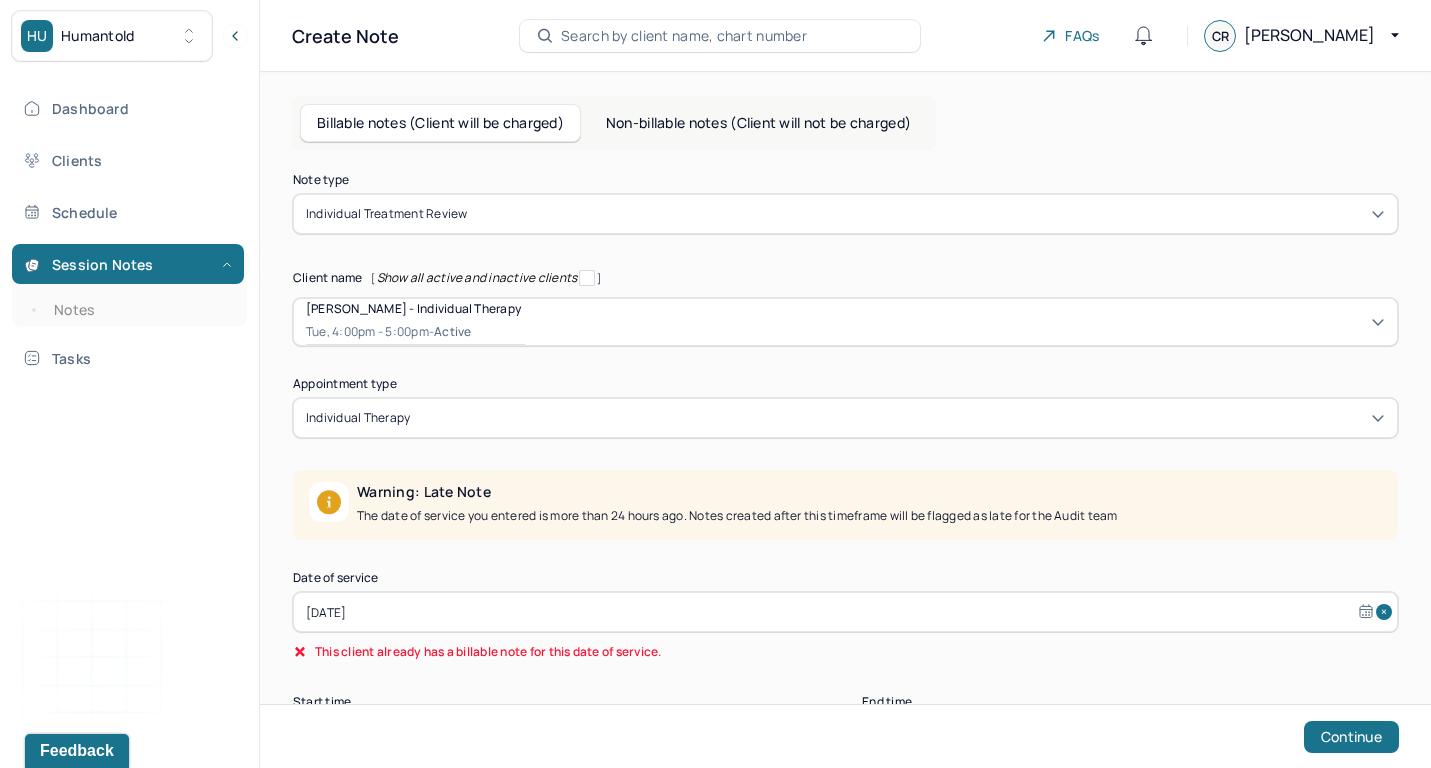 click on "[DATE]" at bounding box center (845, 612) 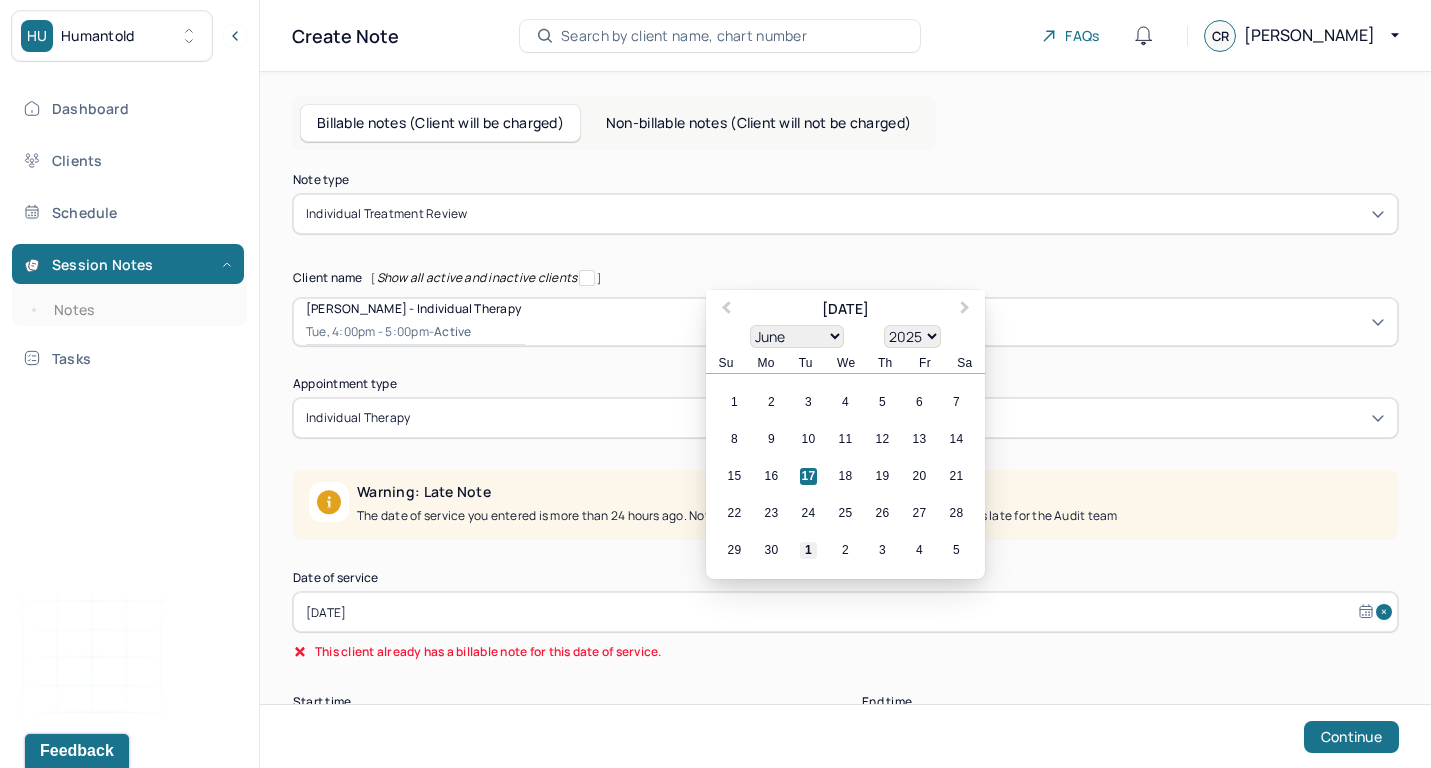 click on "1" at bounding box center (808, 550) 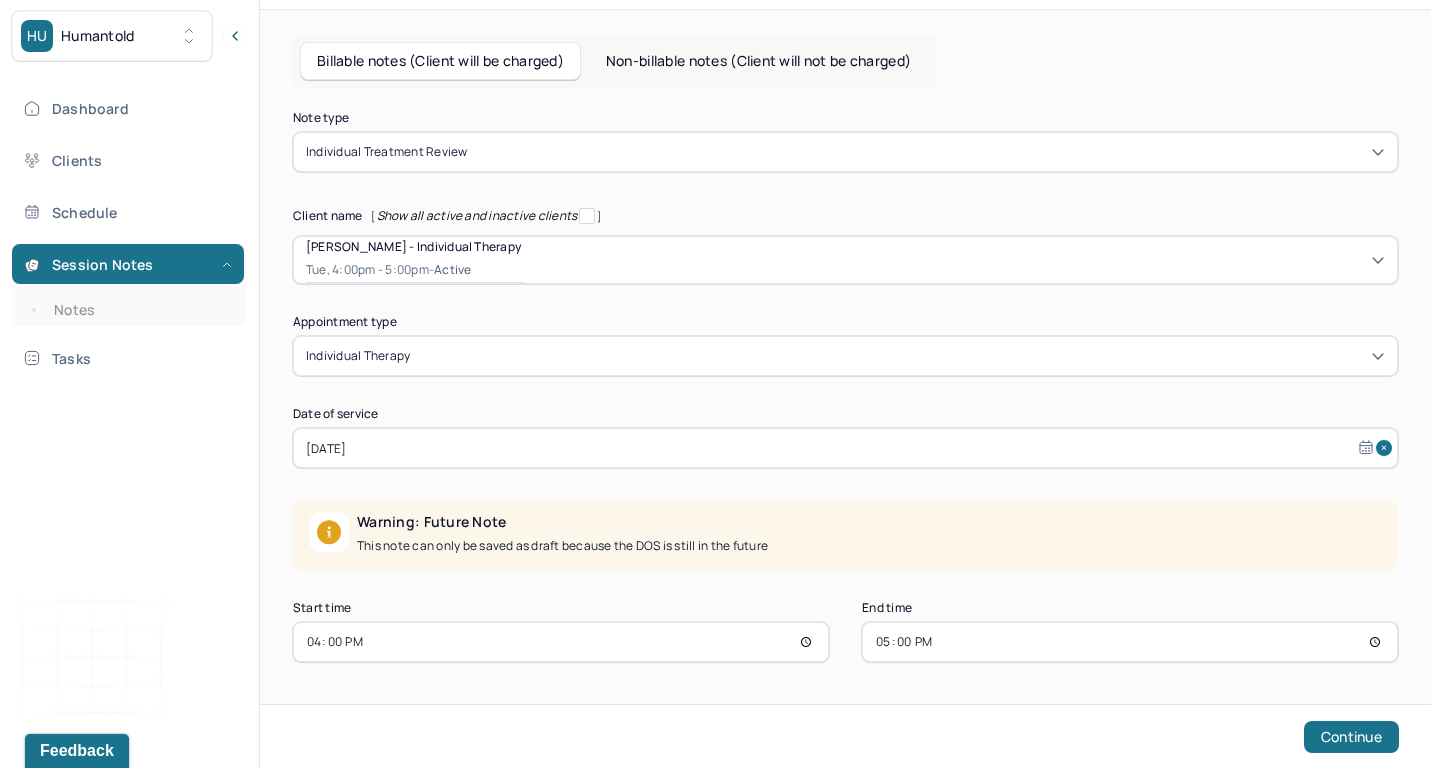 scroll, scrollTop: 62, scrollLeft: 0, axis: vertical 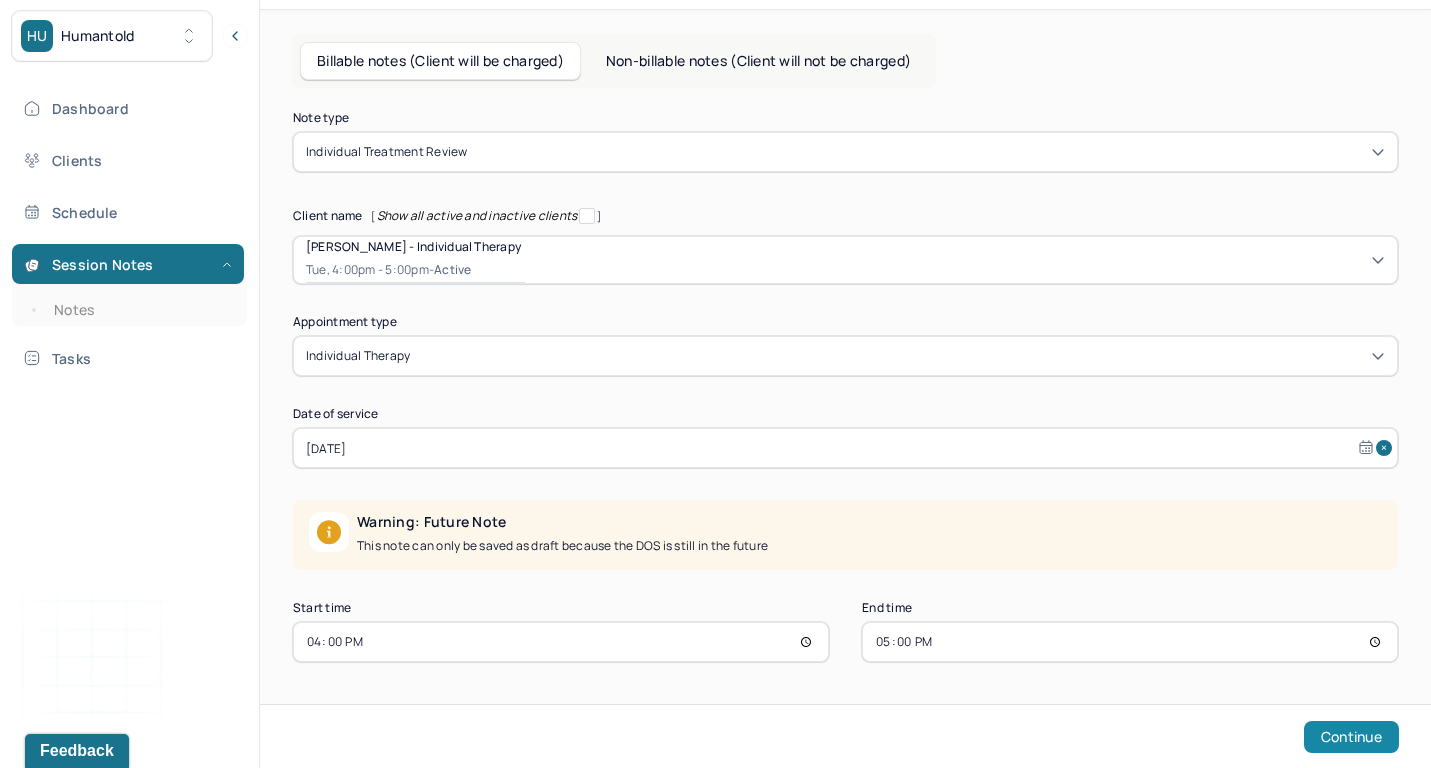 click on "Continue" at bounding box center (1351, 737) 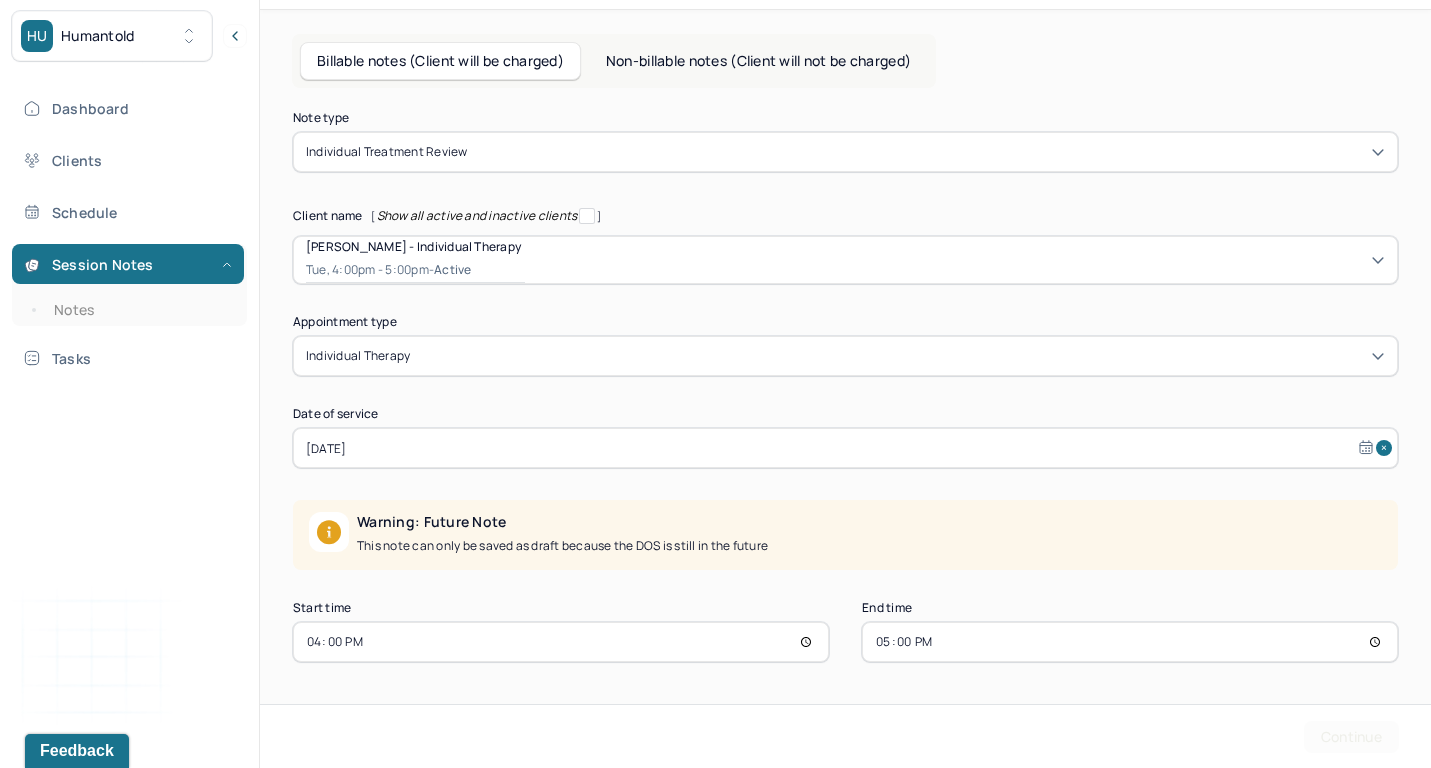 scroll, scrollTop: 0, scrollLeft: 0, axis: both 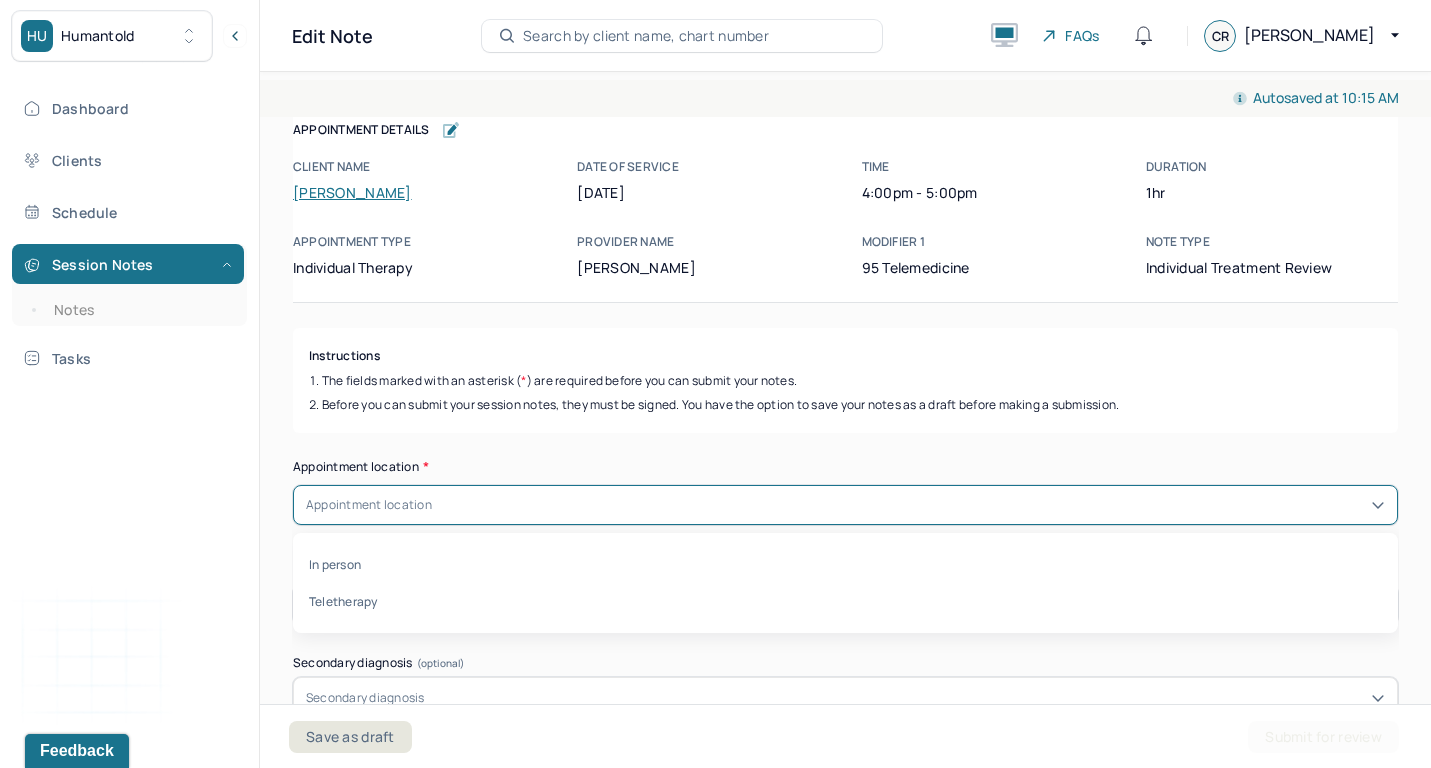 click on "Appointment location" at bounding box center (845, 505) 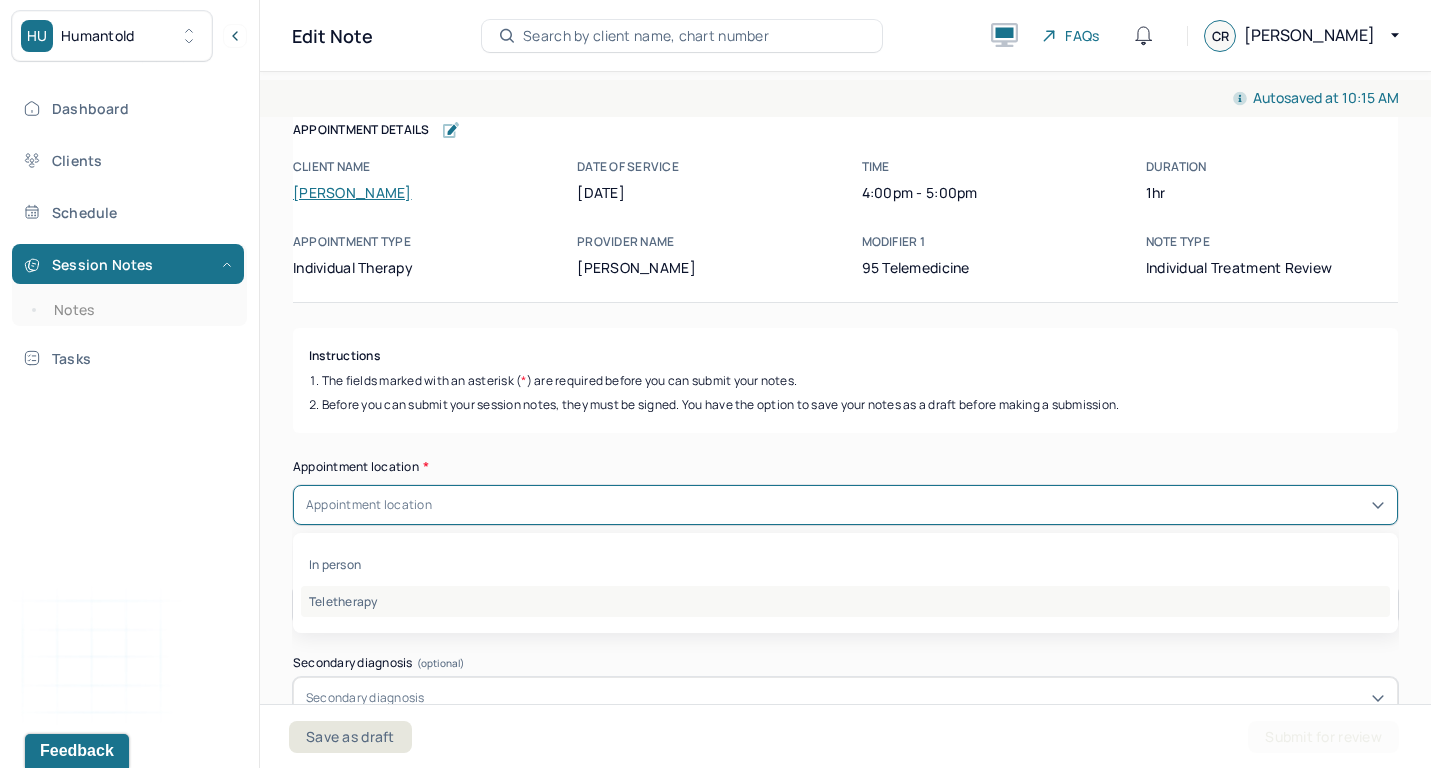 click on "Teletherapy" at bounding box center (845, 601) 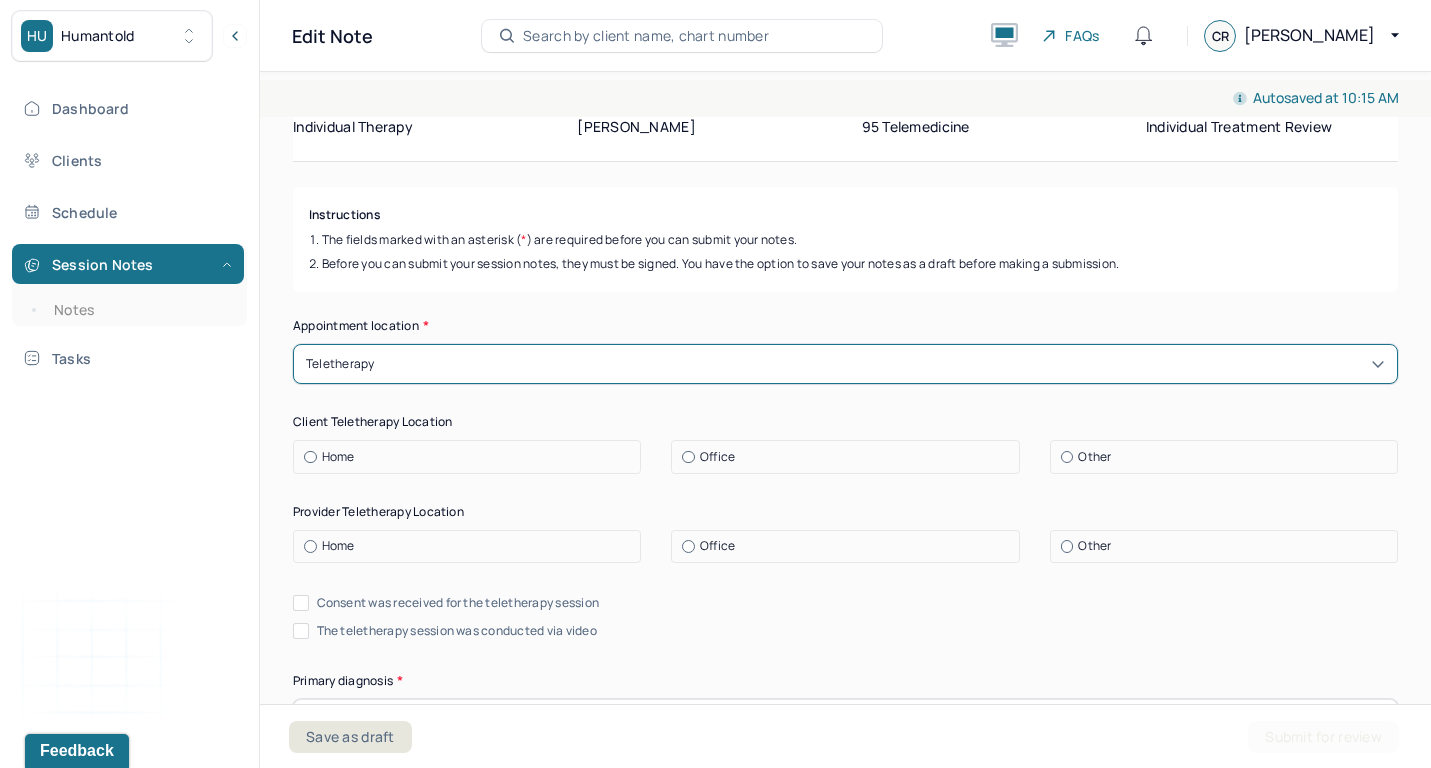 scroll, scrollTop: 172, scrollLeft: 0, axis: vertical 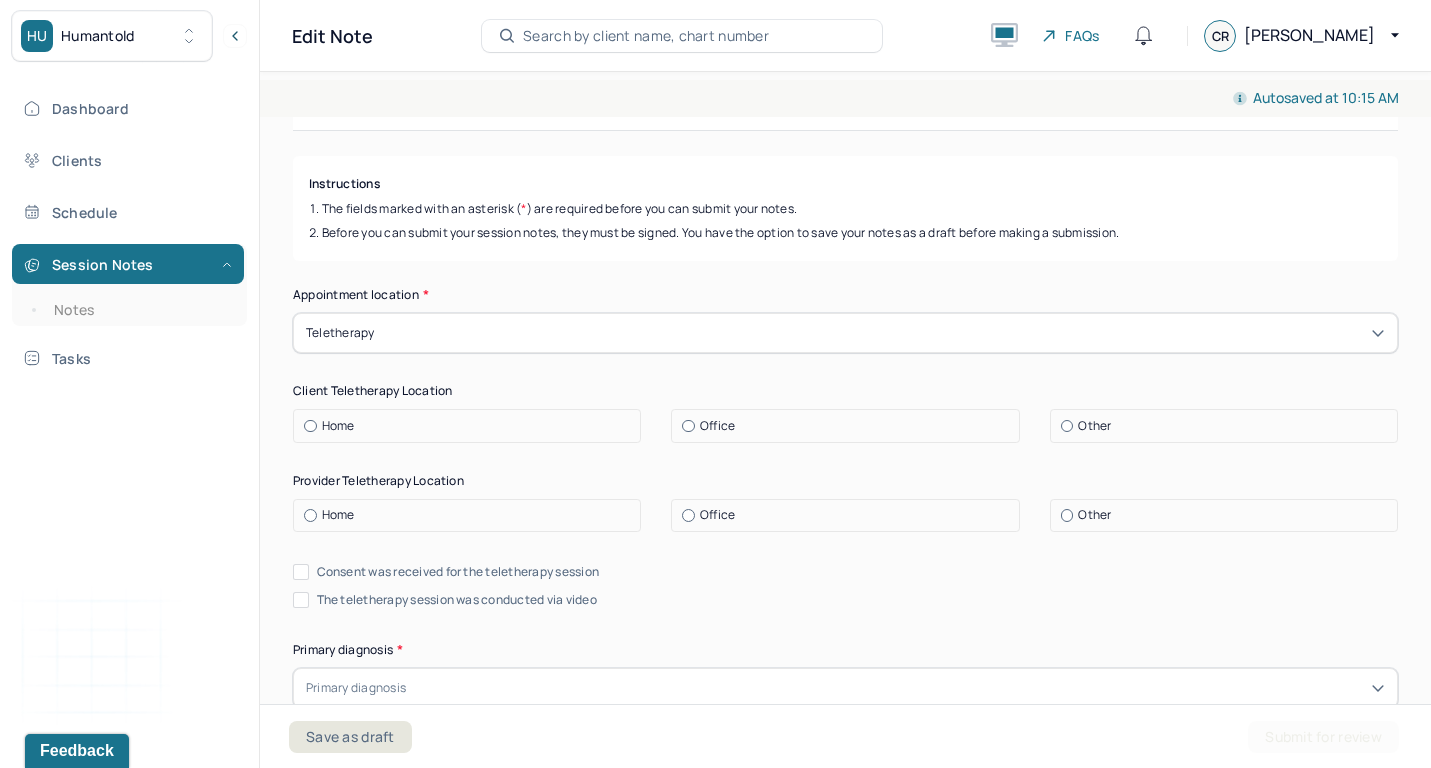 click on "Home" at bounding box center (472, 426) 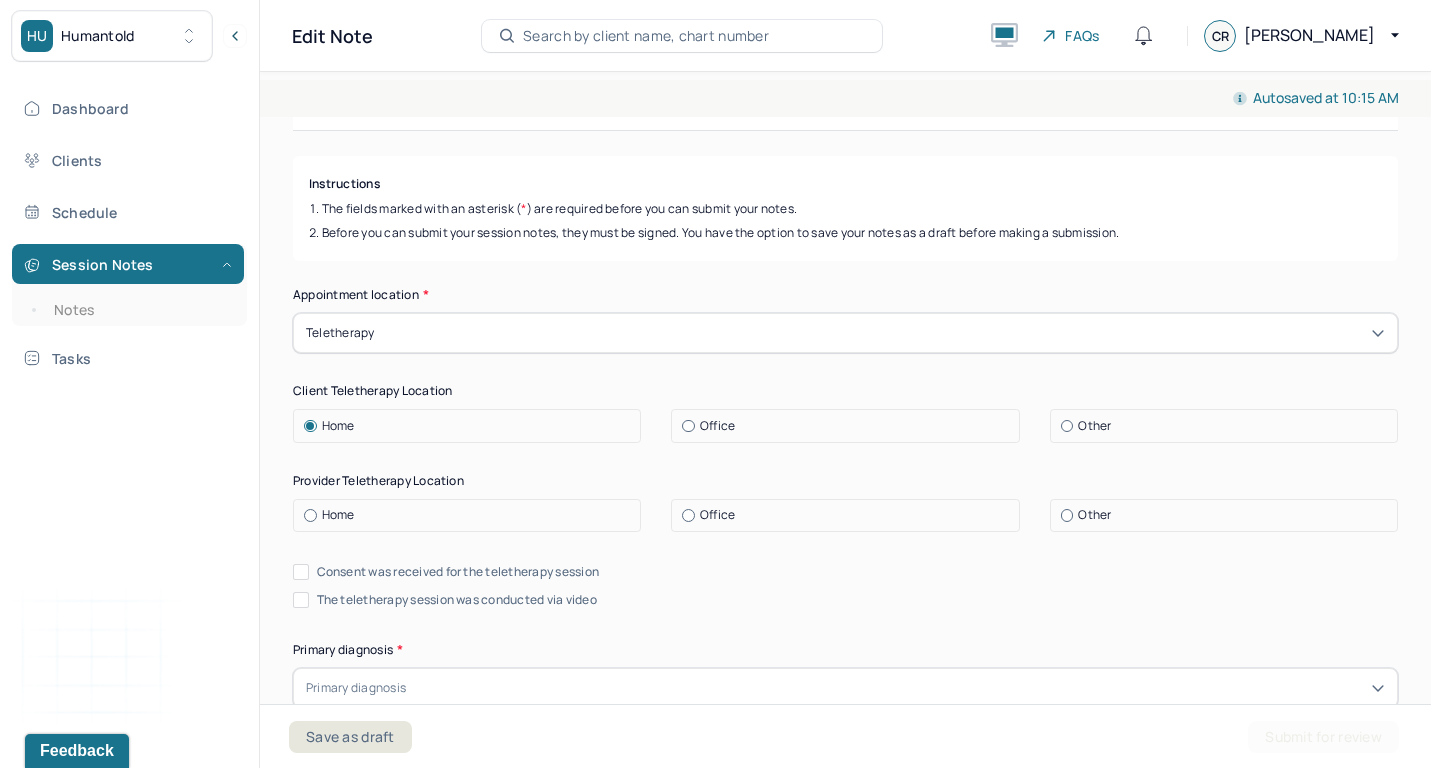 click on "Appointment location * Teletherapy Client Teletherapy Location Home Office Other Provider Teletherapy Location Home Office Other Consent was received for the teletherapy session The teletherapy session was conducted via video Primary diagnosis * Primary diagnosis Secondary diagnosis (optional) Secondary diagnosis Tertiary diagnosis (optional) Tertiary diagnosis Presenting Concerns What are the problem(s) you are seeking help for? Symptoms Anxiety [MEDICAL_DATA] [MEDICAL_DATA] Easily distracted Impulsive [MEDICAL_DATA] Alcohol Anger outburst Unable to feel pleasure Excessive energy [MEDICAL_DATA] Tobacco [MEDICAL_DATA] Other symptoms (optional) Physical symptoms * Medication physical/psychiatric * Sleeping habits and concerns * Difficulties with appetite or eating patterns *" at bounding box center [845, 1227] 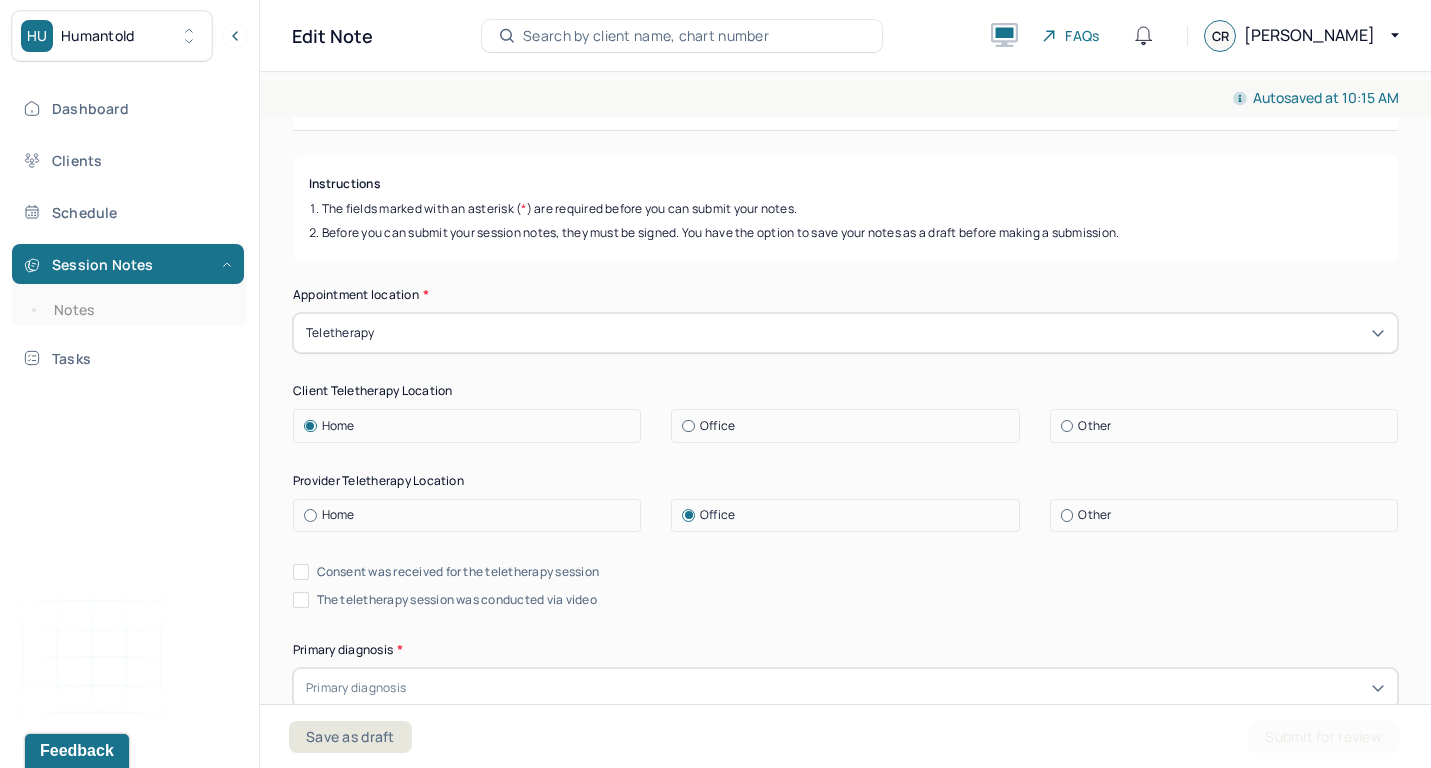 click on "Consent was received for the teletherapy session" at bounding box center (458, 572) 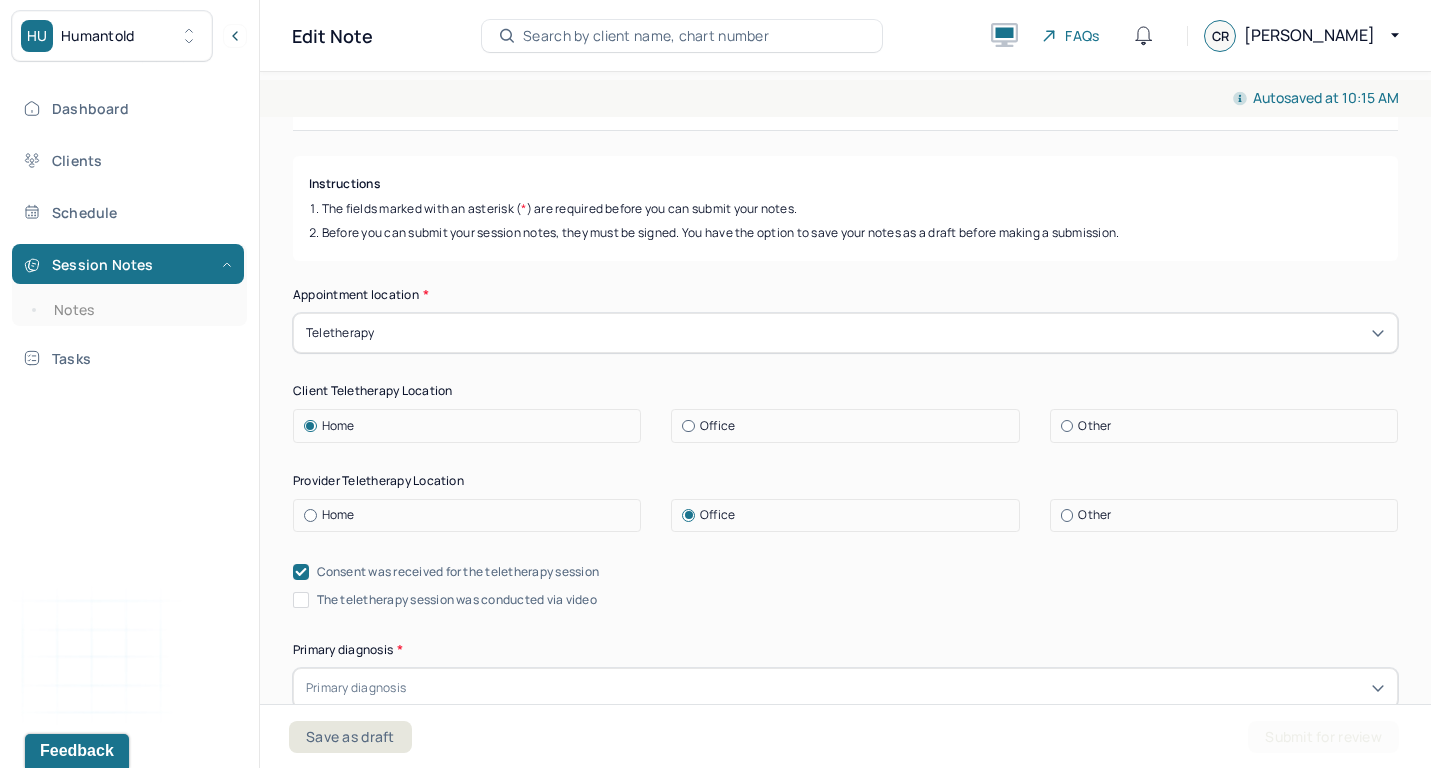 click on "The teletherapy session was conducted via video" at bounding box center (457, 600) 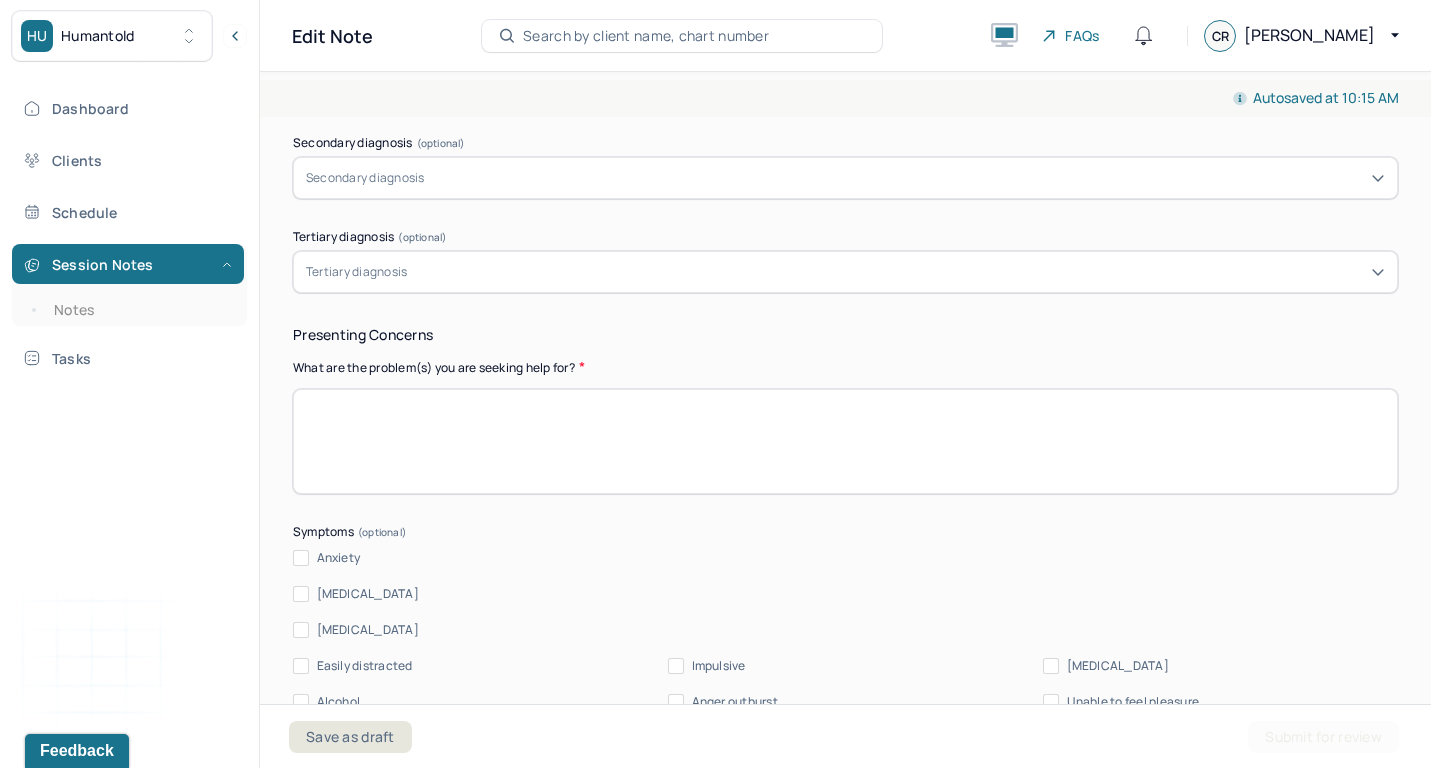 scroll, scrollTop: 836, scrollLeft: 0, axis: vertical 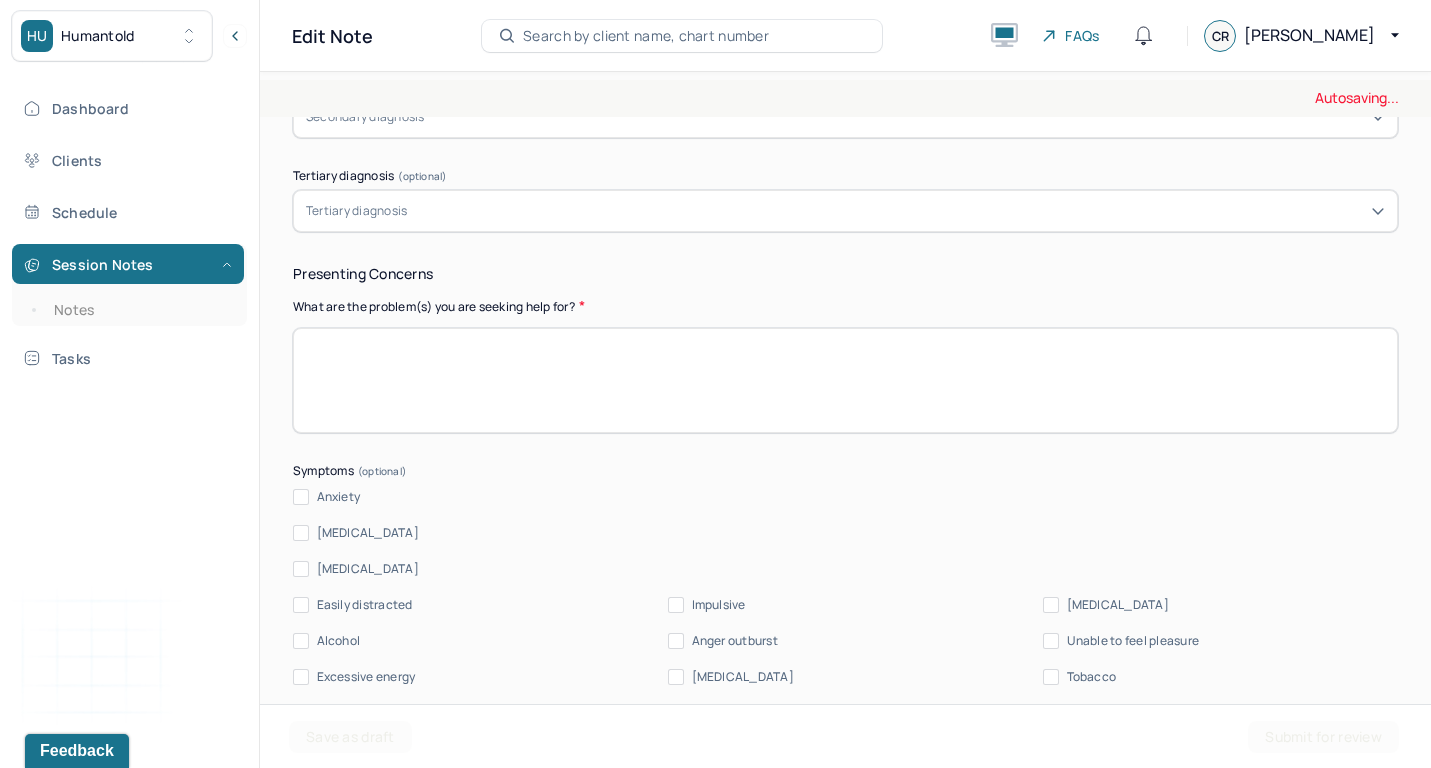 click on "Anxiety" at bounding box center (339, 497) 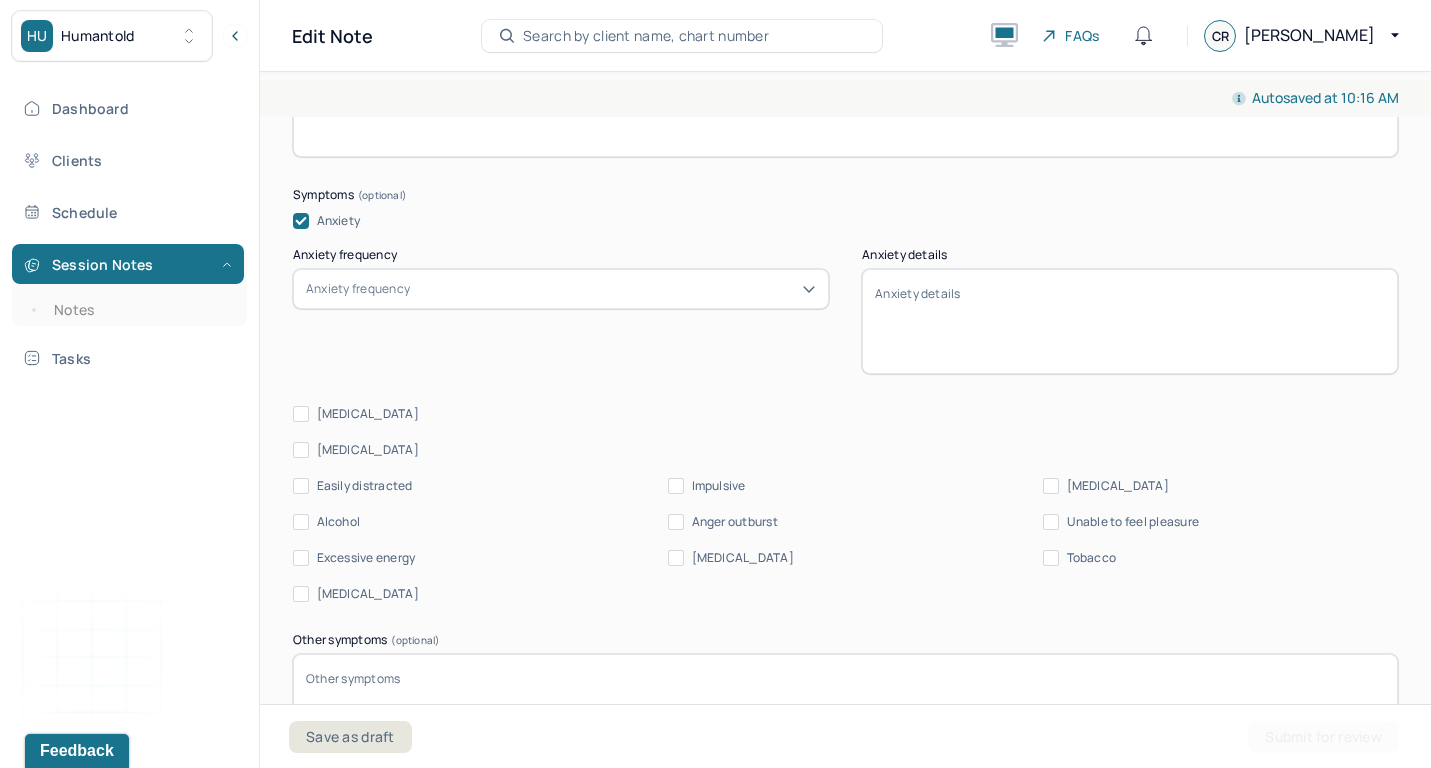 scroll, scrollTop: 1168, scrollLeft: 0, axis: vertical 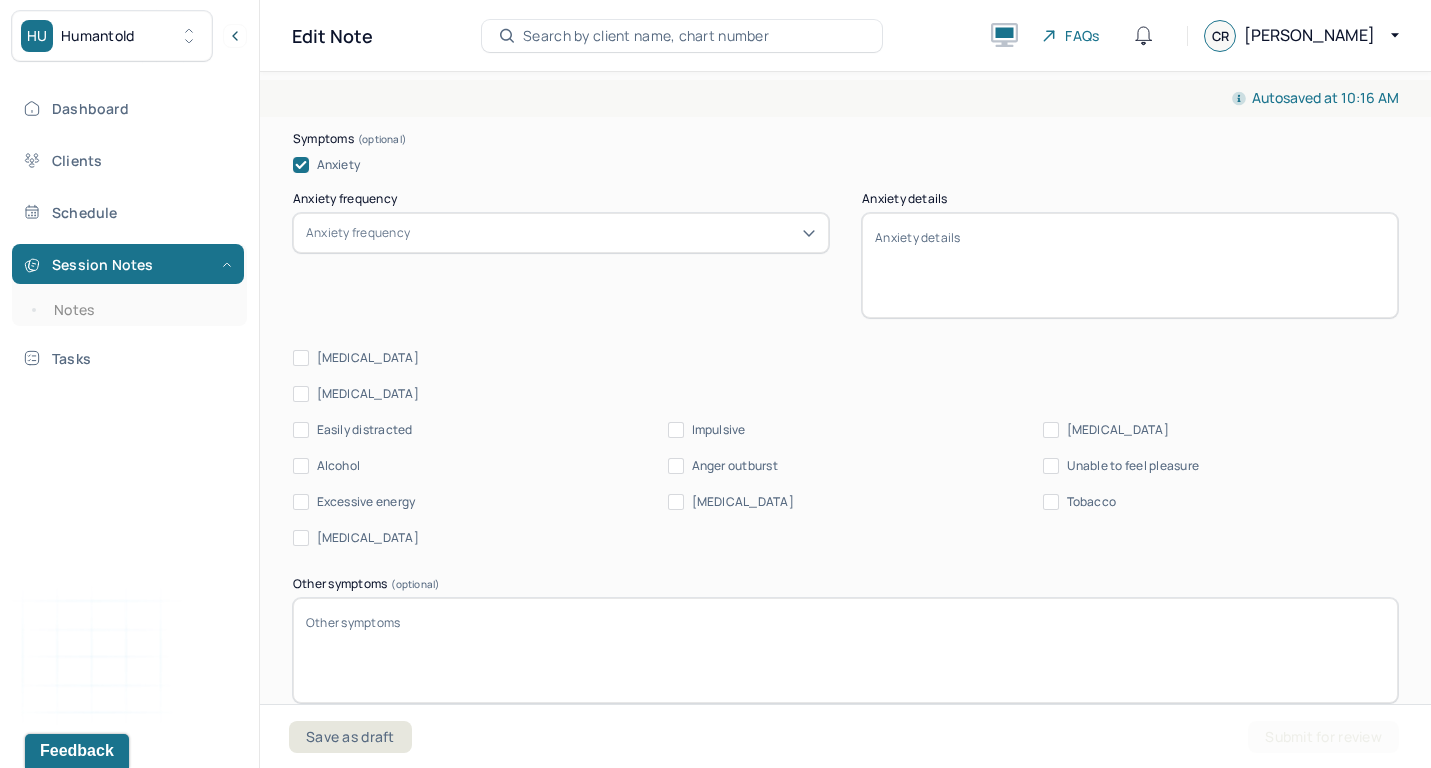 click on "Appointment location * Teletherapy Client Teletherapy Location Home Office Other Provider Teletherapy Location Home Office Other Consent was received for the teletherapy session The teletherapy session was conducted via video Primary diagnosis * Primary diagnosis Secondary diagnosis (optional) Secondary diagnosis Tertiary diagnosis (optional) Tertiary diagnosis Presenting Concerns What are the problem(s) you are seeking help for? Symptoms Anxiety Anxiety frequency Anxiety frequency Anxiety details [MEDICAL_DATA] [MEDICAL_DATA] Easily distracted Impulsive [MEDICAL_DATA] Alcohol Anger outburst Unable to feel pleasure Excessive energy [MEDICAL_DATA] Tobacco [MEDICAL_DATA] Other symptoms (optional) Physical symptoms * Medication physical/psychiatric * Sleeping habits and concerns * Difficulties with appetite or eating patterns *" at bounding box center (845, 310) 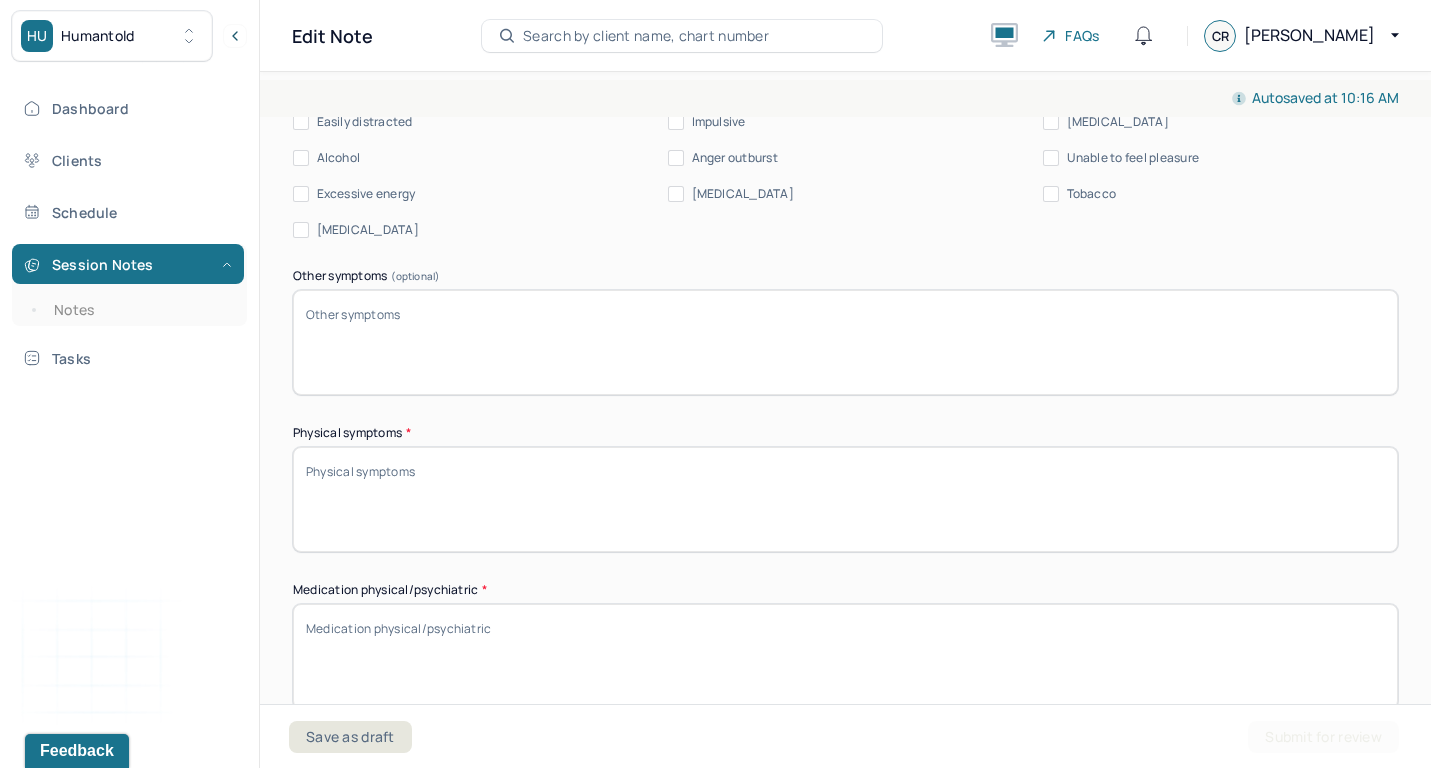 scroll, scrollTop: 1615, scrollLeft: 0, axis: vertical 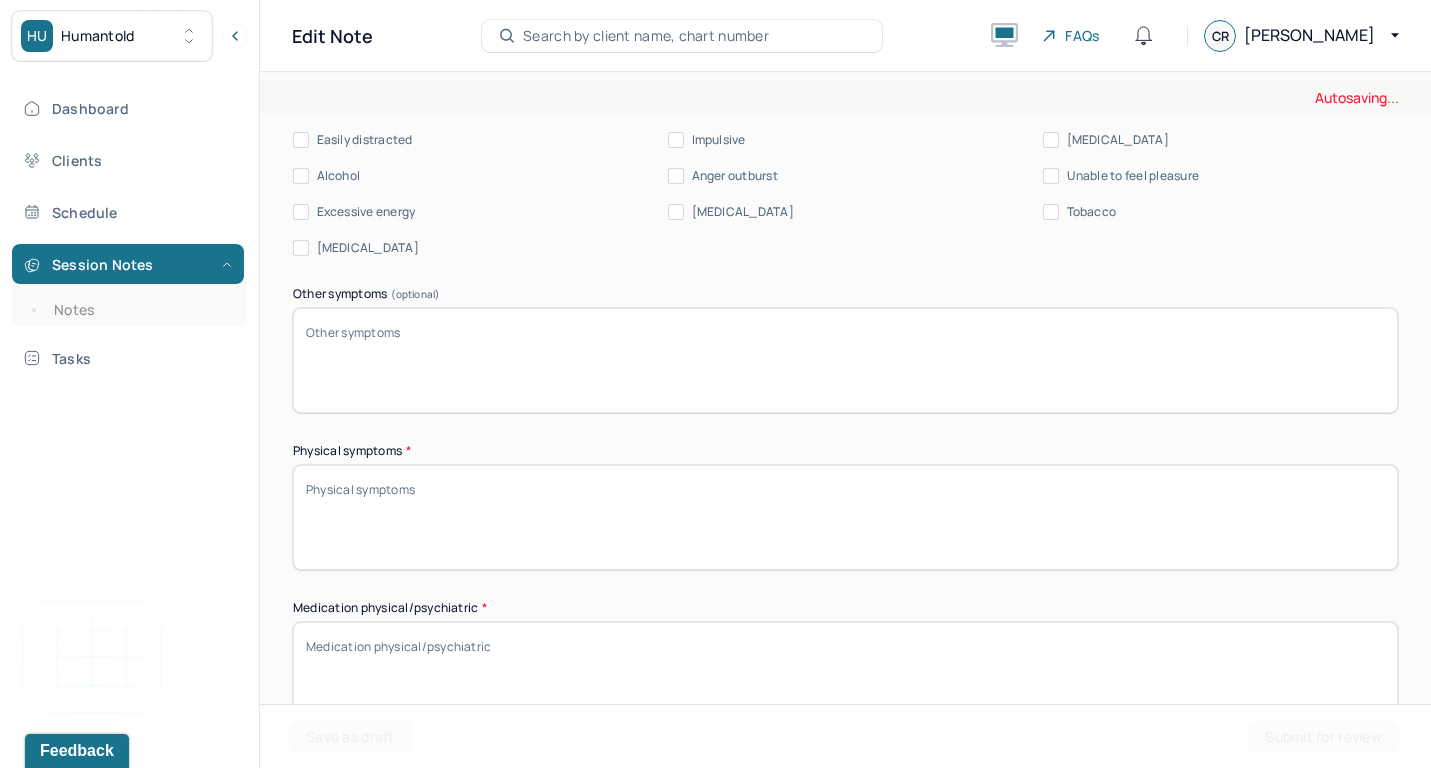 click on "[MEDICAL_DATA]" at bounding box center (368, 248) 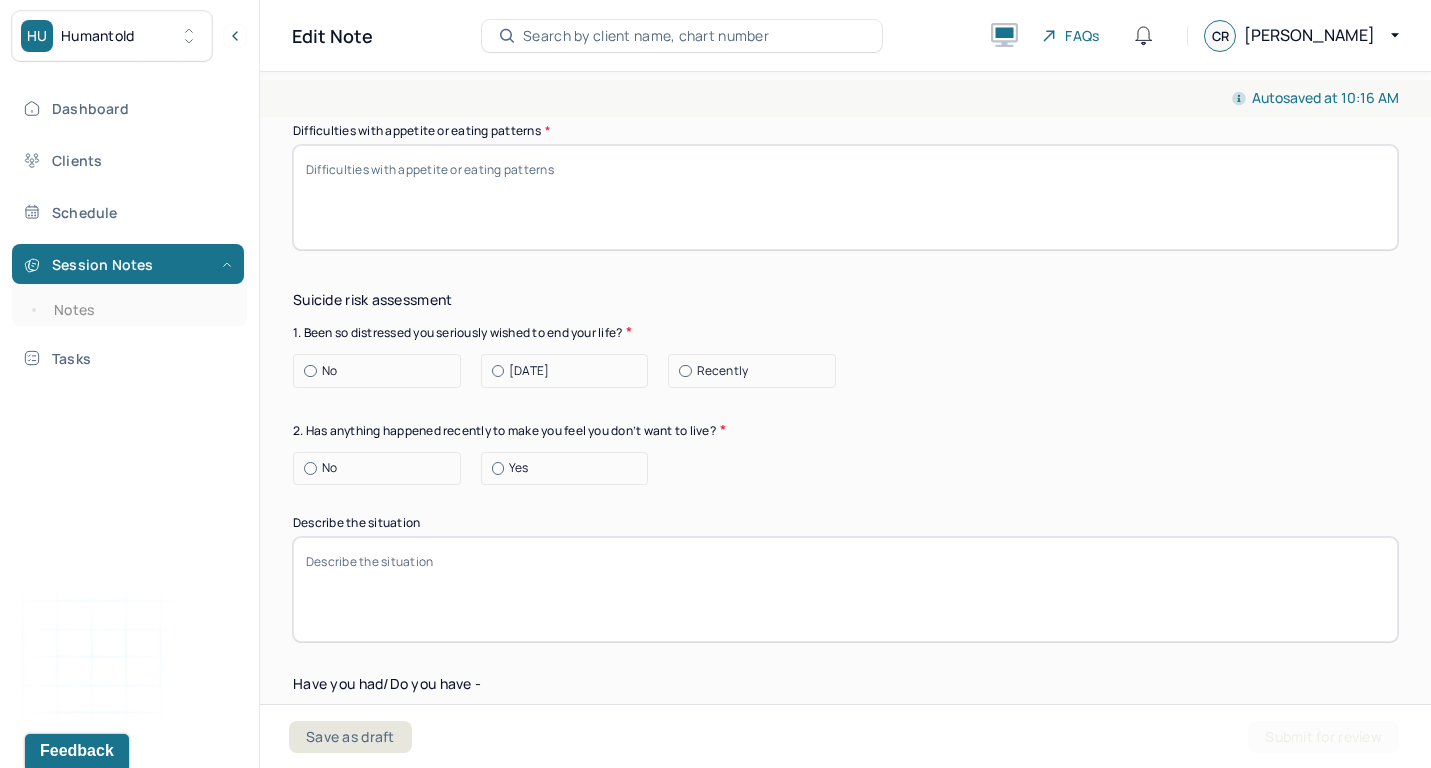 scroll, scrollTop: 2424, scrollLeft: 0, axis: vertical 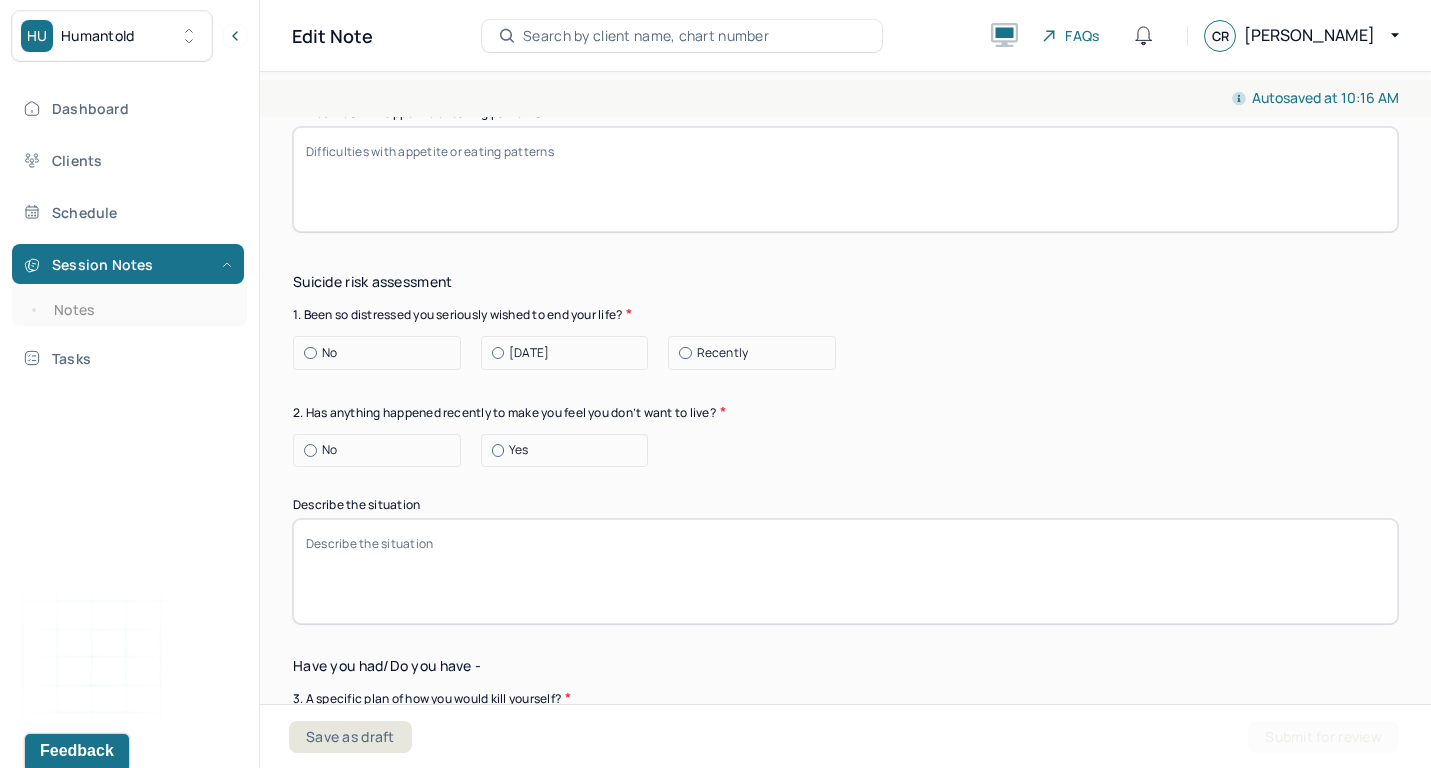 click on "No" at bounding box center (382, 353) 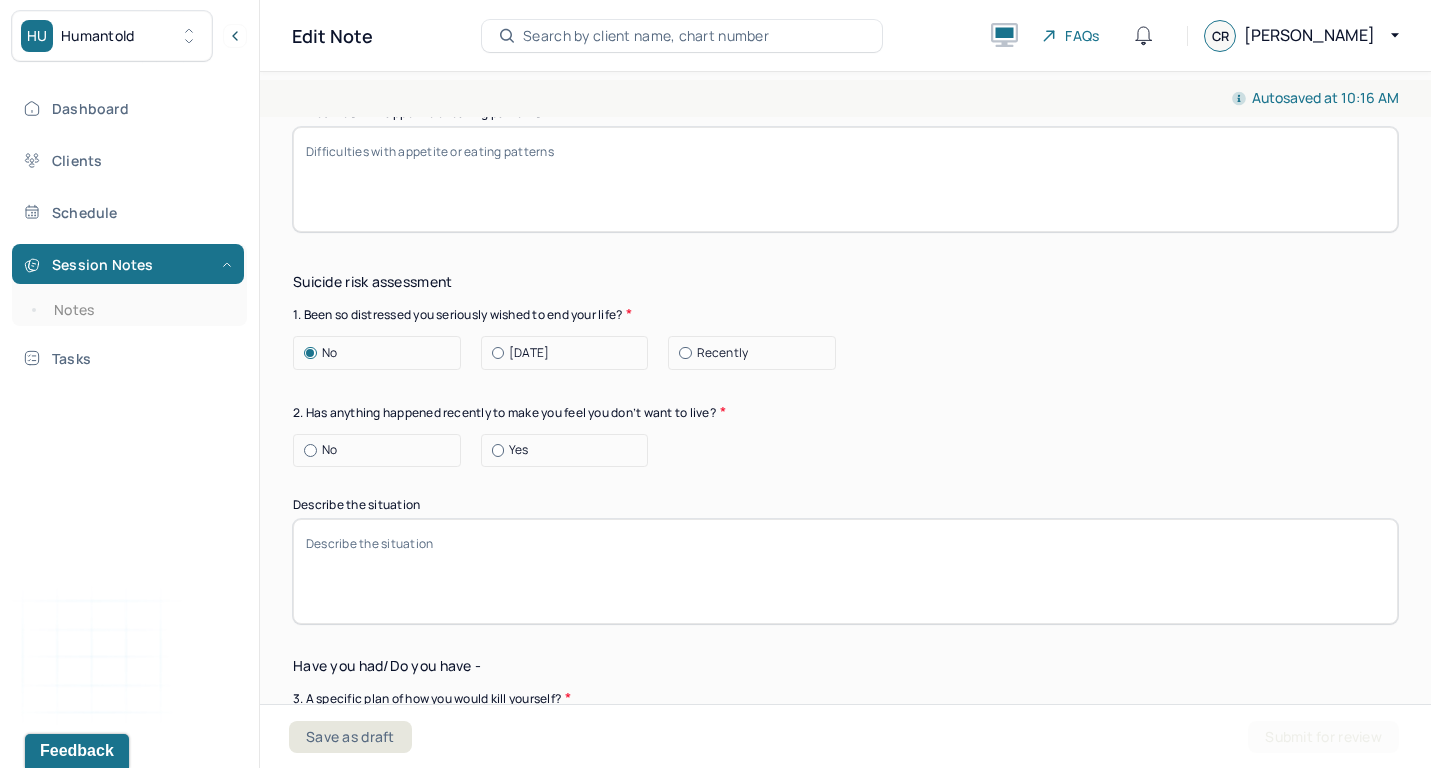 click on "2. Has anything happened recently to make you feel you don’t want to live?" at bounding box center [845, 412] 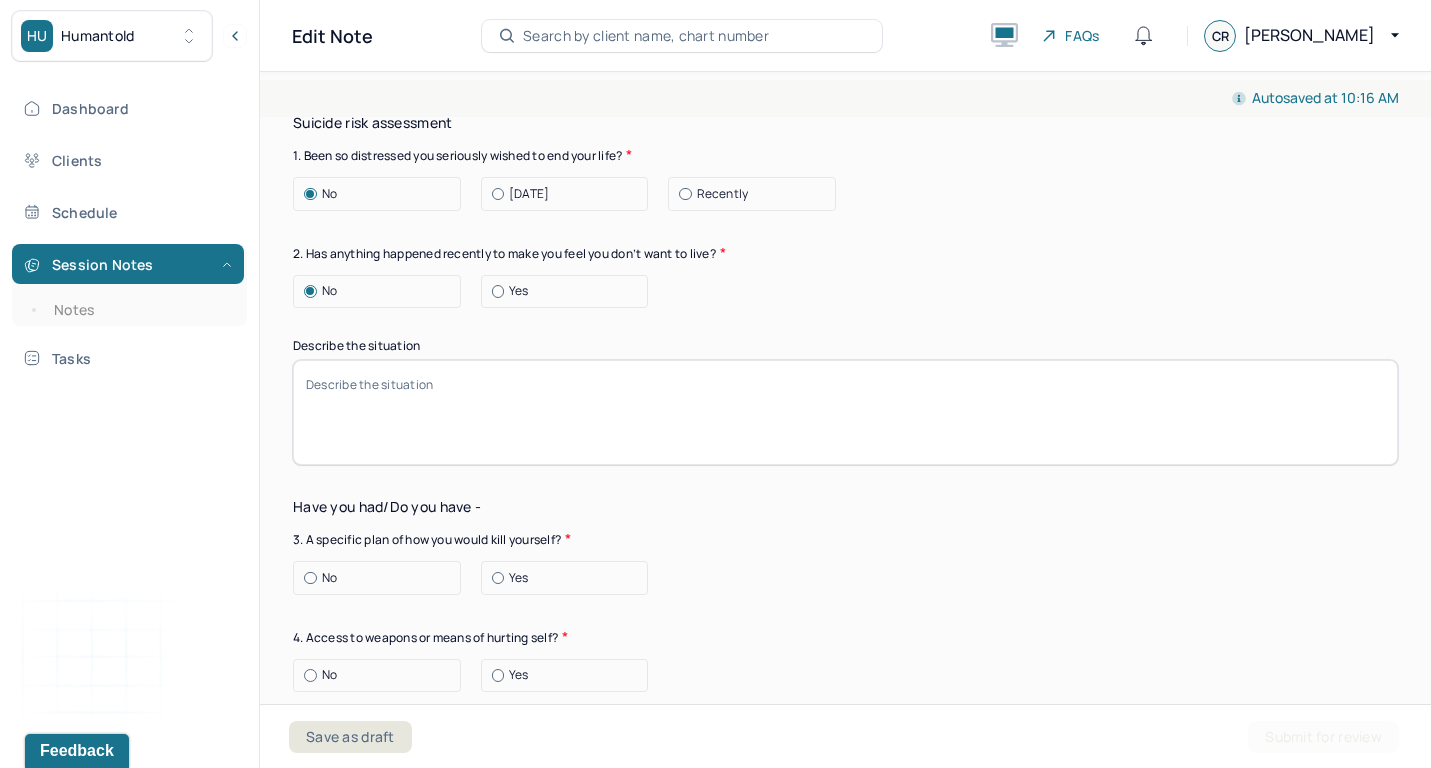 scroll, scrollTop: 2615, scrollLeft: 0, axis: vertical 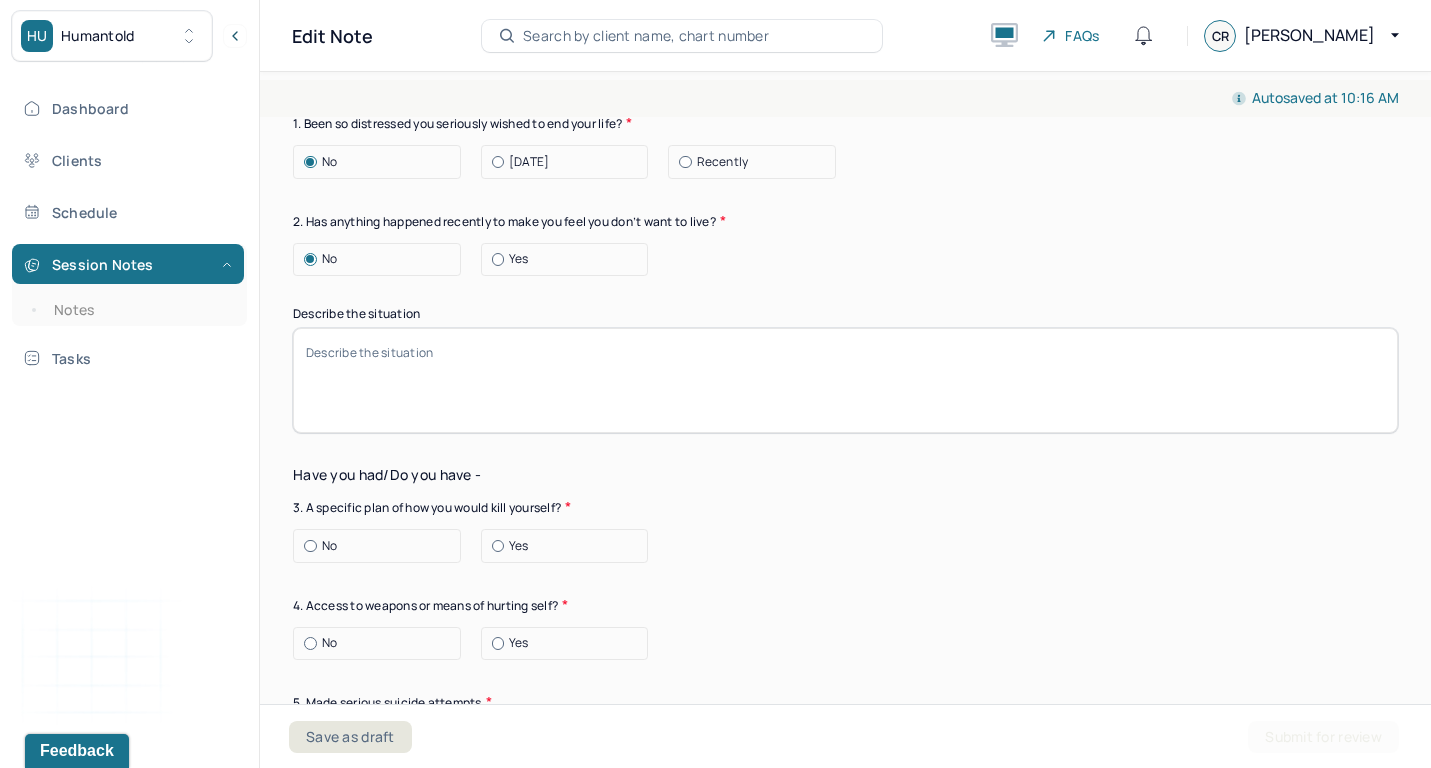 click on "No" at bounding box center (382, 546) 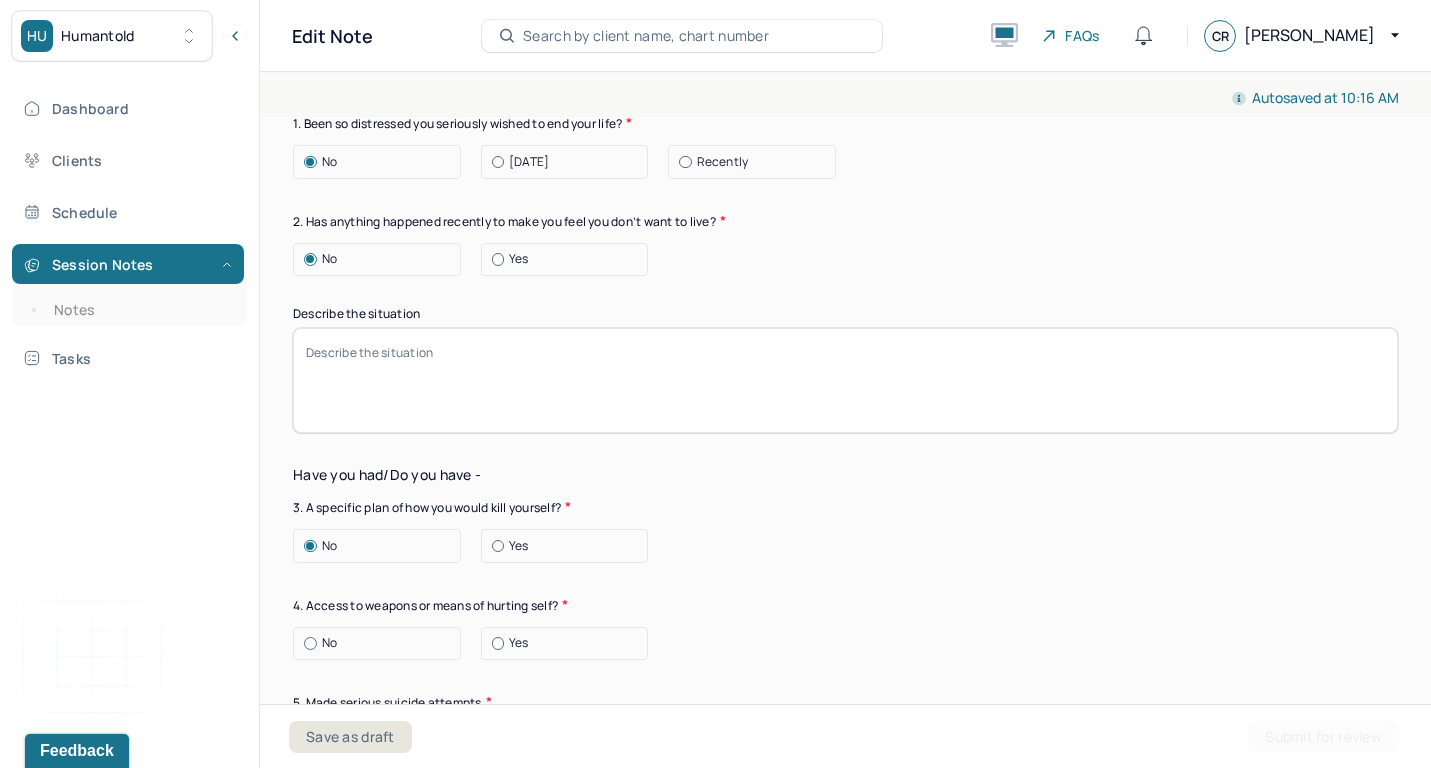 click on "No" at bounding box center (382, 643) 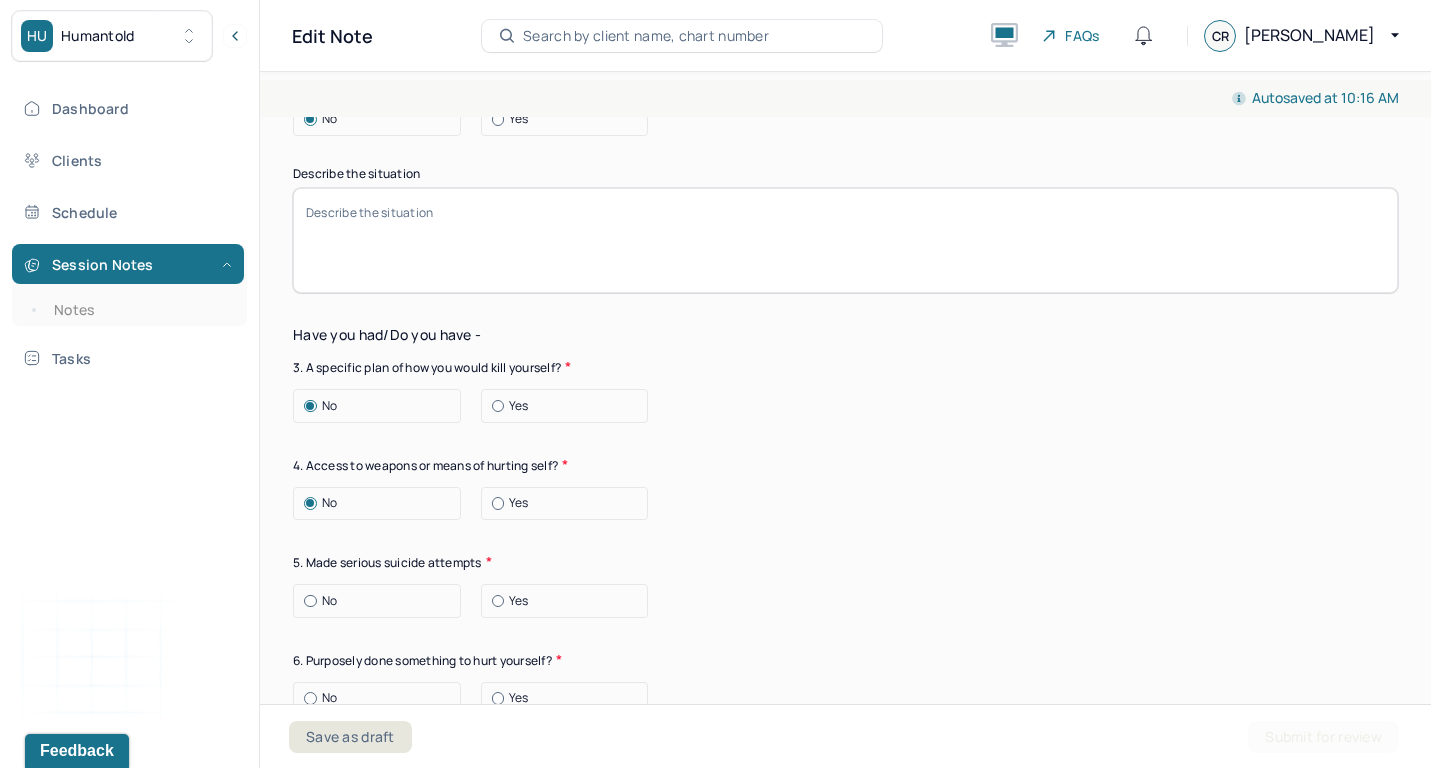 scroll, scrollTop: 2886, scrollLeft: 0, axis: vertical 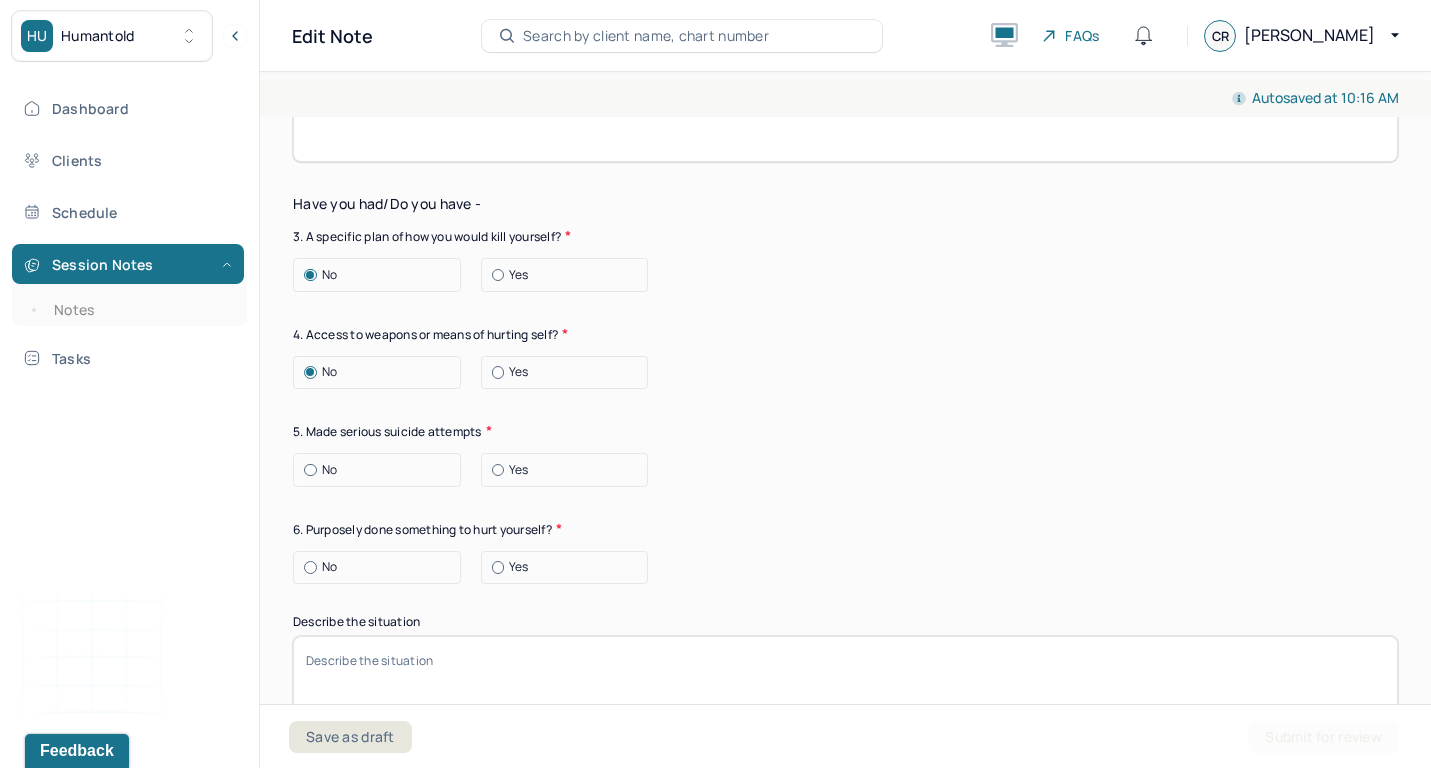 click on "No" at bounding box center [382, 470] 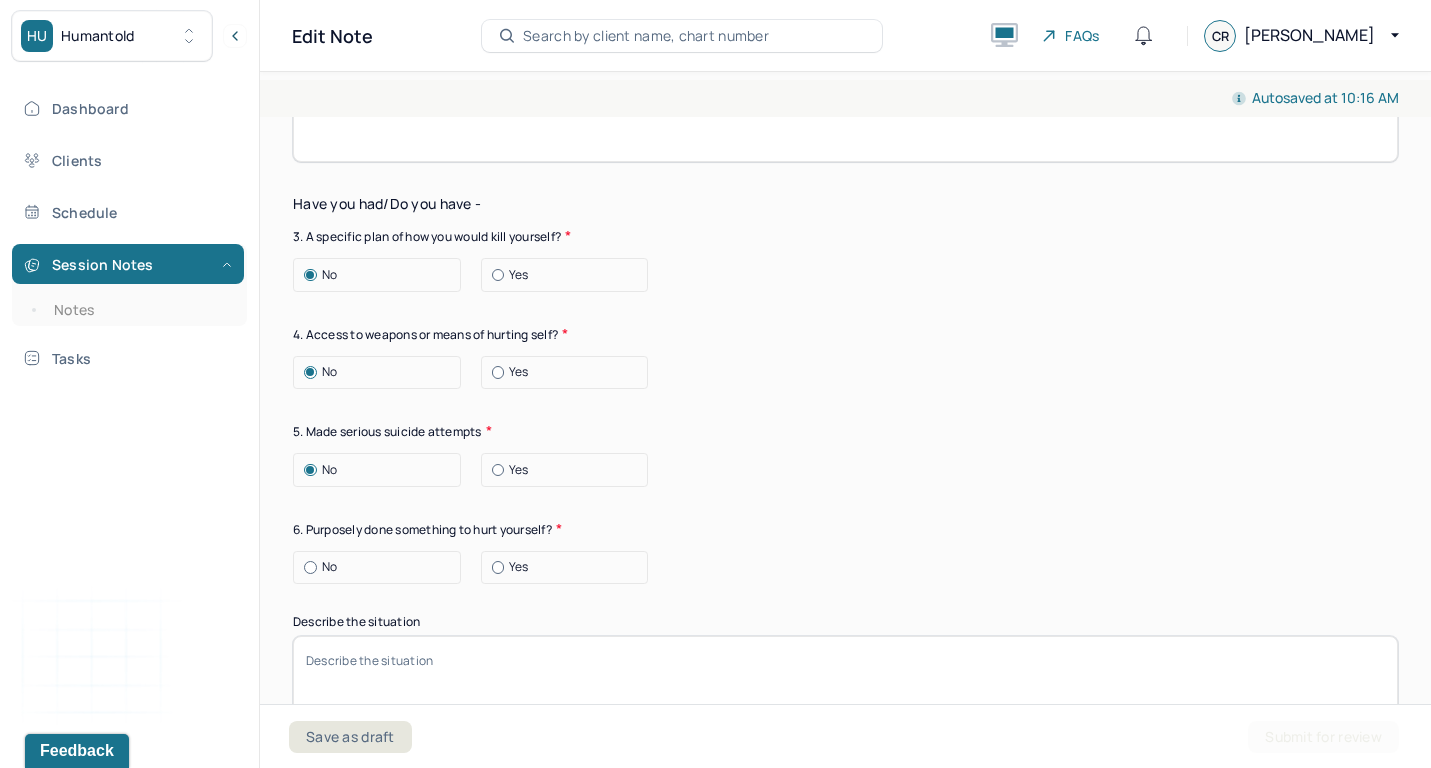 click on "No" at bounding box center (382, 567) 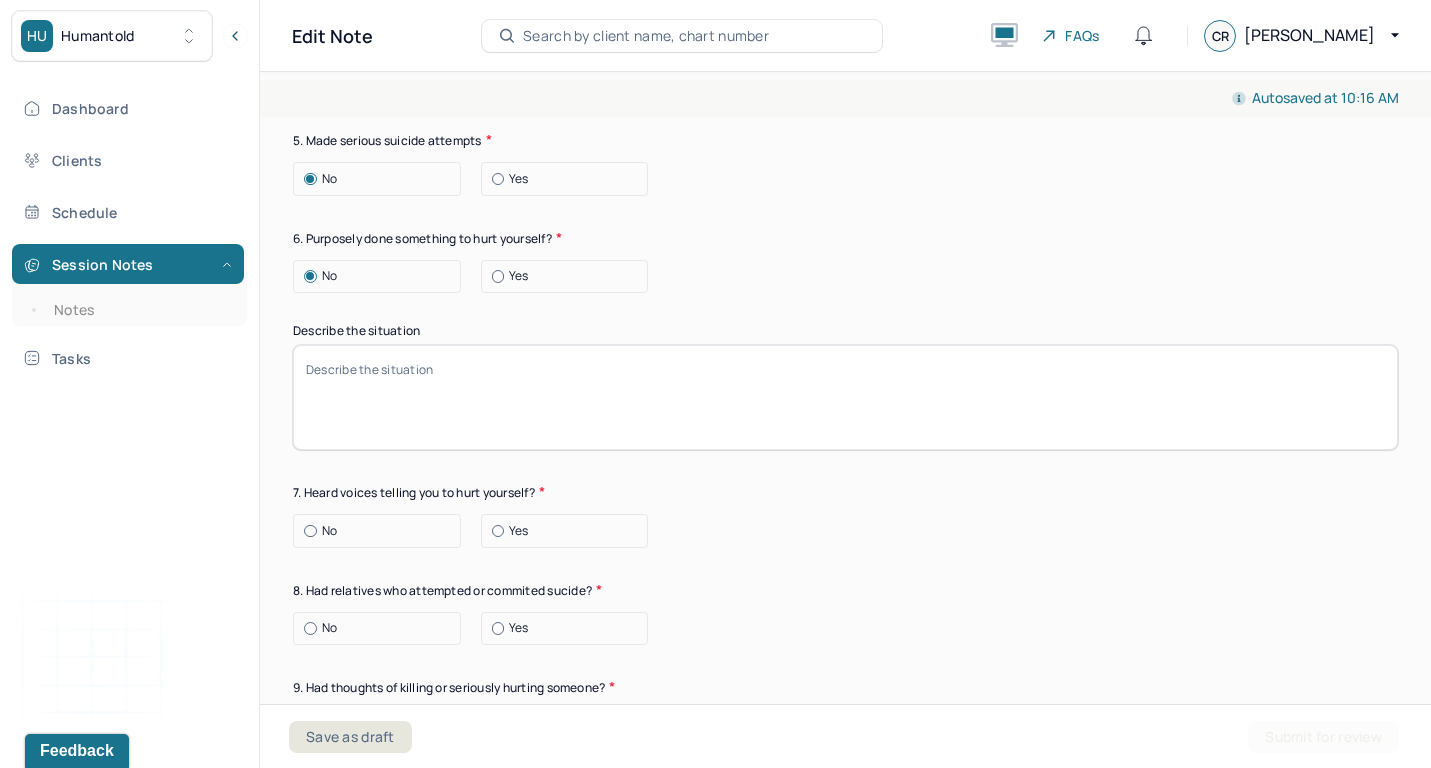 scroll, scrollTop: 3213, scrollLeft: 0, axis: vertical 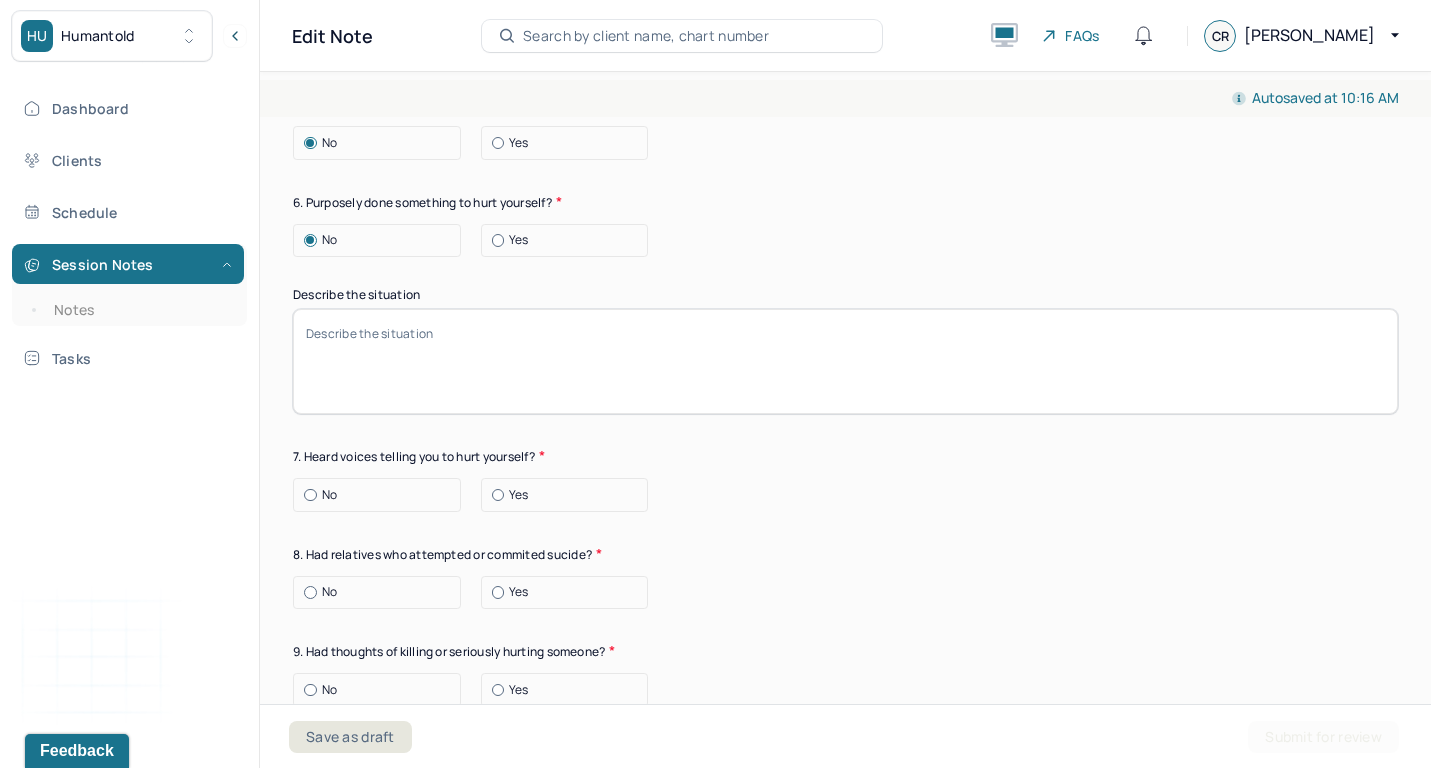 click on "No" at bounding box center (382, 495) 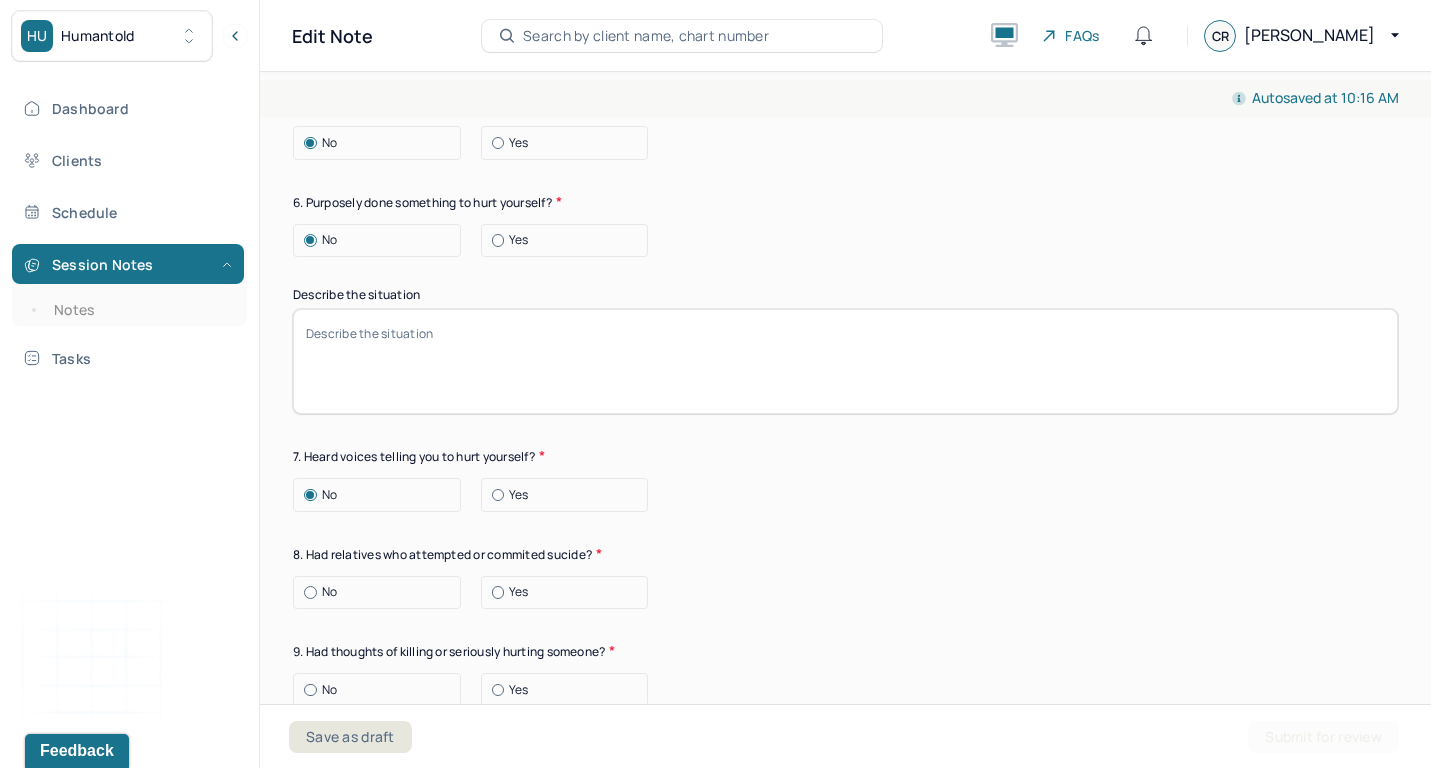 click on "No" at bounding box center (382, 592) 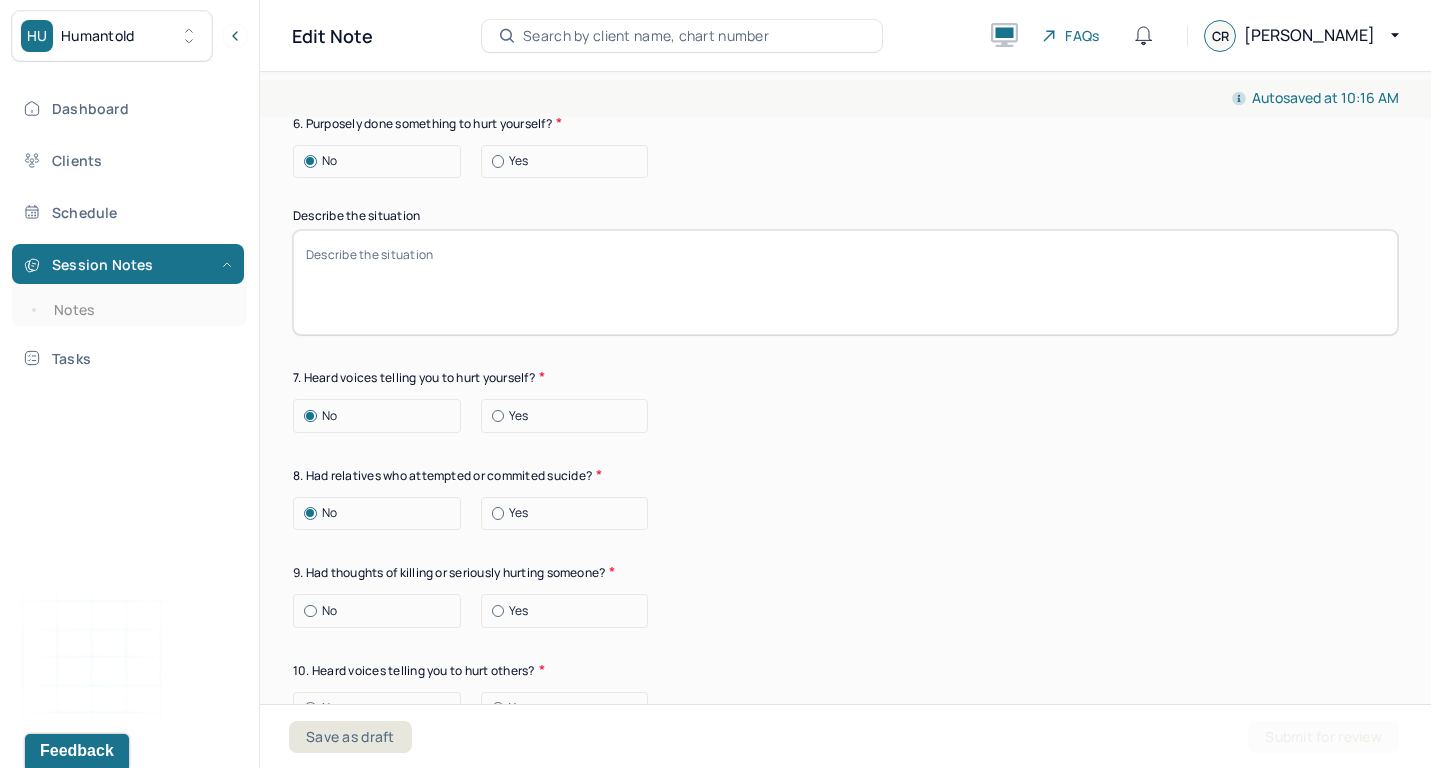 scroll, scrollTop: 3352, scrollLeft: 0, axis: vertical 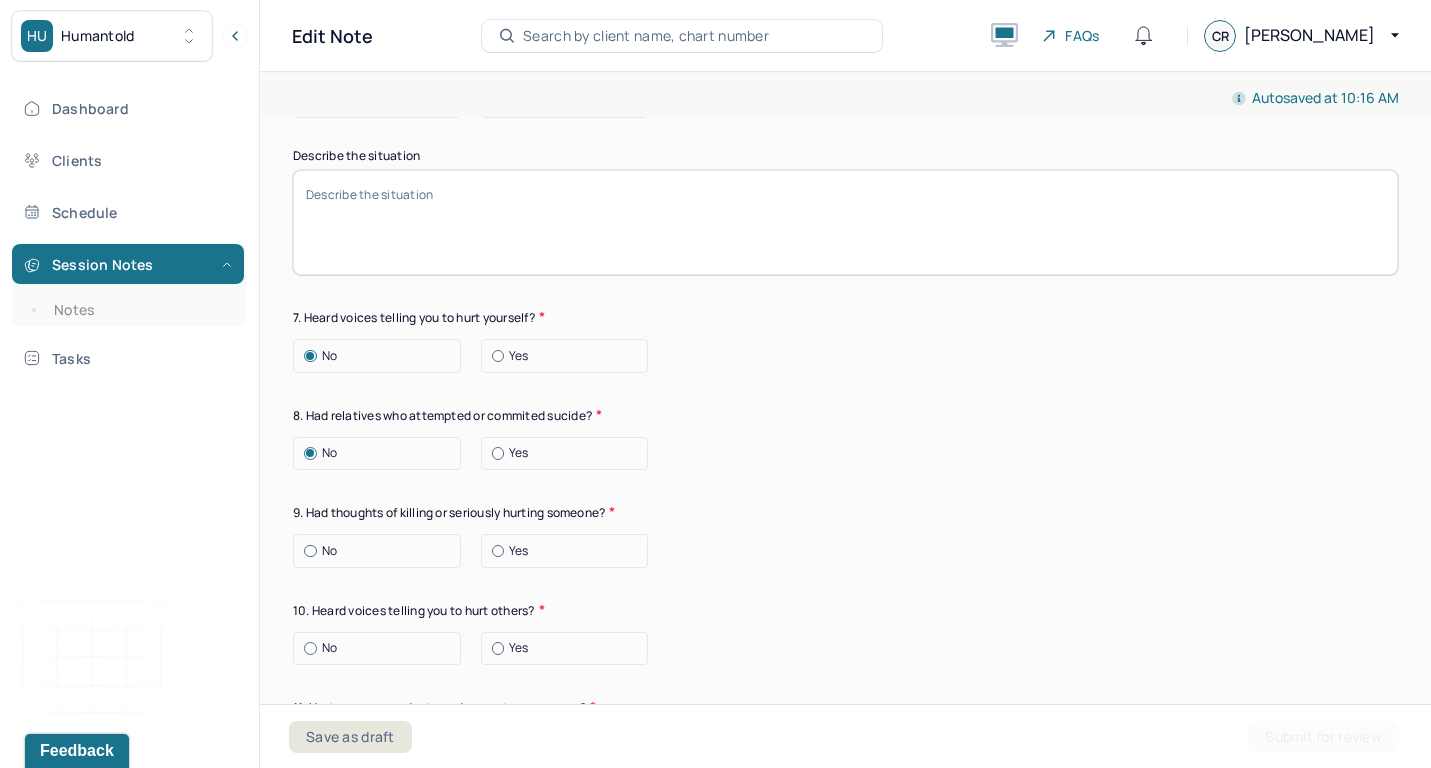 click on "Suicide risk assessment 1. Been so distressed you seriously wished to end your life? No [DATE] Recently 2. Has anything happened recently to make you feel you don’t want to live? No Yes Describe the situation Have you had/Do you have - 3. A specific plan of how you would kill yourself? No Yes 4. Access to weapons or means of hurting self? No Yes 5. Made serious suicide attempts No Yes 6. Purposely done something to hurt yourself? No Yes Describe the situation 7. Heard voices telling you to hurt yourself? No Yes 8. Had relatives who attempted or commited sucide? No Yes 9. Had thoughts of killing or seriously hurting someone? No Yes 10. Heard voices telling you to hurt others? No Yes 11. Hurt someone or destroyed property on purpose? No Yes 12. Slapped, kicked, punched someone with intent to harm? No Yes 13. Been arrested or detained for [MEDICAL_DATA]? No Yes 14. Been to jail for any reason? No Yes 15. Been on probation for any reason? No Yes 16. Do you have access to guns? No Yes" at bounding box center [845, 351] 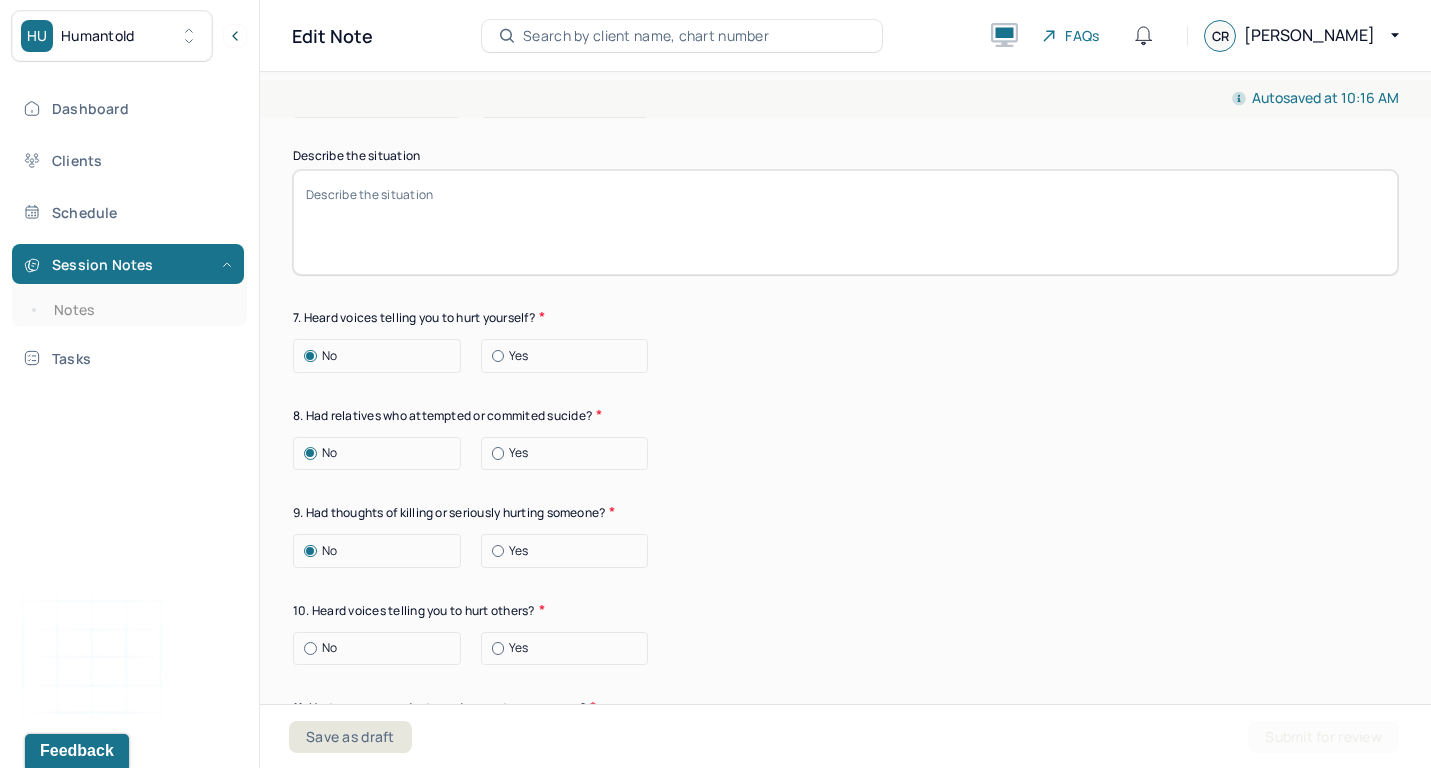click on "No" at bounding box center (382, 648) 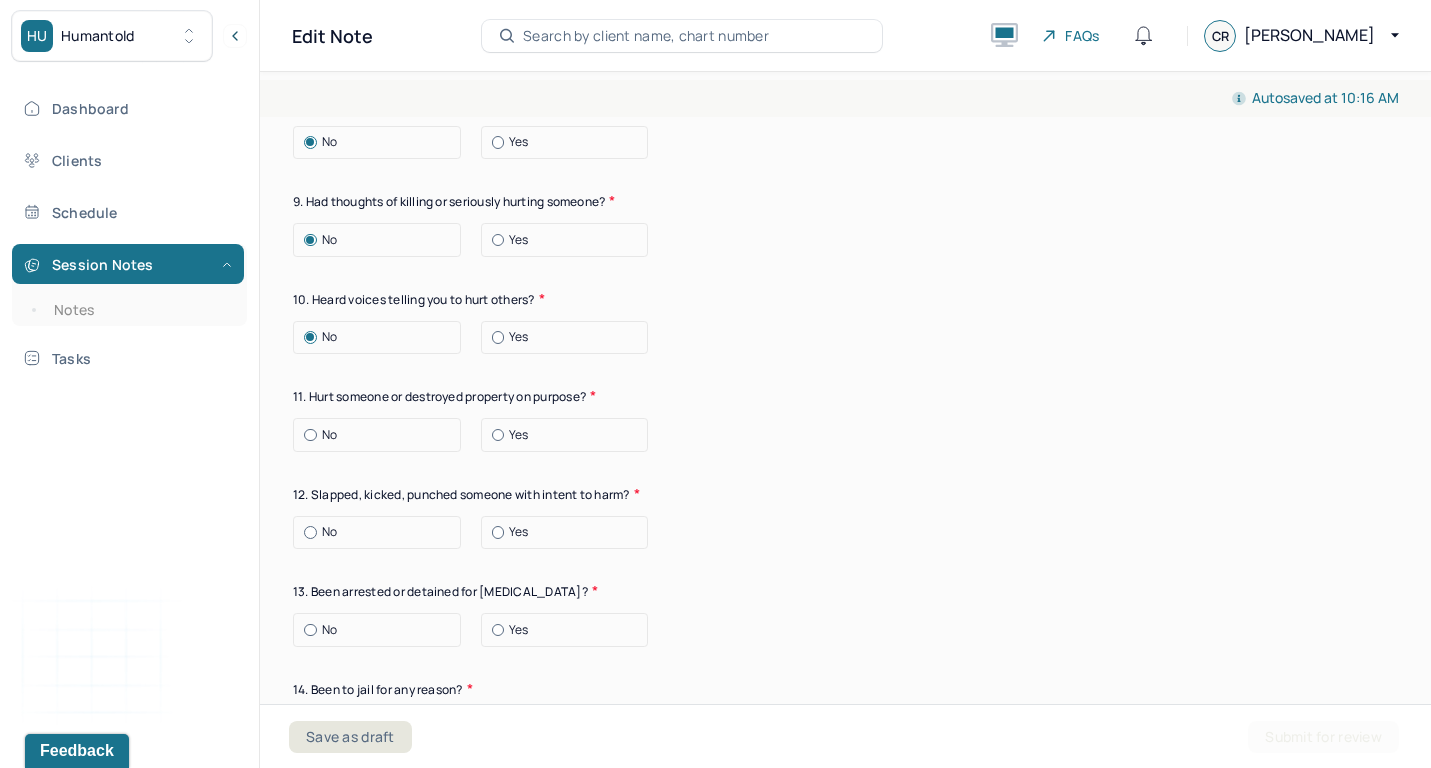 scroll, scrollTop: 3730, scrollLeft: 0, axis: vertical 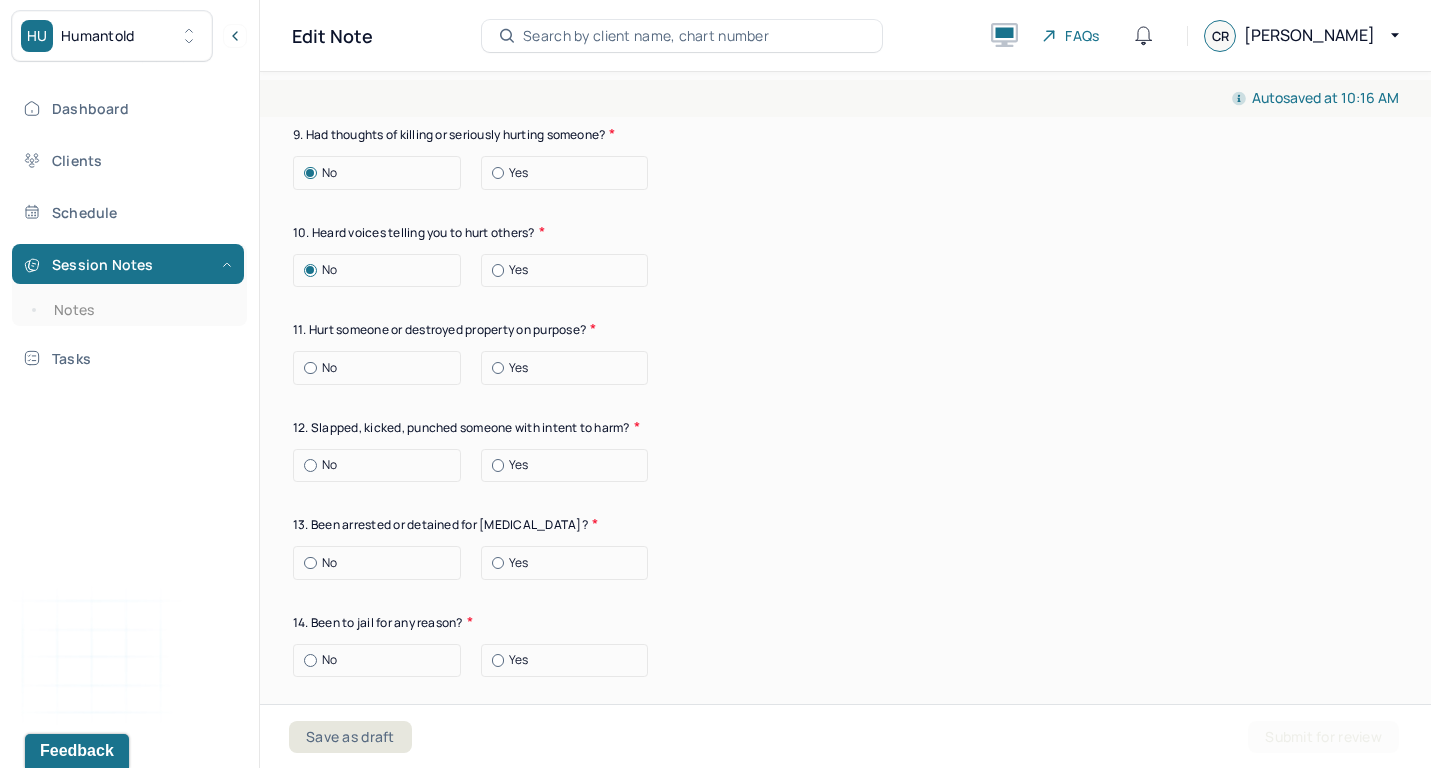 click on "No" at bounding box center (382, 368) 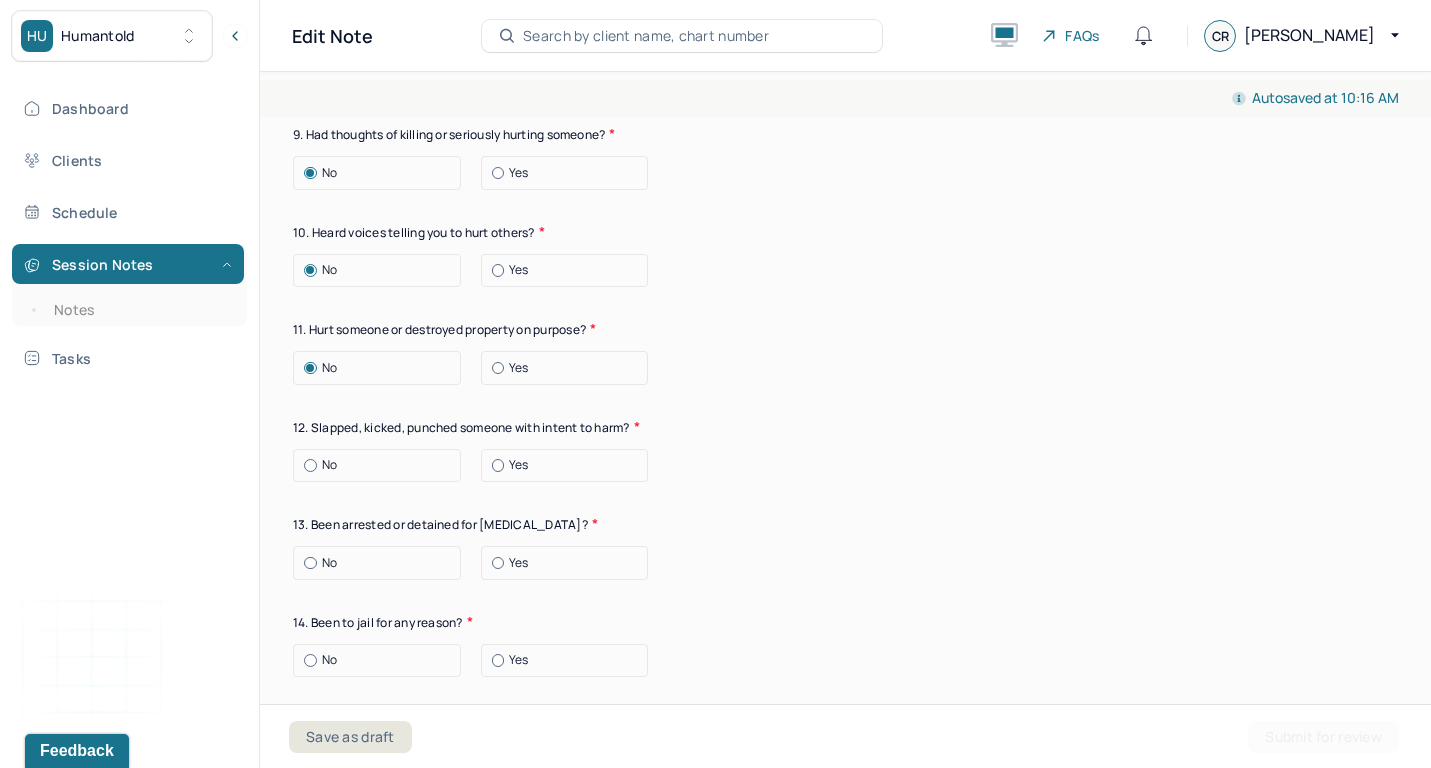 click on "No" at bounding box center [377, 466] 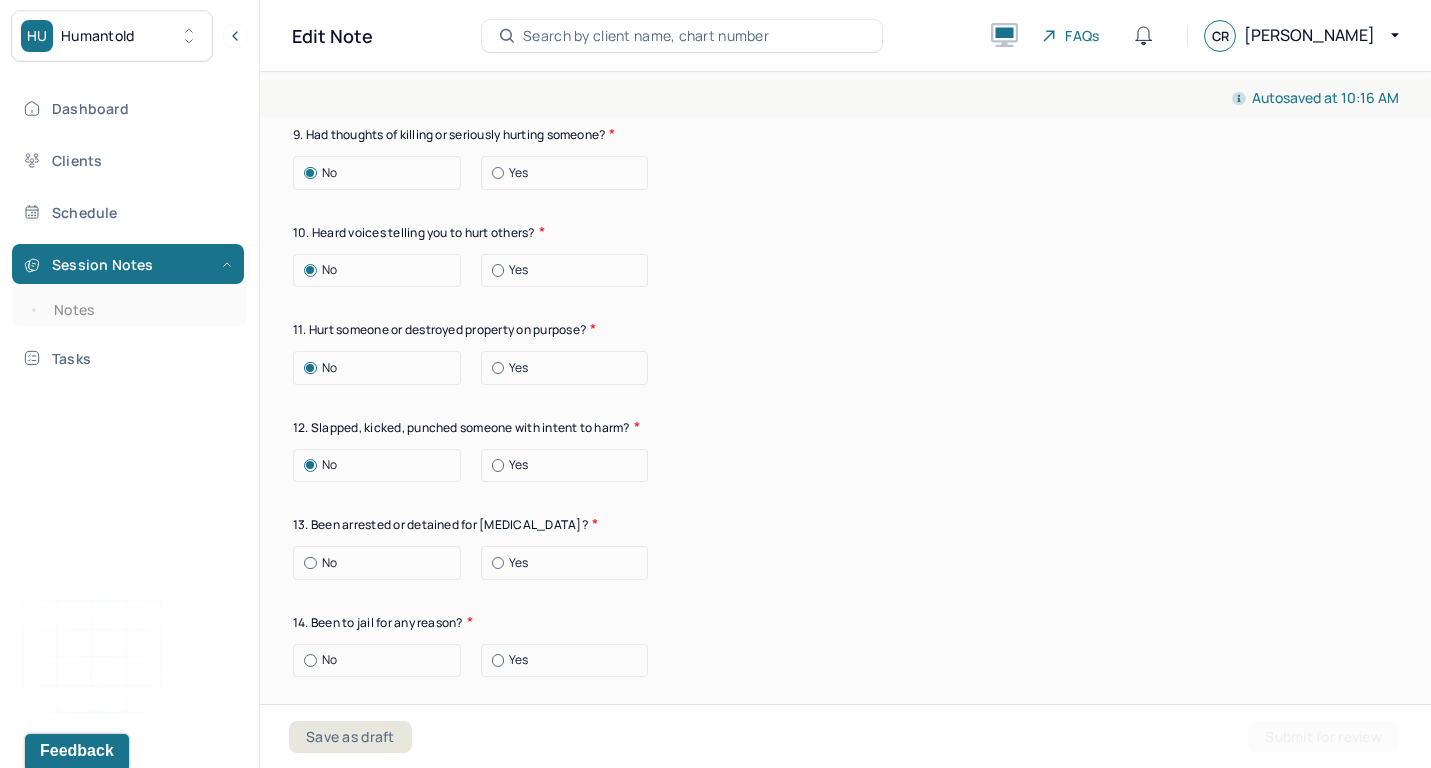 click on "No" at bounding box center (382, 563) 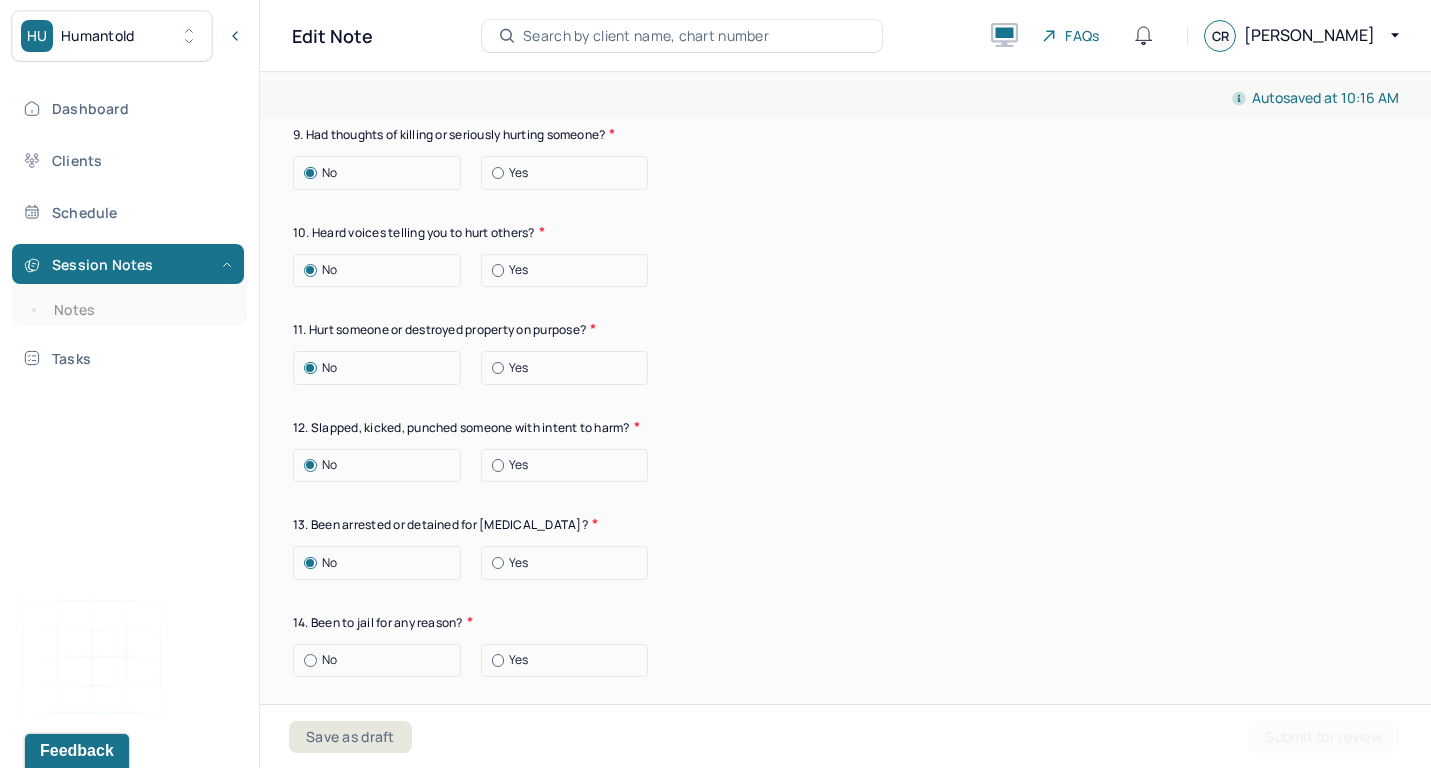 click on "No" at bounding box center (382, 660) 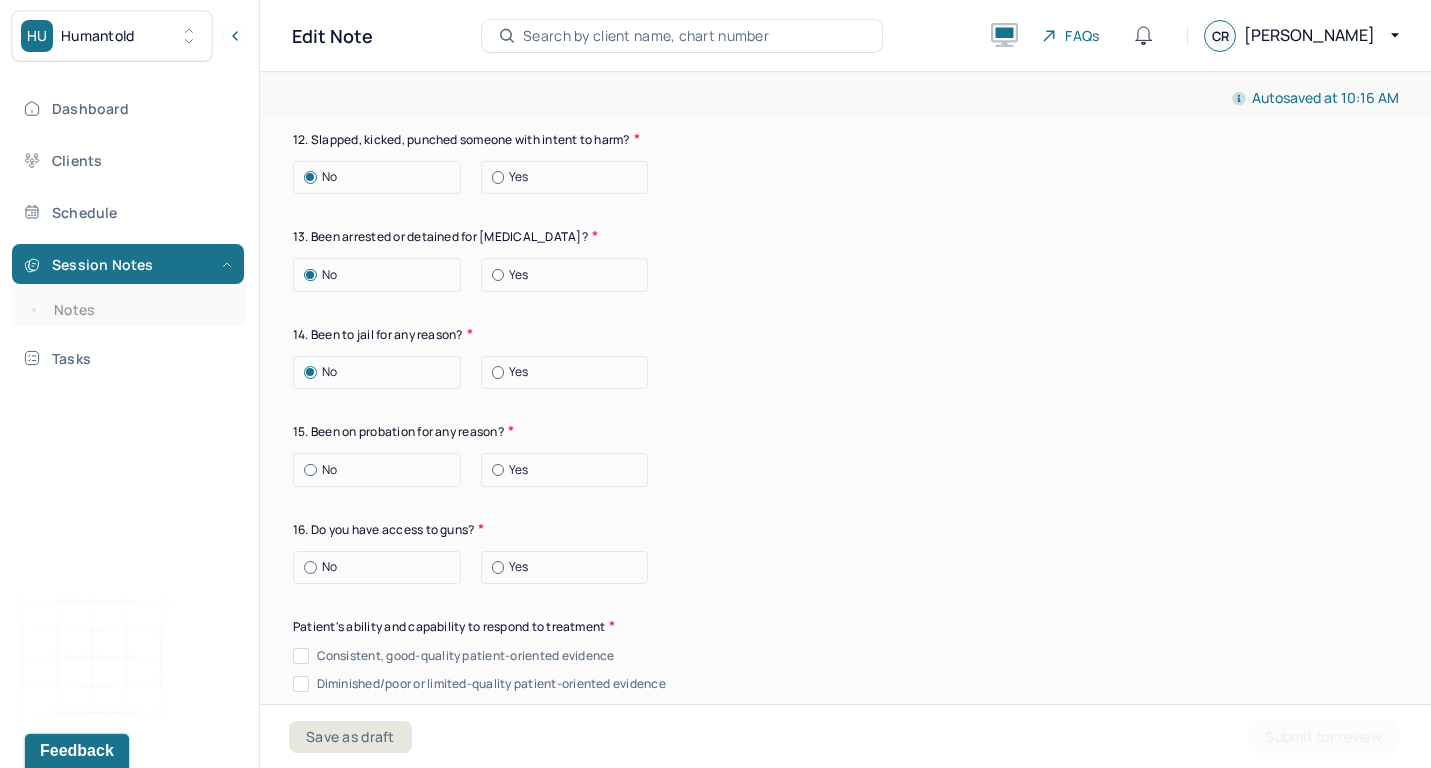 scroll, scrollTop: 4208, scrollLeft: 0, axis: vertical 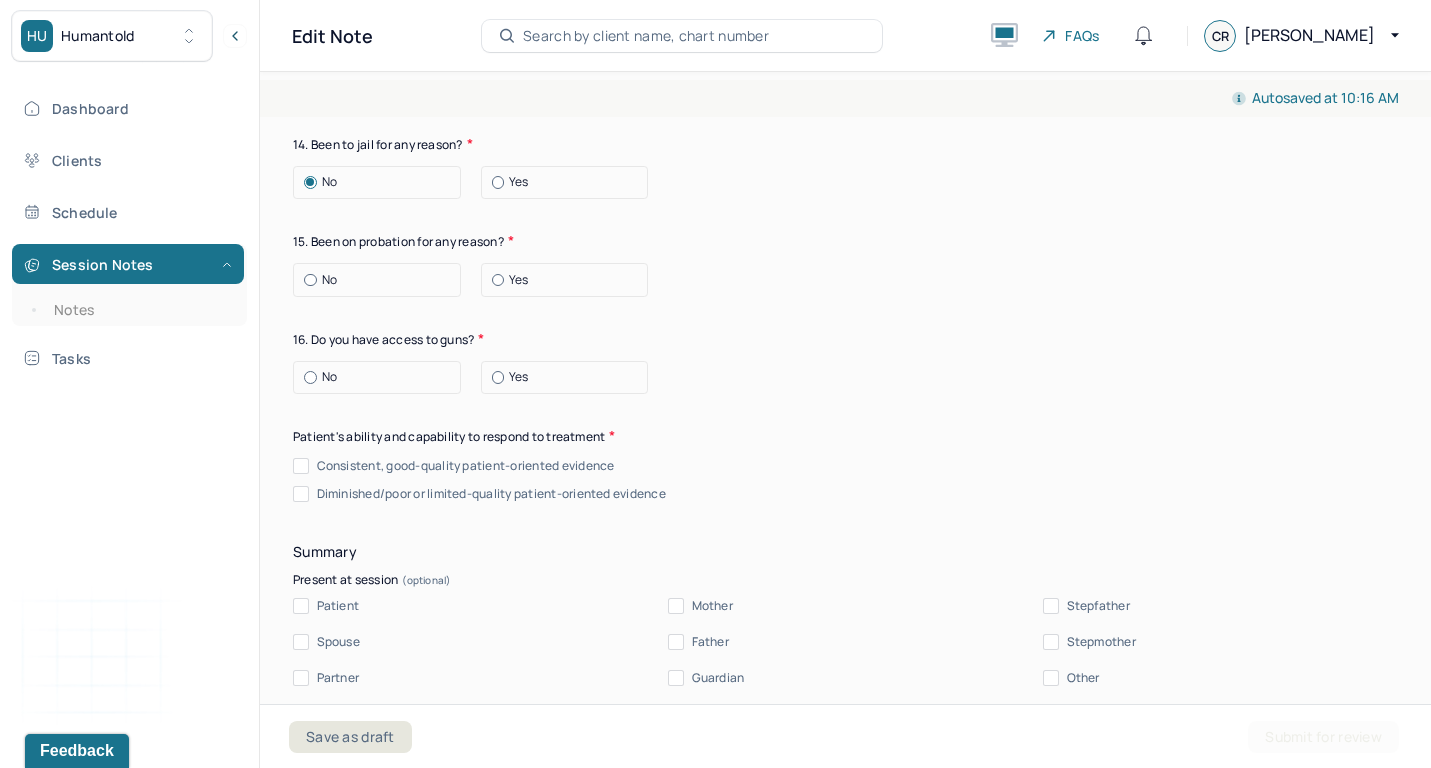 click on "No" at bounding box center [382, 280] 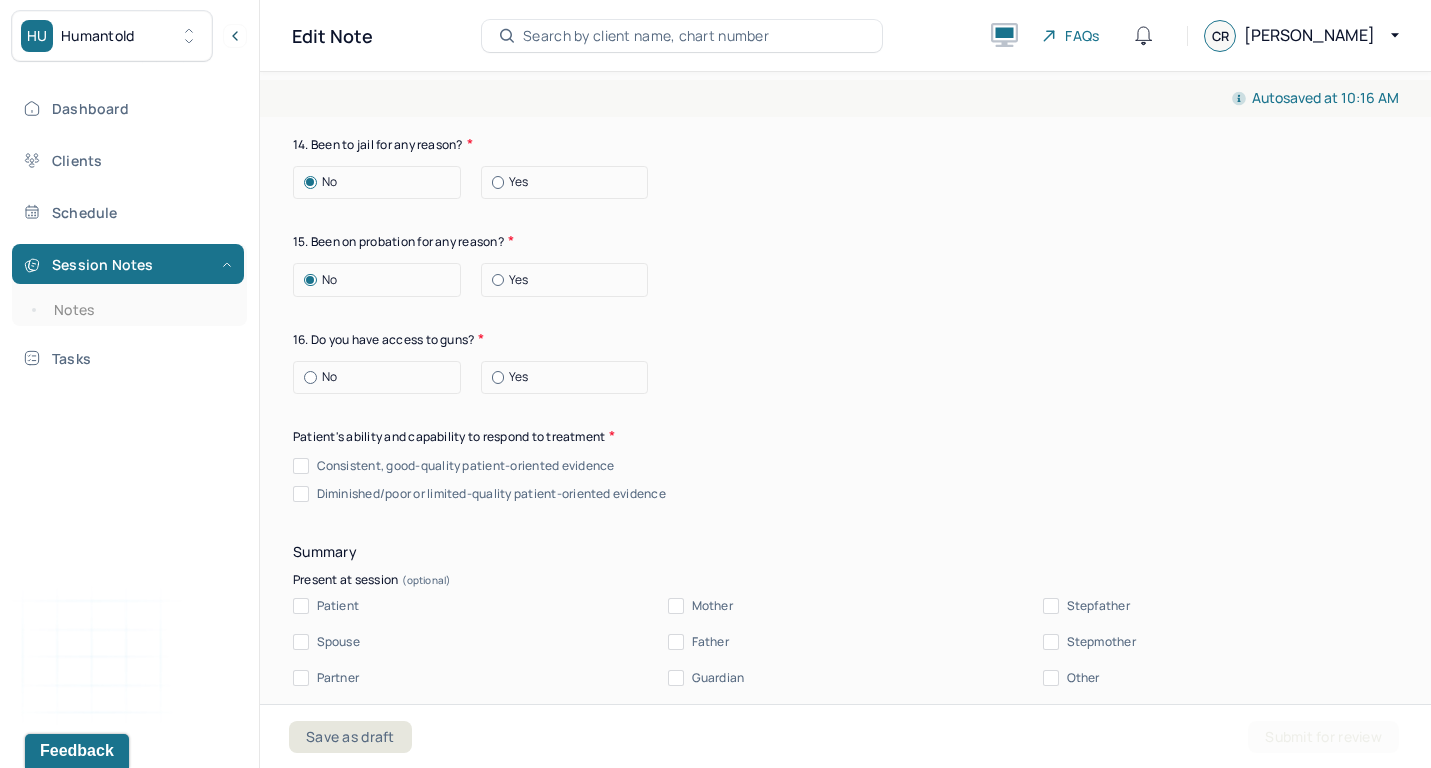 click on "Suicide risk assessment 1. Been so distressed you seriously wished to end your life? No [DATE] Recently 2. Has anything happened recently to make you feel you don’t want to live? No Yes Describe the situation Have you had/Do you have - 3. A specific plan of how you would kill yourself? No Yes 4. Access to weapons or means of hurting self? No Yes 5. Made serious suicide attempts No Yes 6. Purposely done something to hurt yourself? No Yes Describe the situation 7. Heard voices telling you to hurt yourself? No Yes 8. Had relatives who attempted or commited sucide? No Yes 9. Had thoughts of killing or seriously hurting someone? No Yes 10. Heard voices telling you to hurt others? No Yes 11. Hurt someone or destroyed property on purpose? No Yes 12. Slapped, kicked, punched someone with intent to harm? No Yes 13. Been arrested or detained for [MEDICAL_DATA]? No Yes 14. Been to jail for any reason? No Yes 15. Been on probation for any reason? No Yes 16. Do you have access to guns? No Yes" at bounding box center [845, -505] 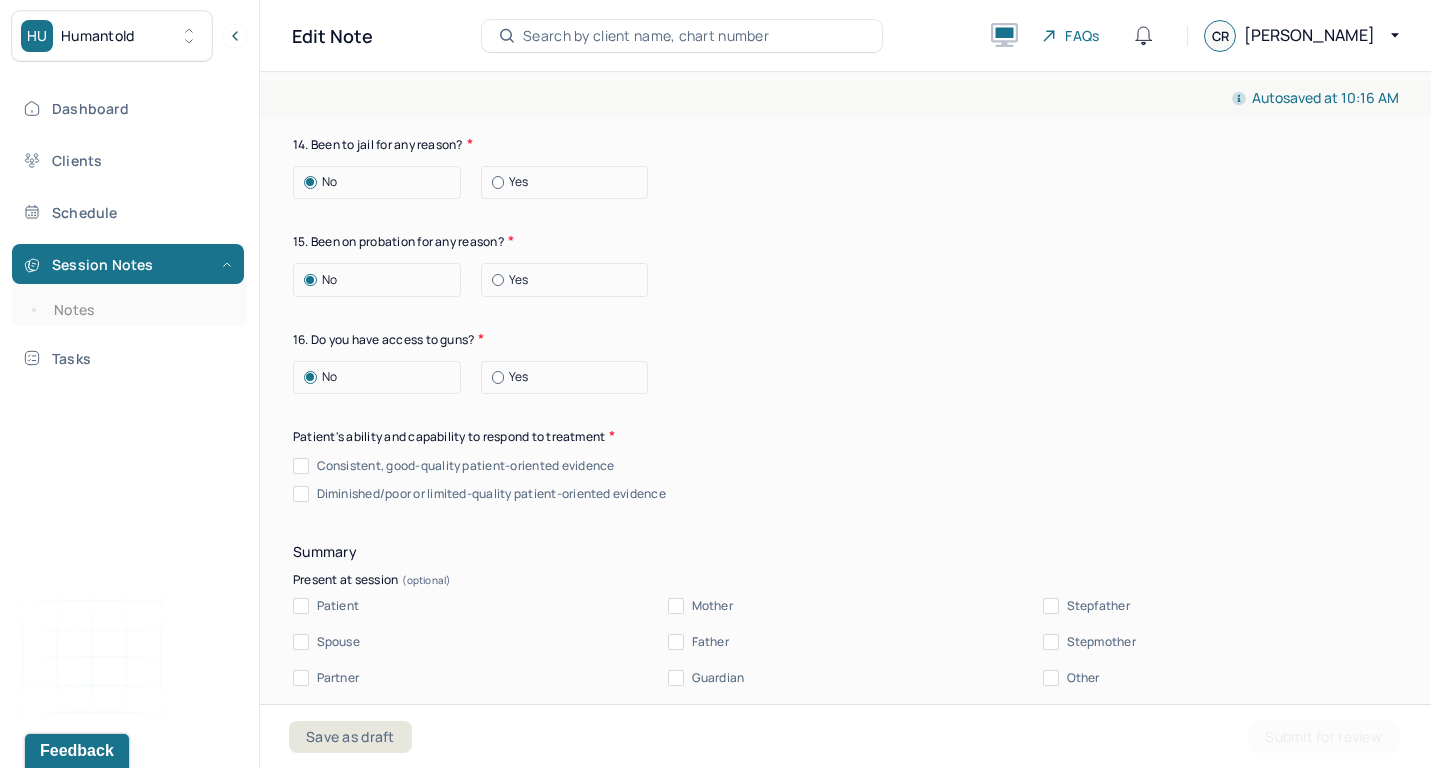 click on "Consistent, good-quality patient-oriented evidence" at bounding box center (466, 466) 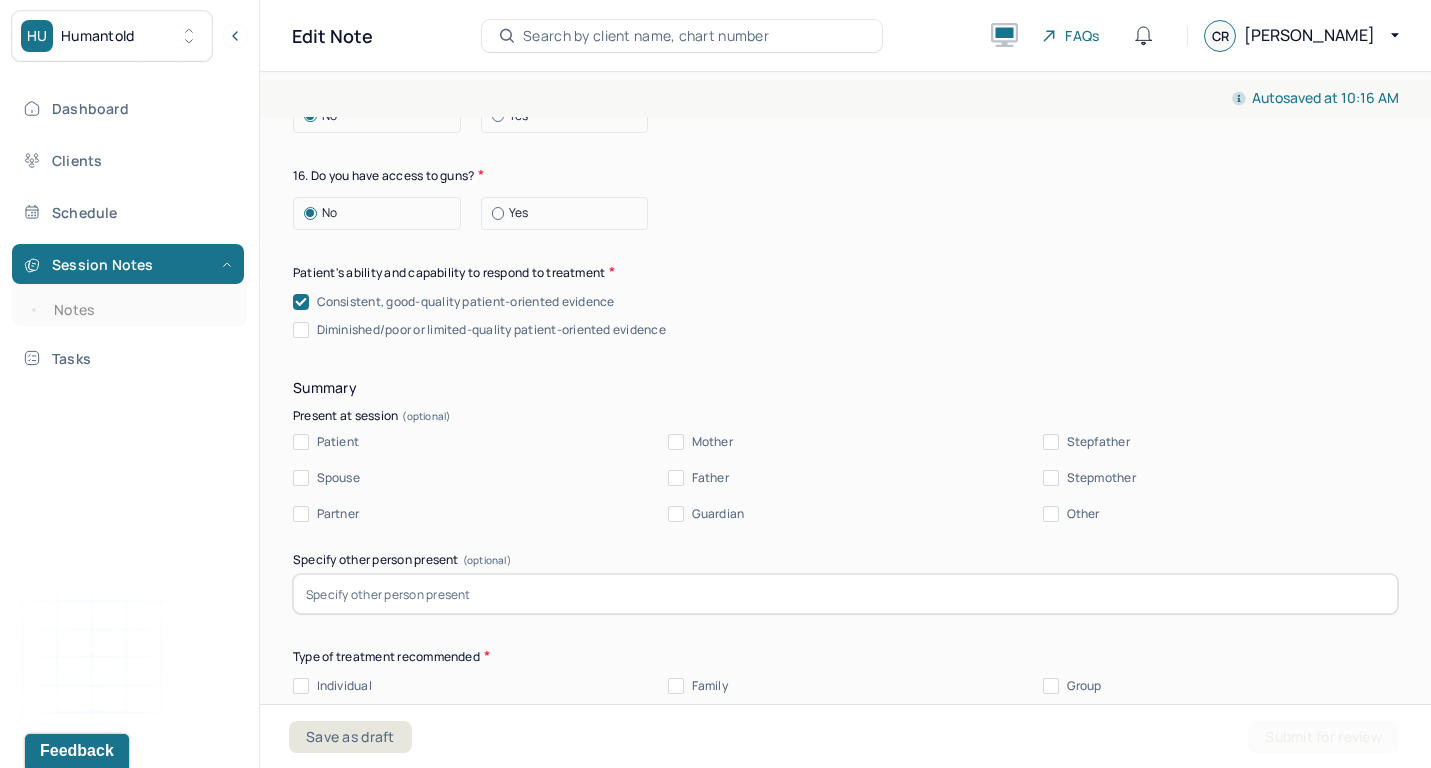 scroll, scrollTop: 4489, scrollLeft: 0, axis: vertical 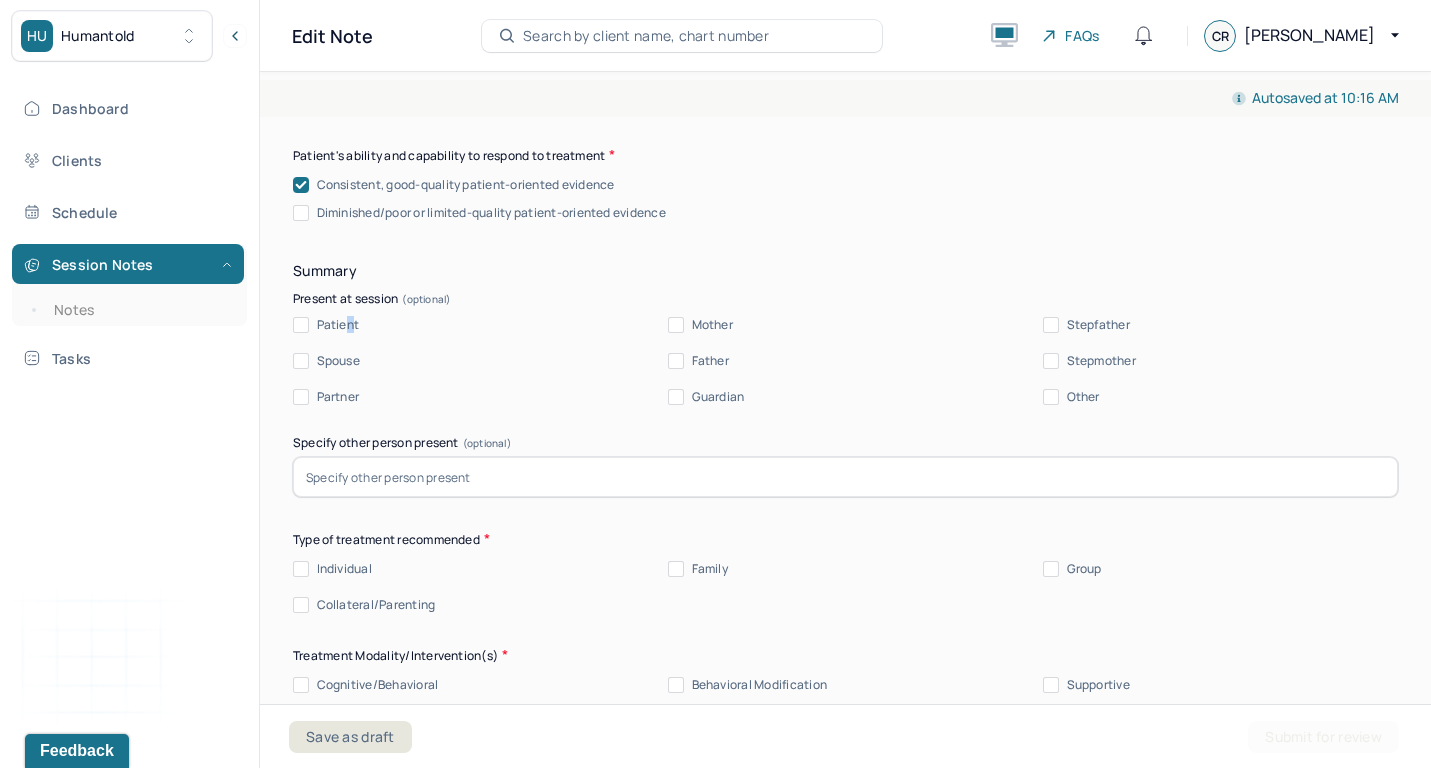 click on "Patient" at bounding box center [338, 325] 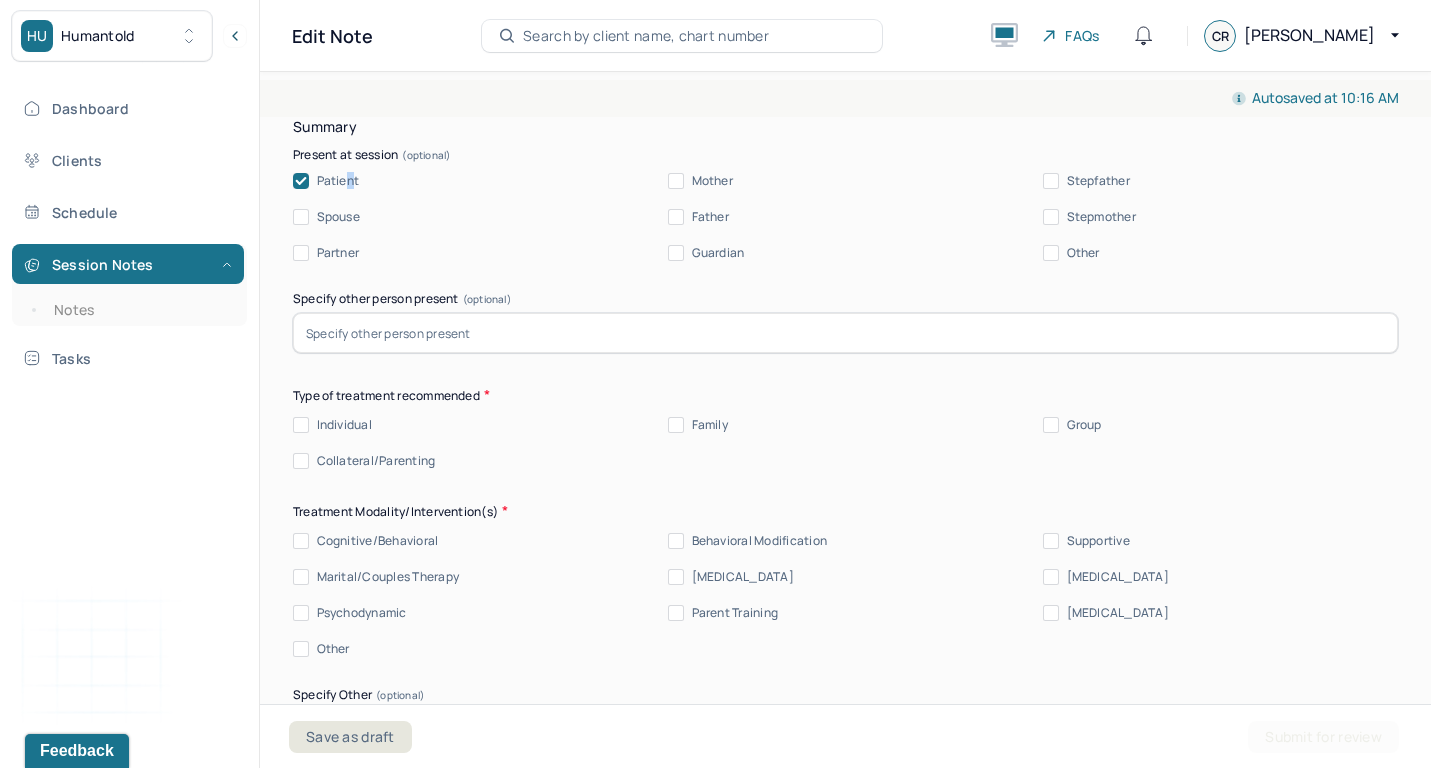 scroll, scrollTop: 4639, scrollLeft: 0, axis: vertical 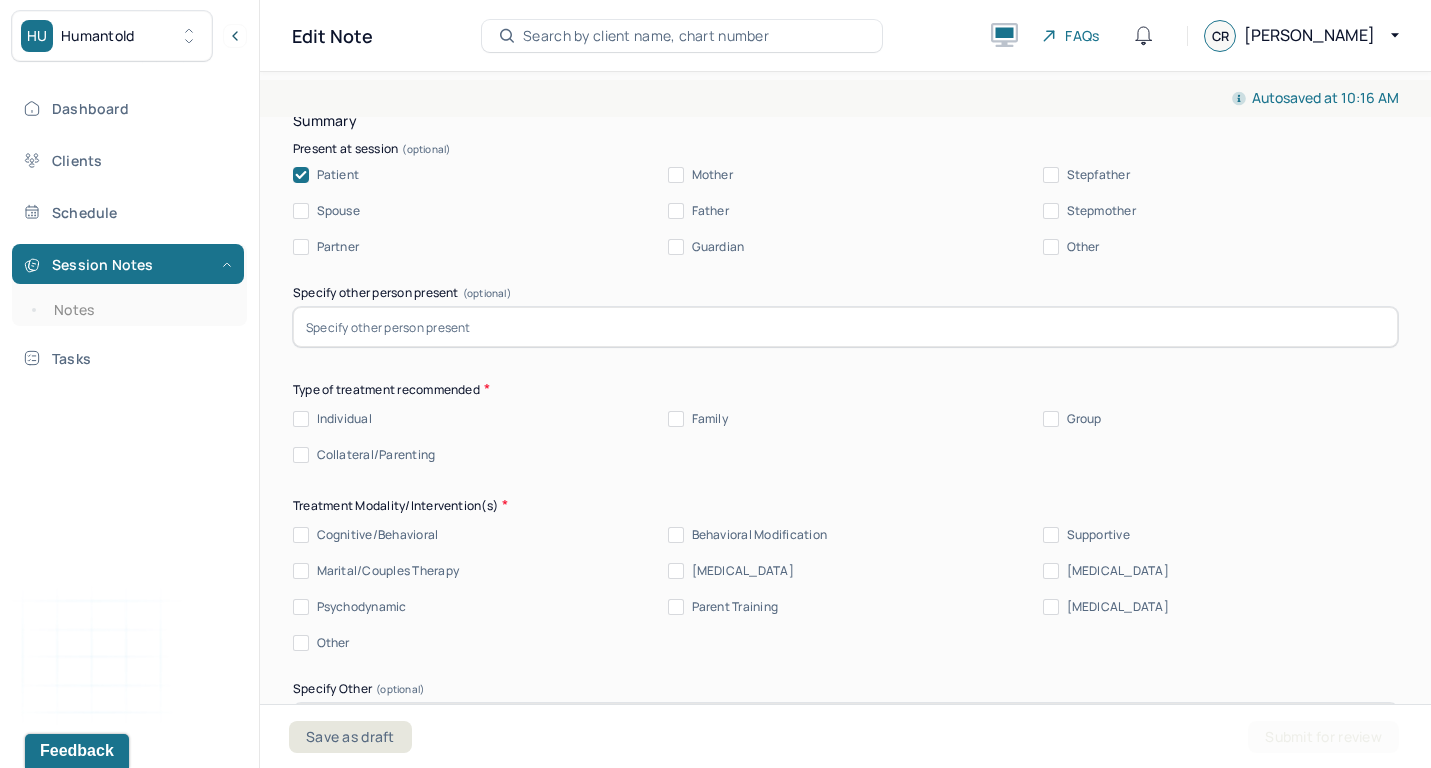 click on "Individual" at bounding box center [344, 419] 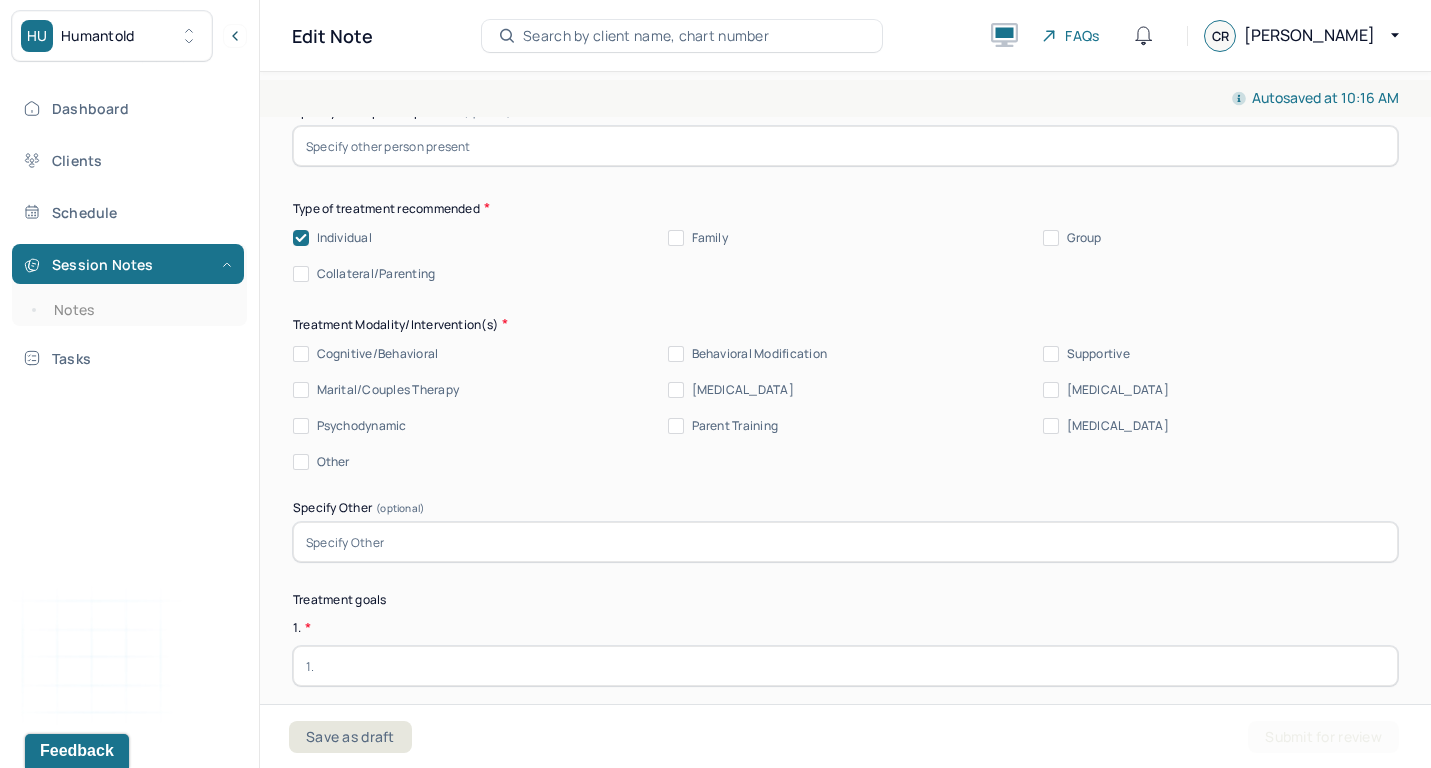 scroll, scrollTop: 4824, scrollLeft: 0, axis: vertical 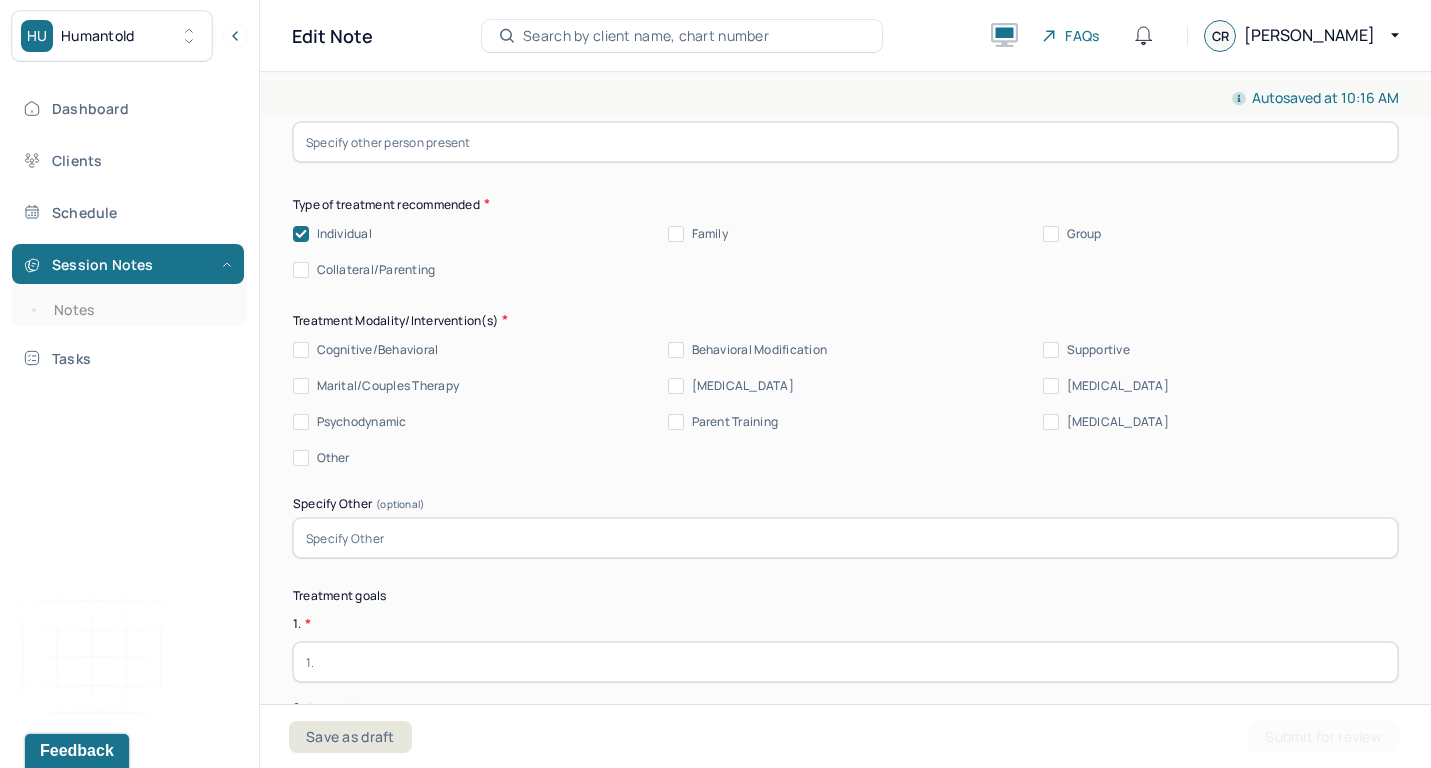 click on "Cognitive/Behavioral" at bounding box center [378, 350] 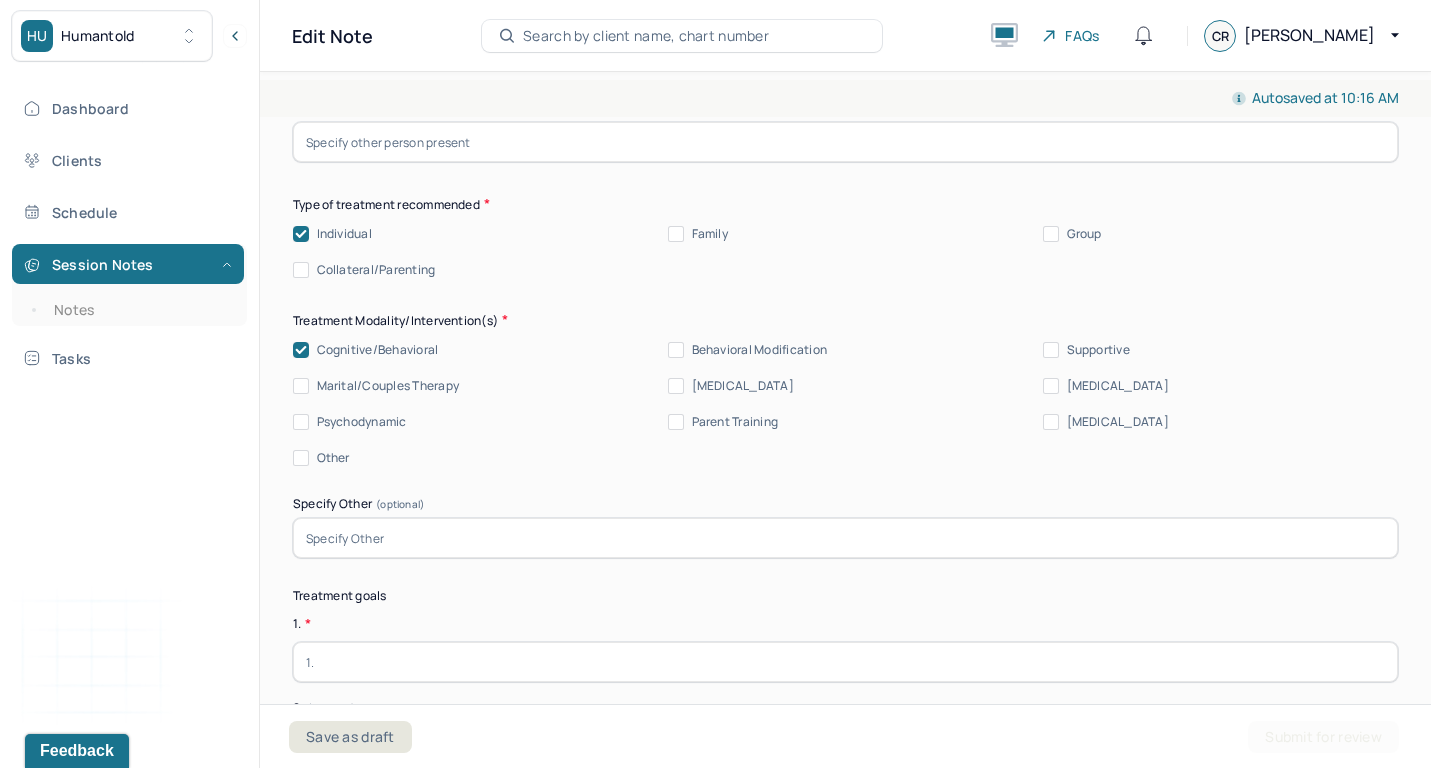 click on "Cognitive/Behavioral Behavioral Modification Supportive Marital/Couples Therapy [MEDICAL_DATA] [MEDICAL_DATA] Psychodynamic Parent Training [MEDICAL_DATA] Other" at bounding box center [845, 404] 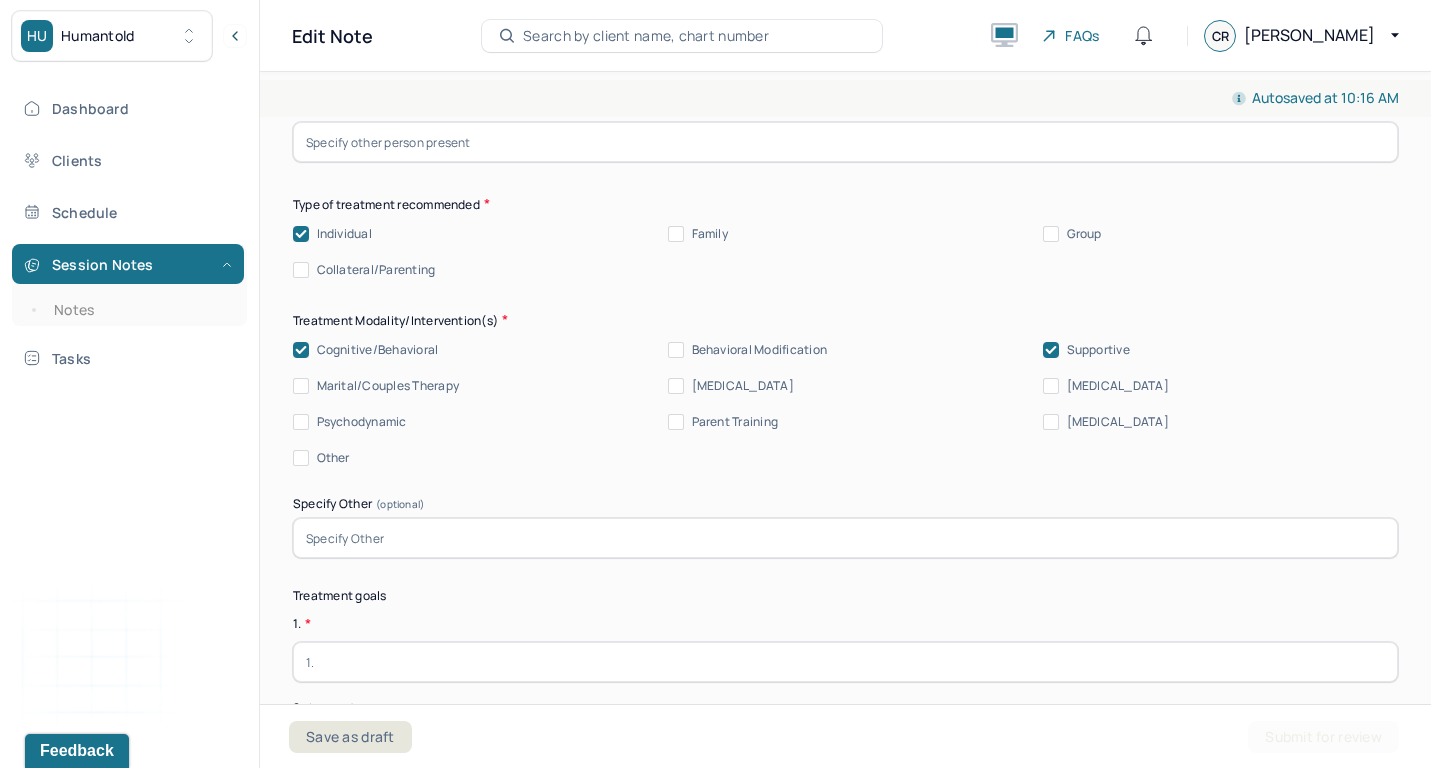 click on "[MEDICAL_DATA]" at bounding box center [1118, 386] 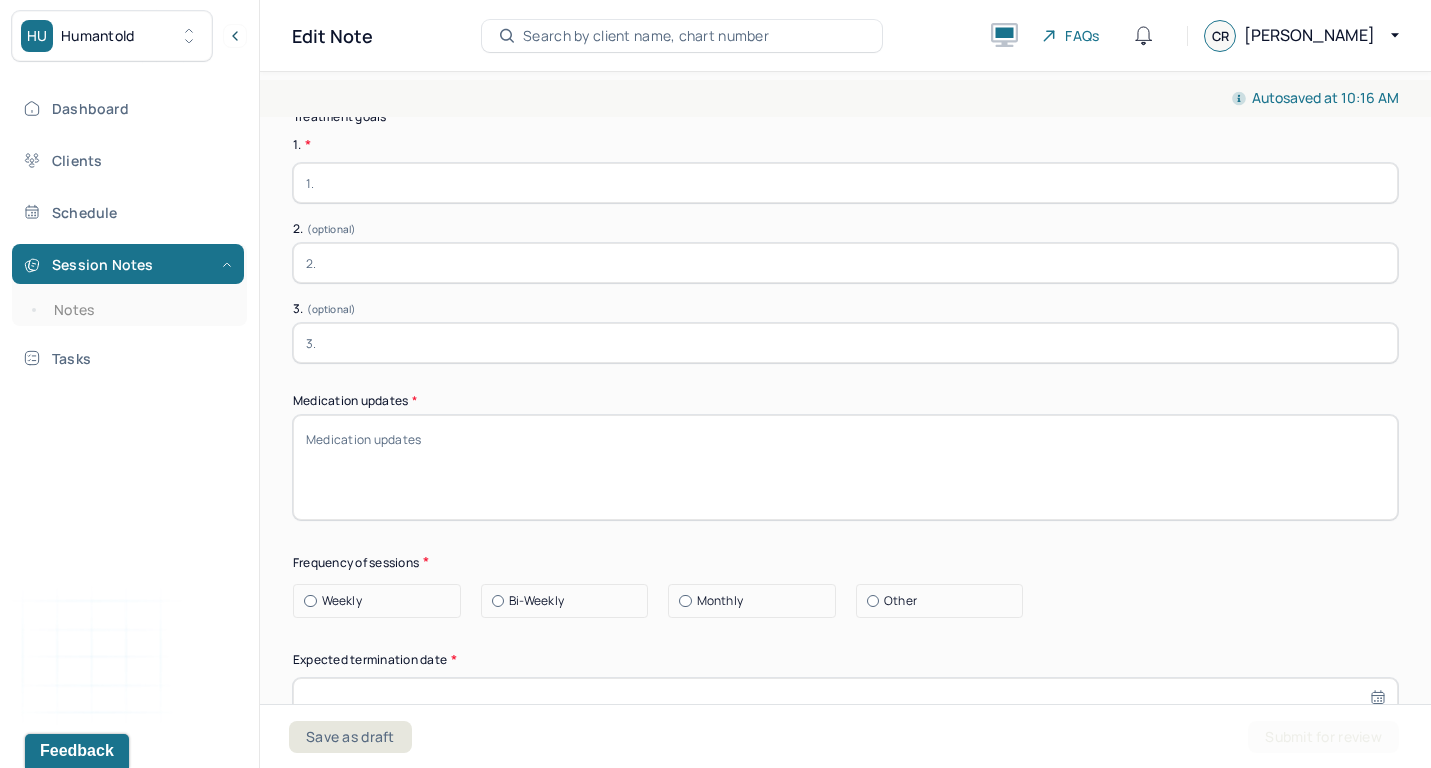 scroll, scrollTop: 5382, scrollLeft: 0, axis: vertical 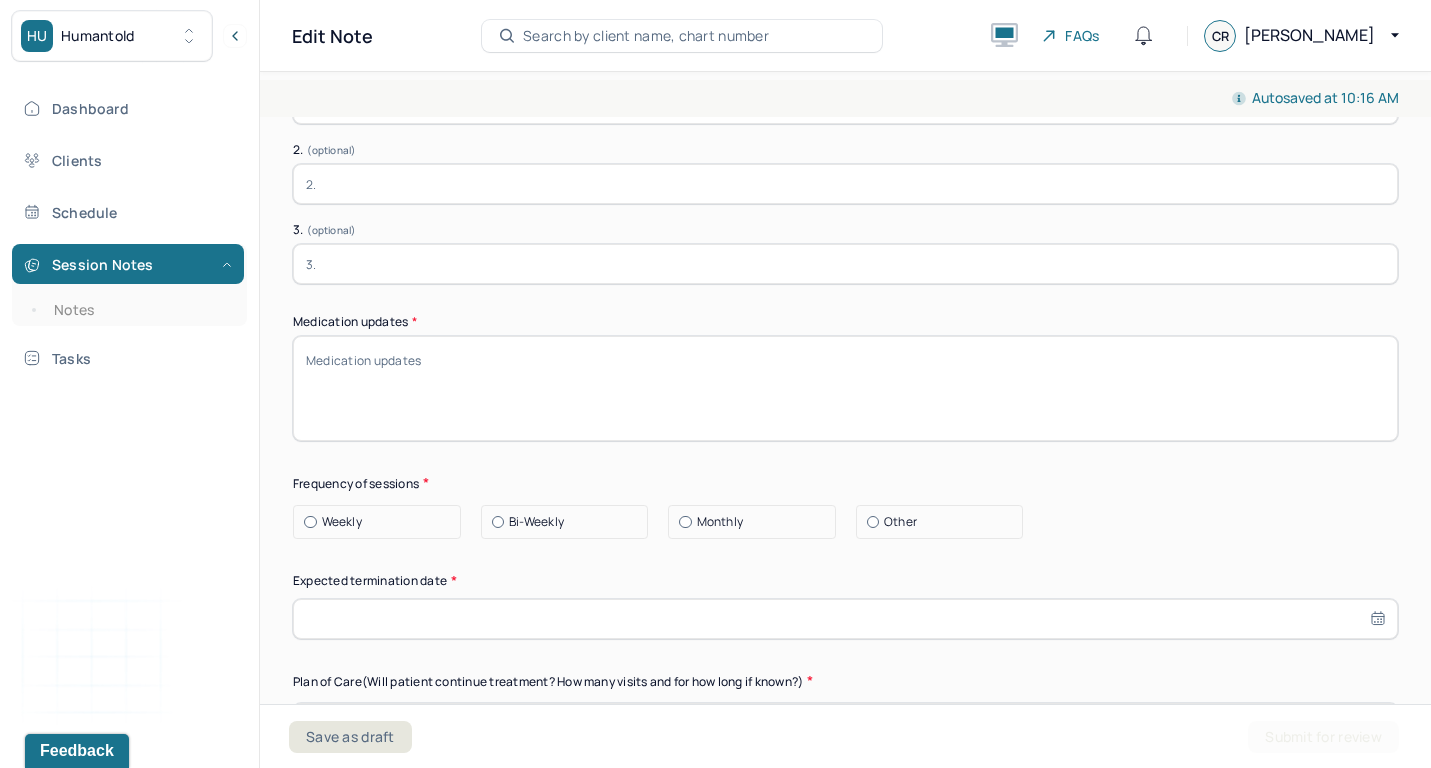 click on "Bi-Weekly" at bounding box center [536, 522] 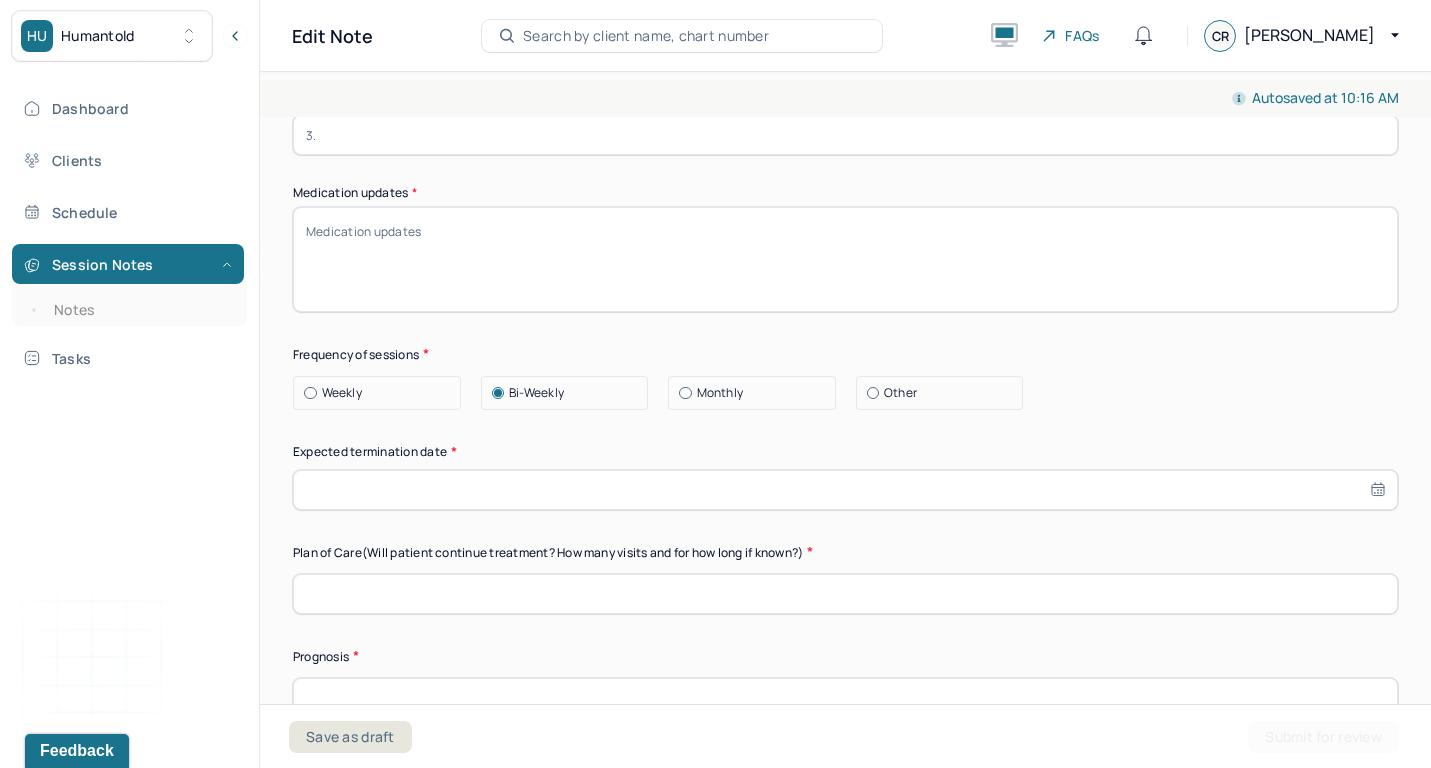 scroll, scrollTop: 5525, scrollLeft: 0, axis: vertical 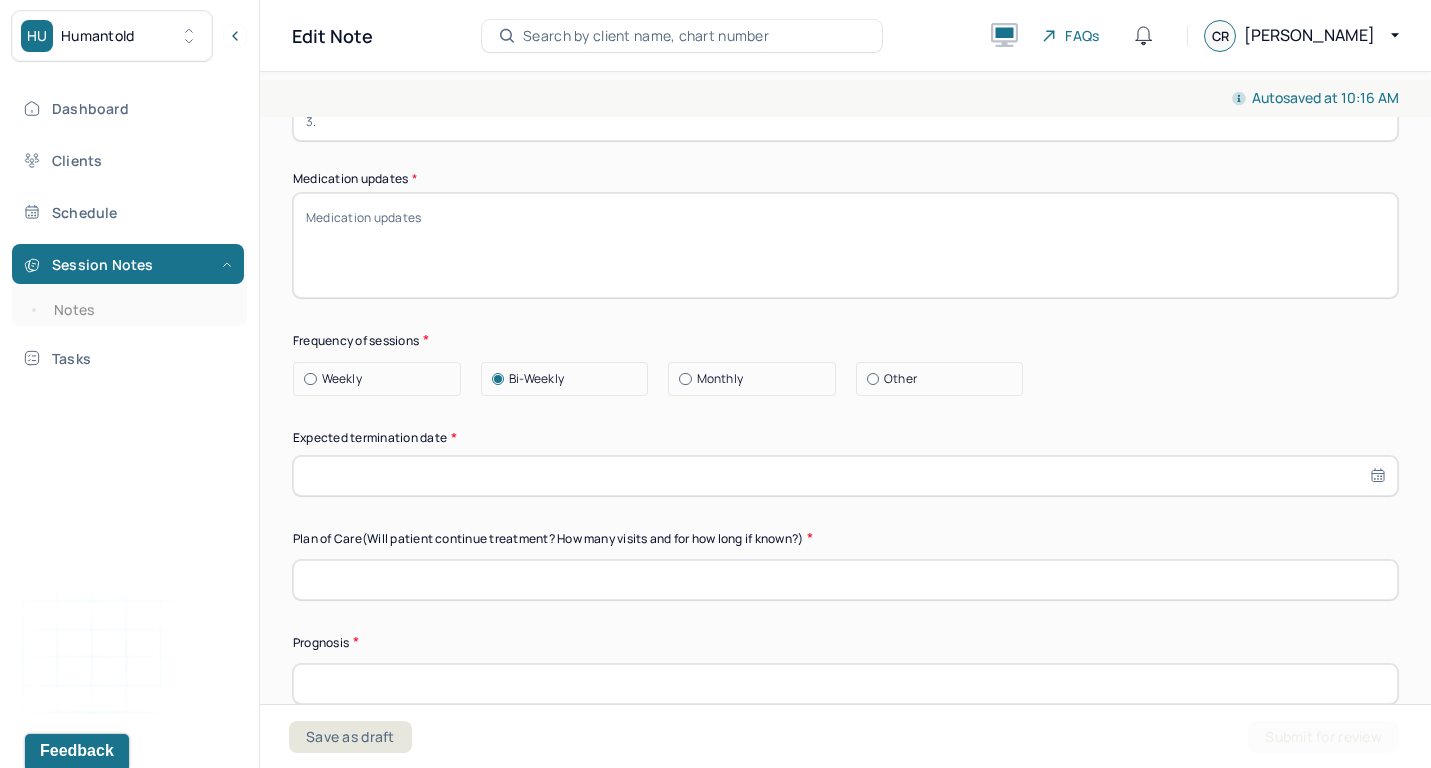 click at bounding box center (845, 476) 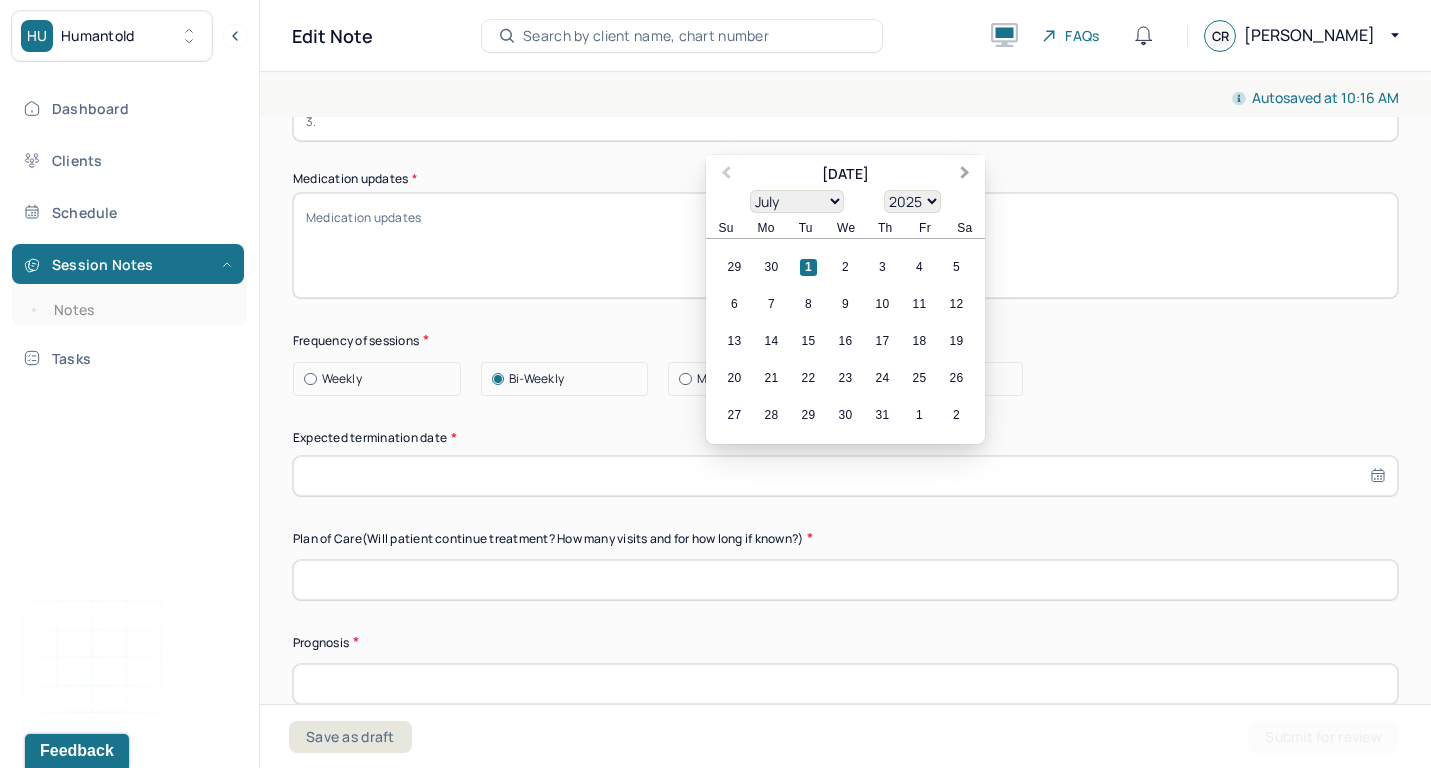 click on "Next Month" at bounding box center [967, 176] 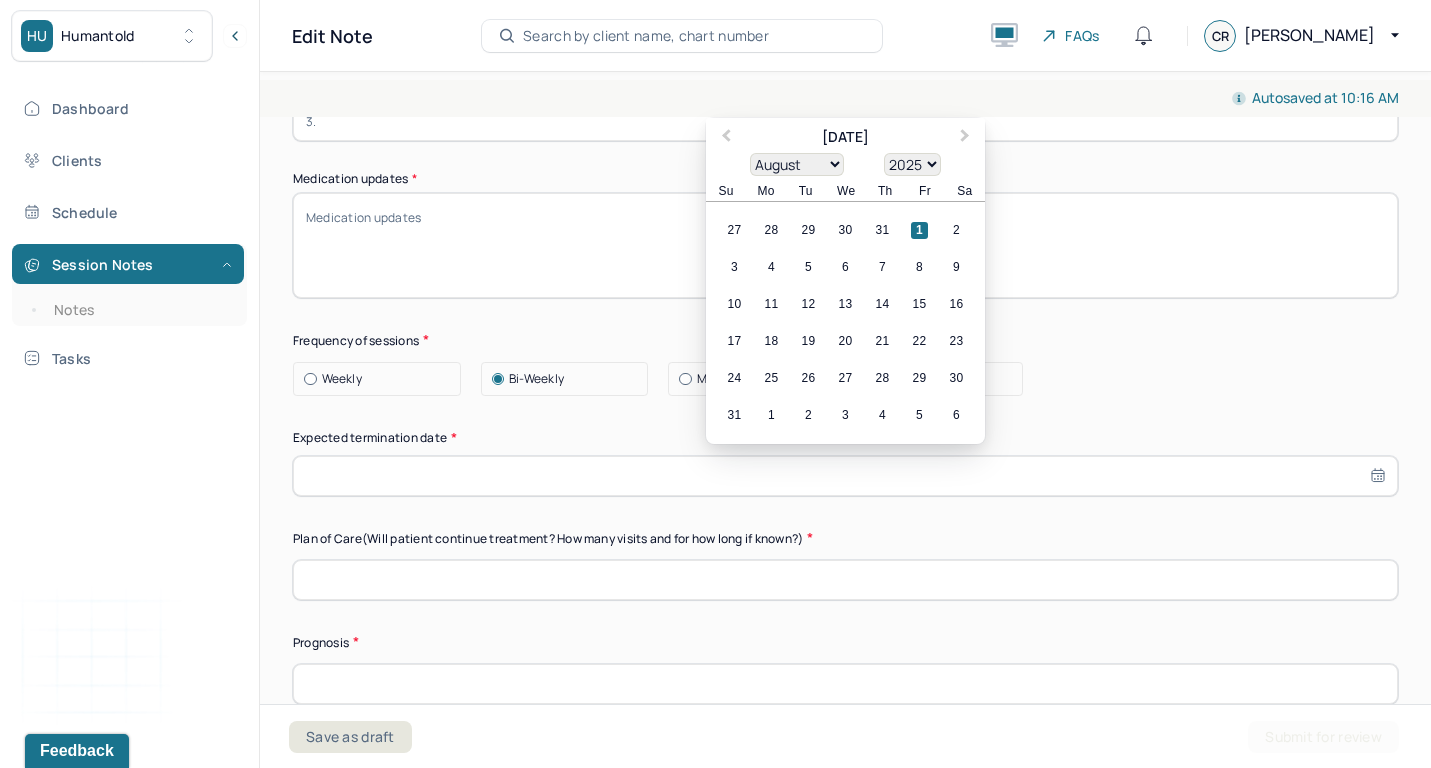 click on "August [DATE] February March April May June July August September October November [DATE] 1901 1902 1903 1904 1905 1906 1907 1908 1909 1910 1911 1912 1913 1914 1915 1916 1917 1918 1919 1920 1921 1922 1923 1924 1925 1926 1927 1928 1929 1930 1931 1932 1933 1934 1935 1936 1937 1938 1939 1940 1941 1942 1943 1944 1945 1946 1947 1948 1949 1950 1951 1952 1953 1954 1955 1956 1957 1958 1959 1960 1961 1962 1963 1964 1965 1966 1967 1968 1969 1970 1971 1972 1973 1974 1975 1976 1977 1978 1979 1980 1981 1982 1983 1984 1985 1986 1987 1988 1989 1990 1991 1992 1993 1994 1995 1996 1997 1998 1999 2000 2001 2002 2003 2004 2005 2006 2007 2008 2009 2010 2011 2012 2013 2014 2015 2016 2017 2018 2019 2020 2021 2022 2023 2024 2025 2026 2027 2028 2029 2030 2031 2032 2033 2034 2035 2036 2037 2038 2039 2040 2041 2042 2043 2044 2045 2046 2047 2048 2049 2050 2051 2052 2053 2054 2055 2056 2057 2058 2059 2060 2061 2062 2063 2064 2065 2066 2067 2068 2069 2070 2071 2072 2073 2074 2075 2076 2077 2078 2079 2080 2081 2082 2083 2084" at bounding box center [845, 160] 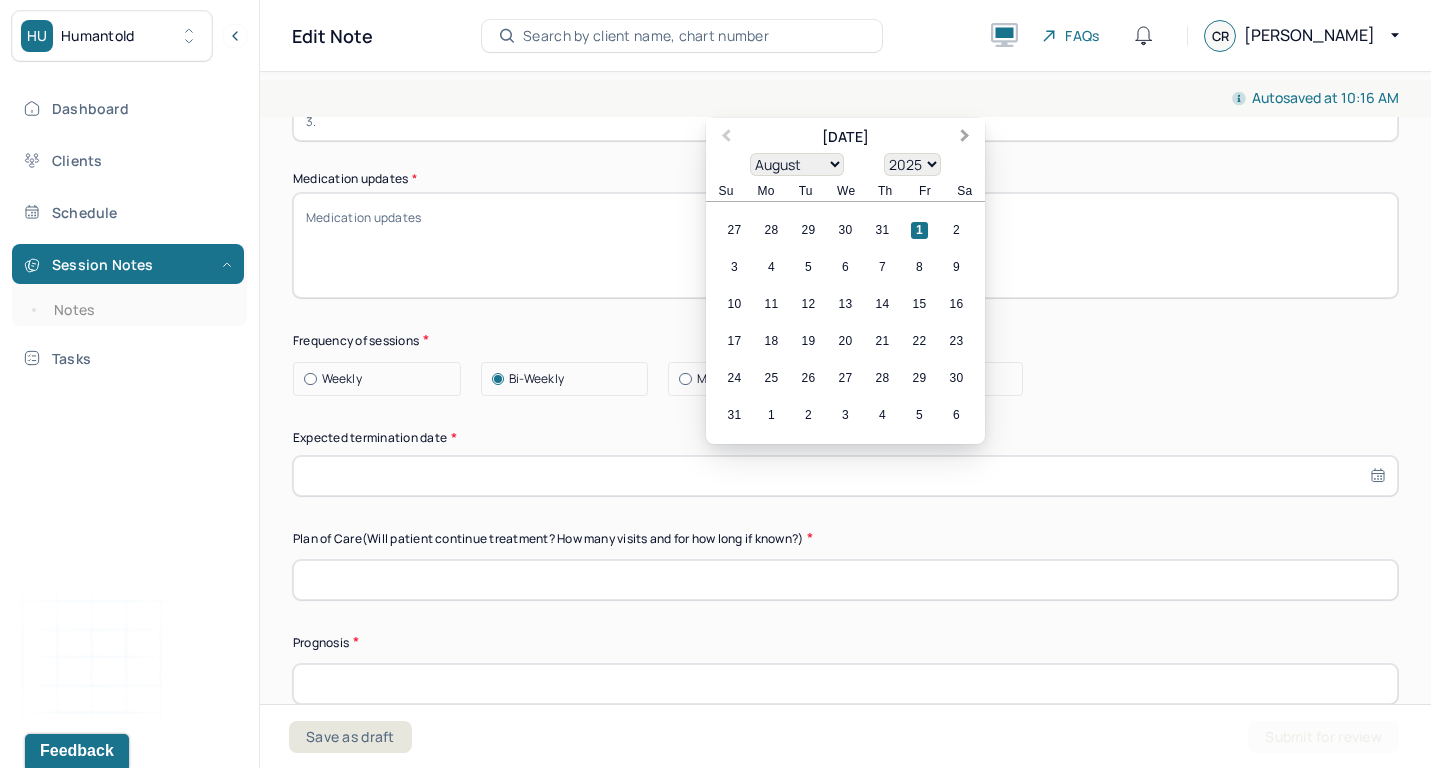 click on "Next Month" at bounding box center (967, 139) 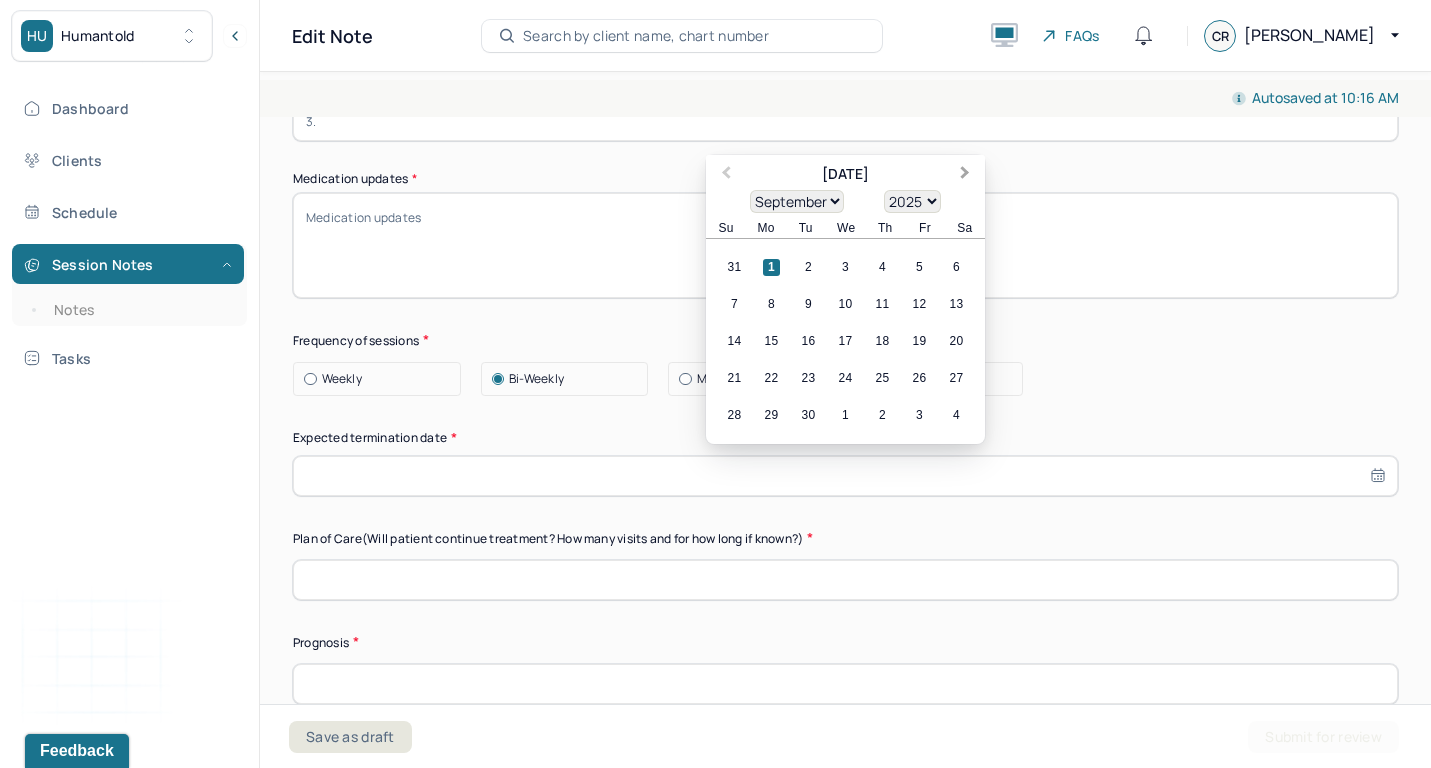 click on "Next Month" at bounding box center (965, 174) 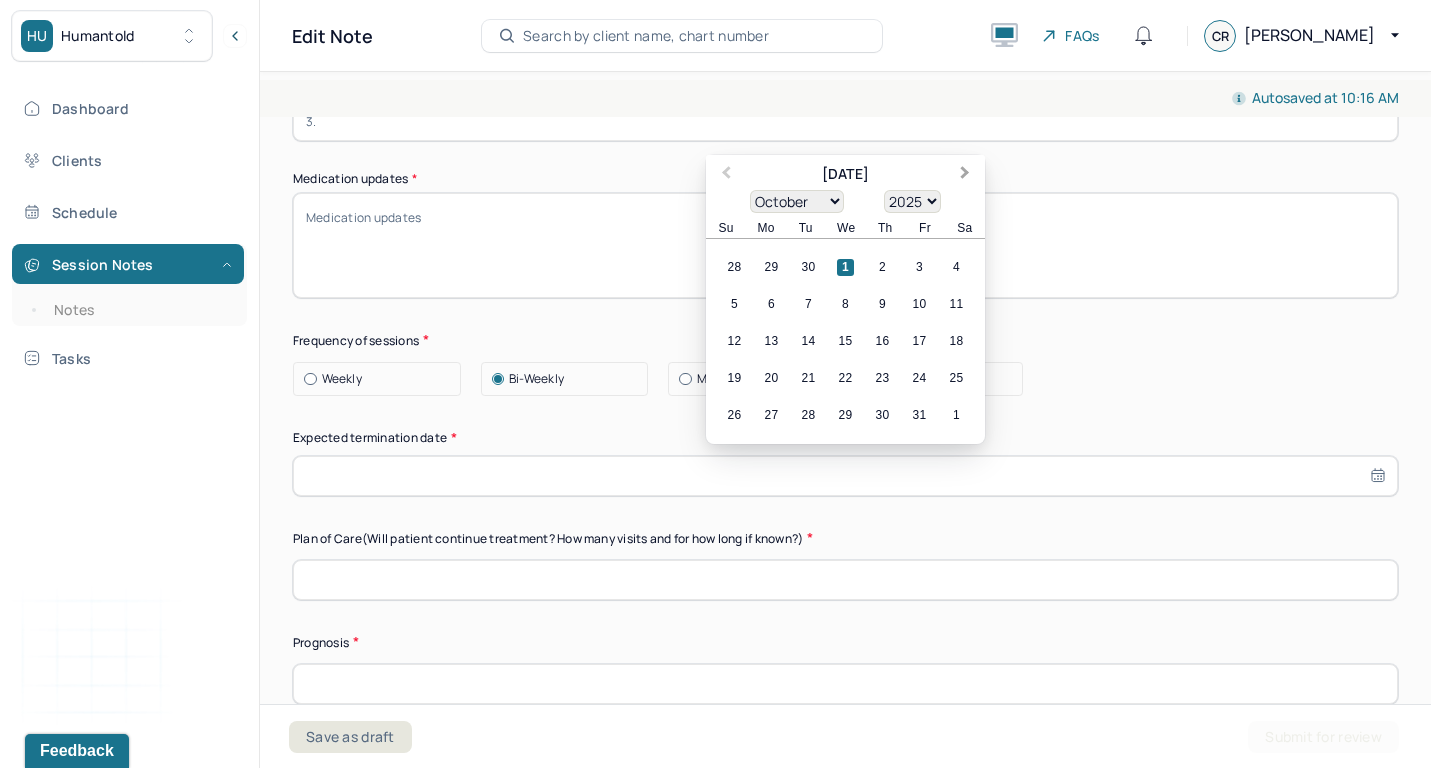 click on "Next Month" at bounding box center (965, 174) 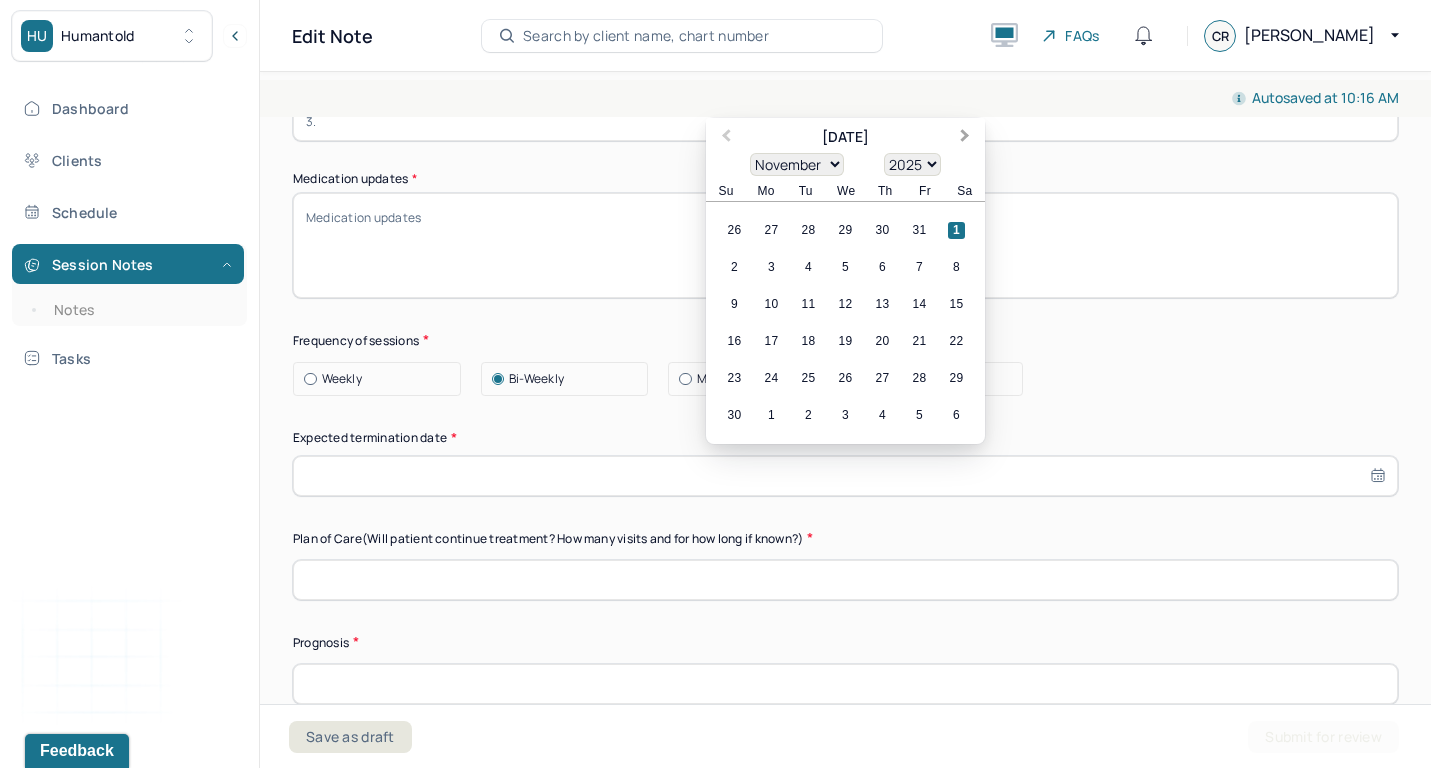 click on "Next Month" at bounding box center [967, 139] 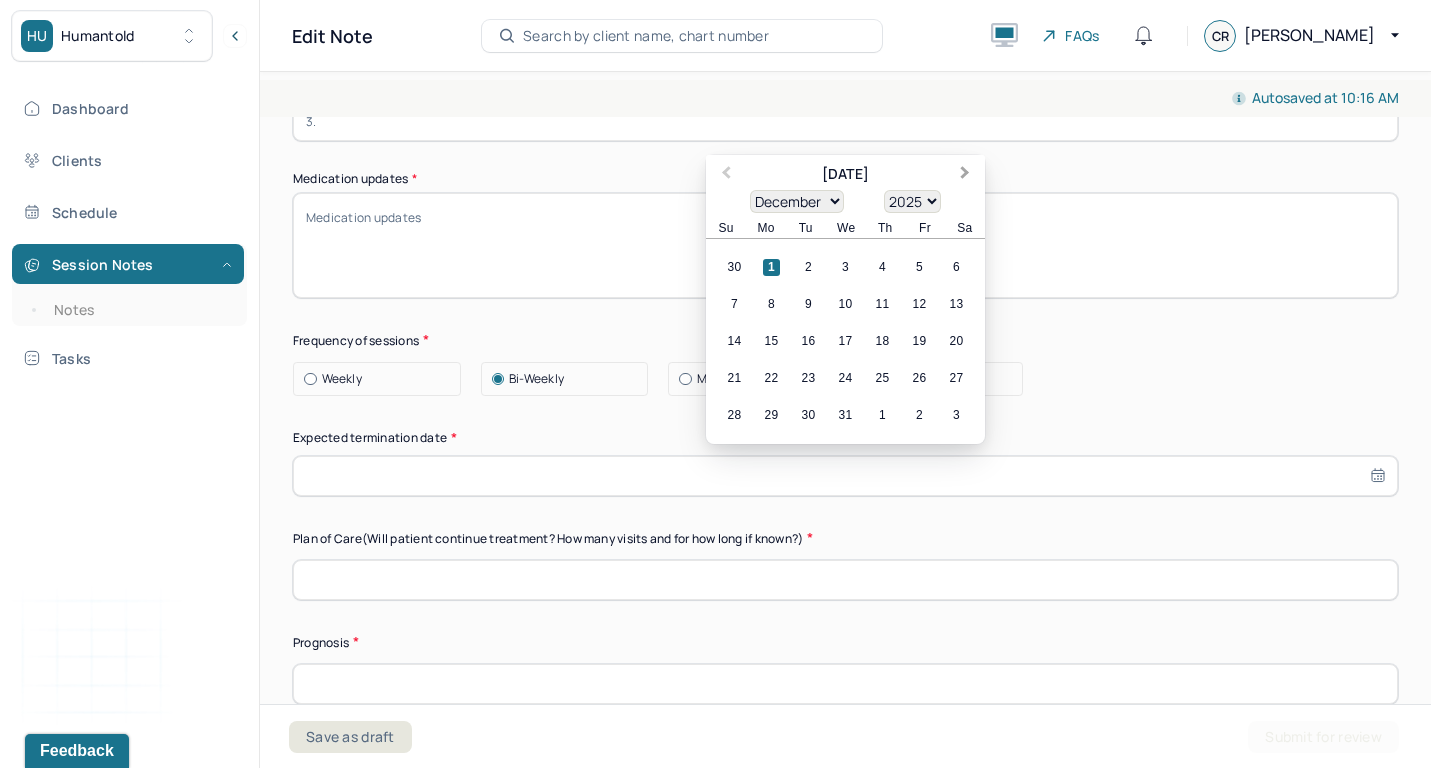 click on "Next Month" at bounding box center (967, 176) 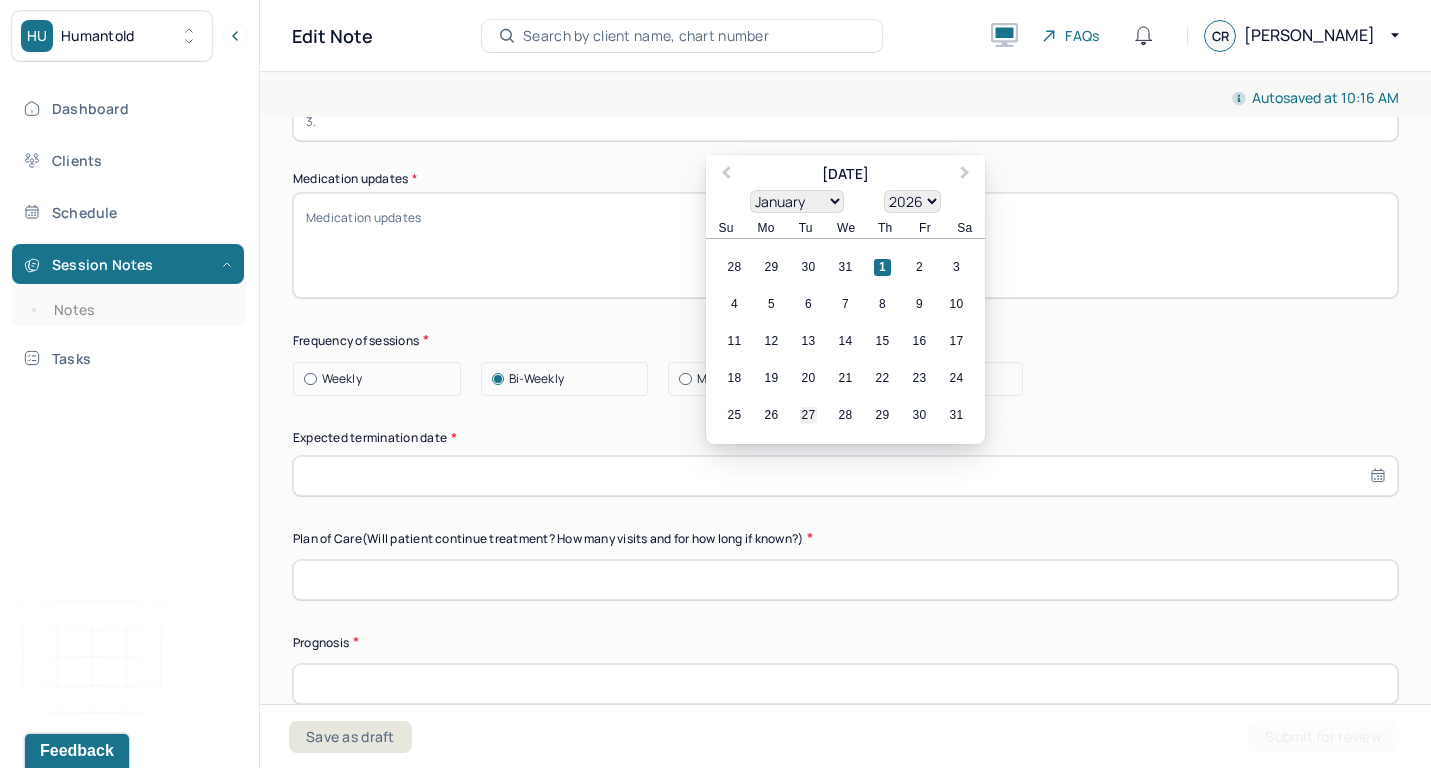 click on "27" at bounding box center [808, 415] 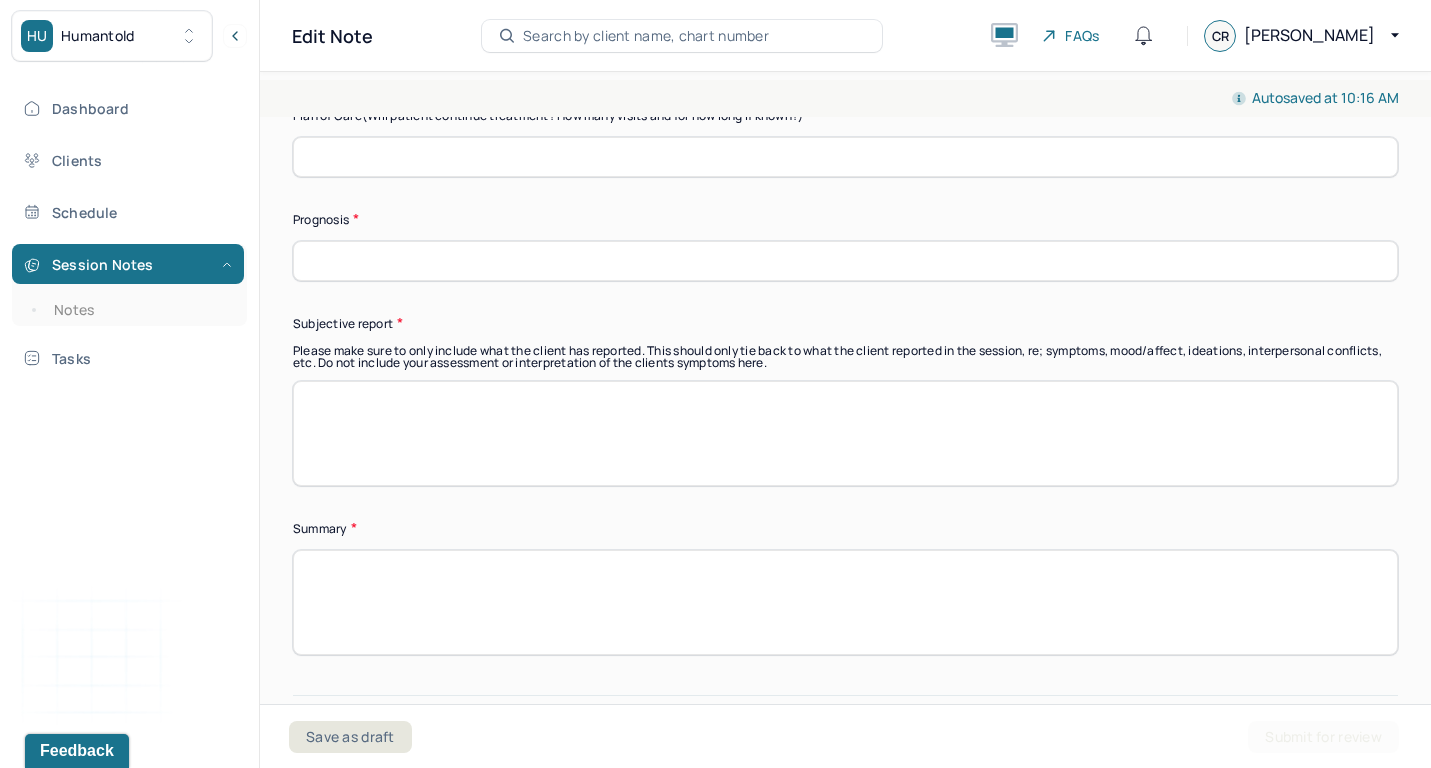 scroll, scrollTop: 5955, scrollLeft: 0, axis: vertical 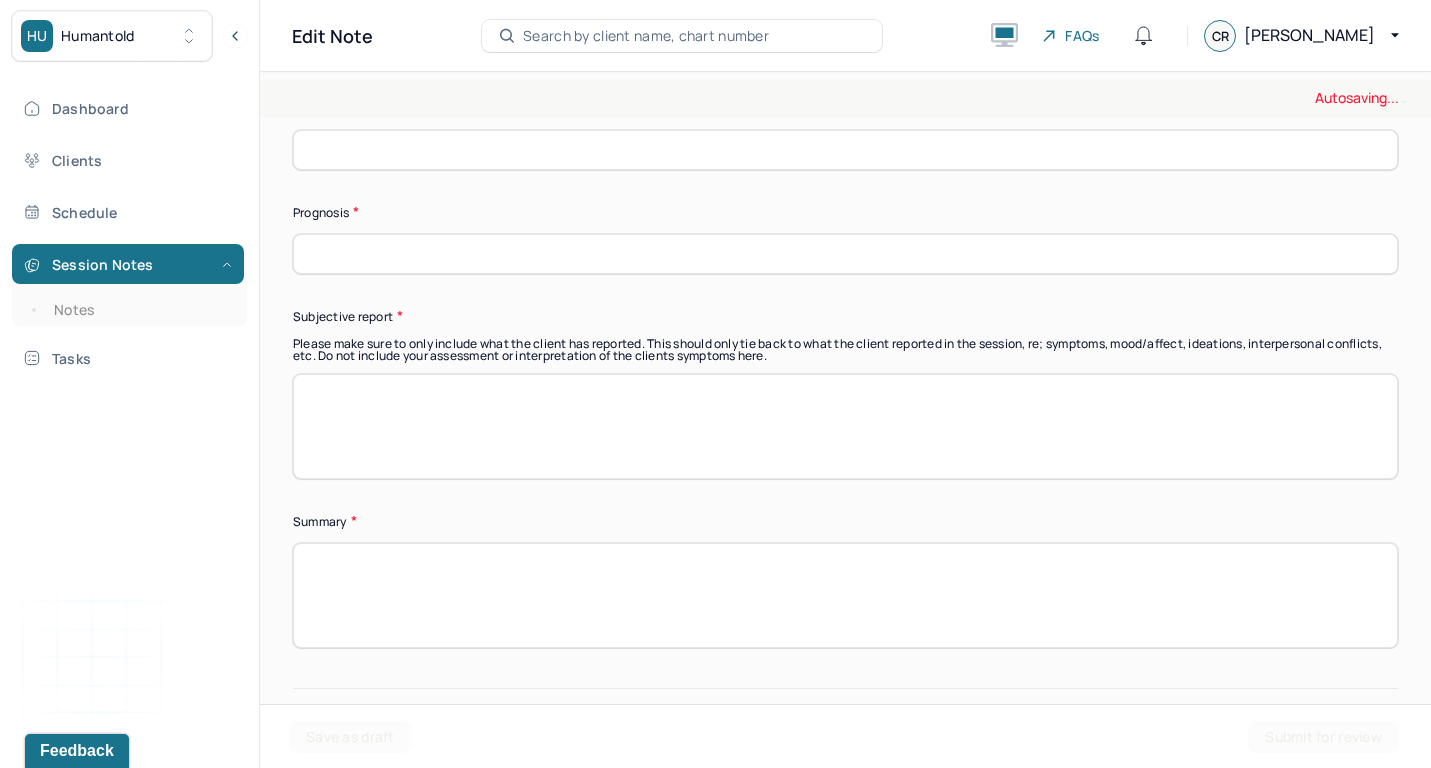 click at bounding box center [845, 426] 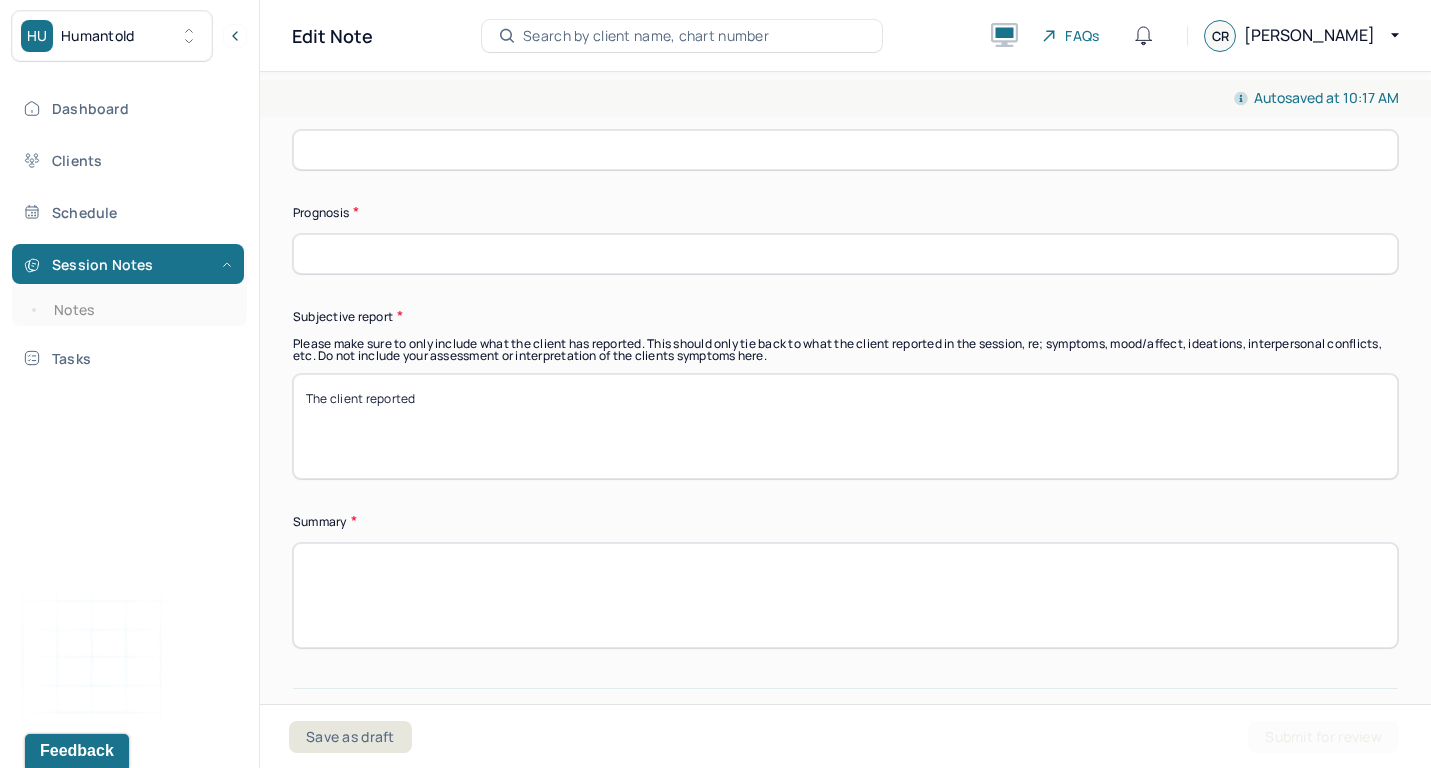 type on "The client reported" 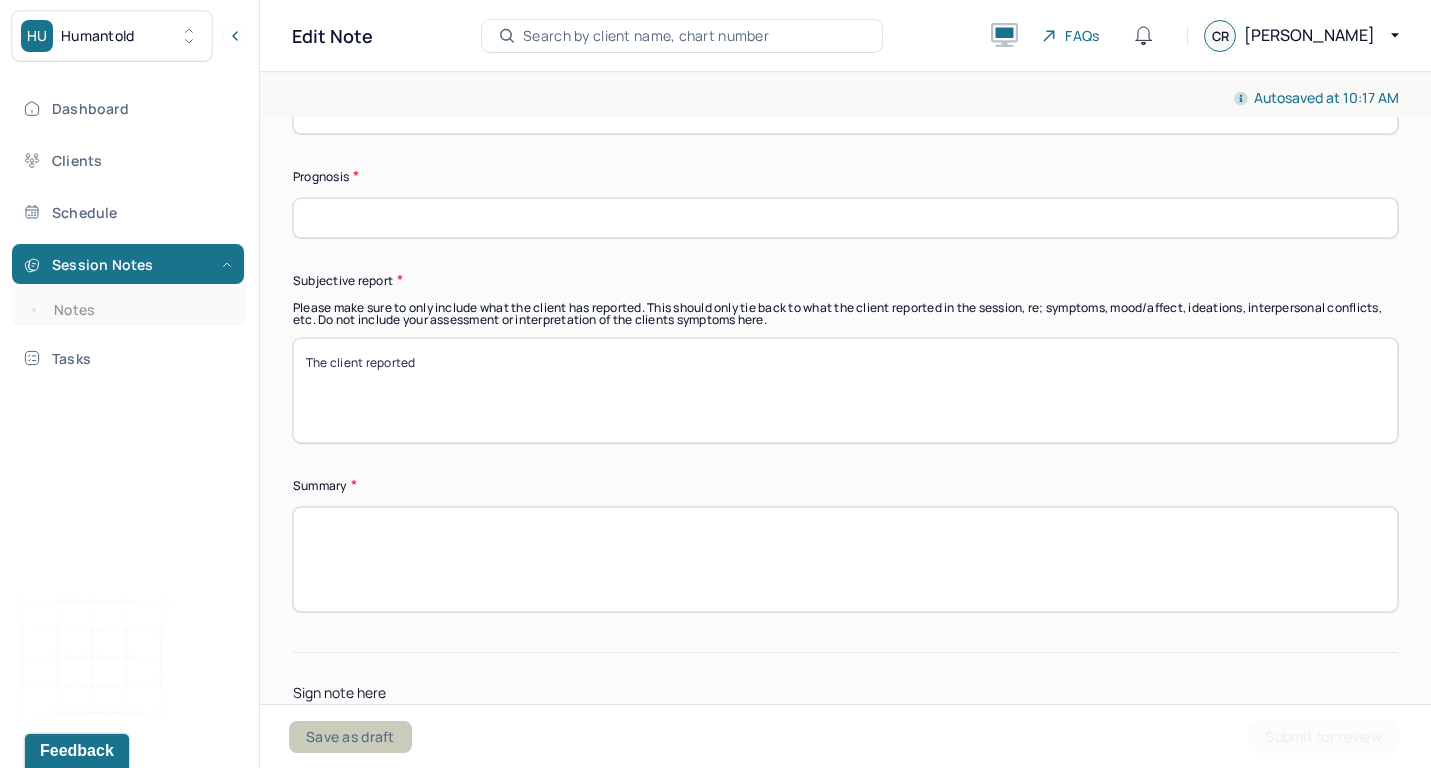 click on "Save as draft" at bounding box center [350, 737] 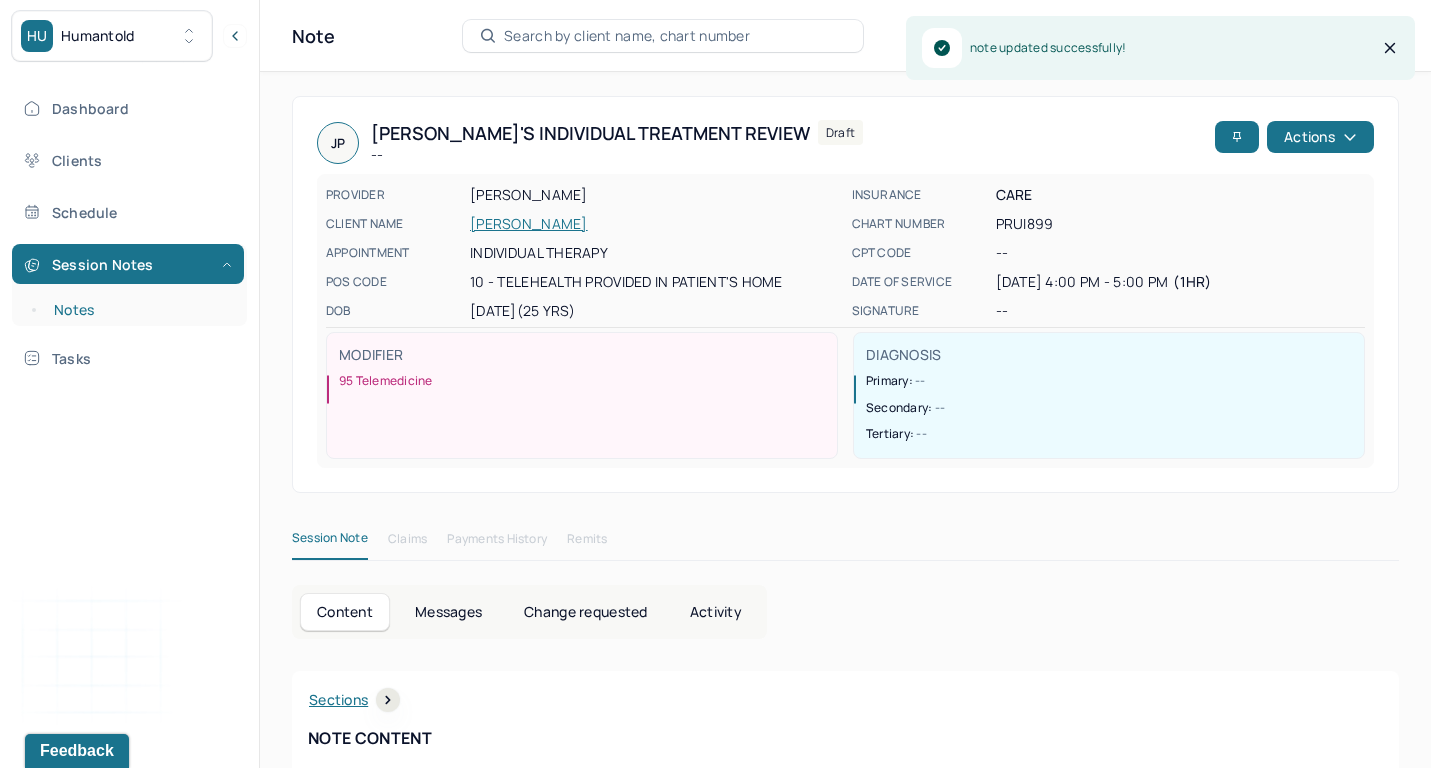 click on "Notes" at bounding box center (139, 310) 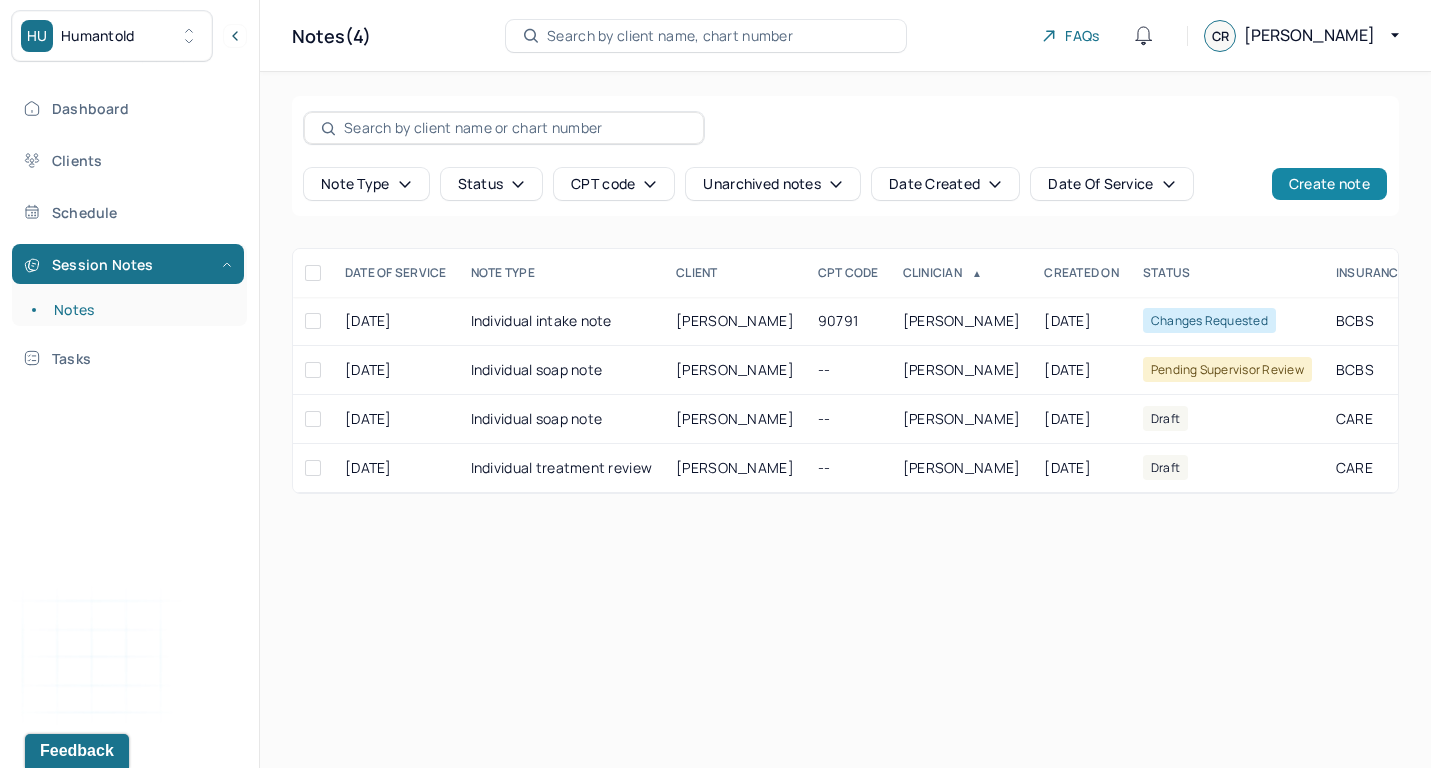 click on "Create note" at bounding box center (1329, 184) 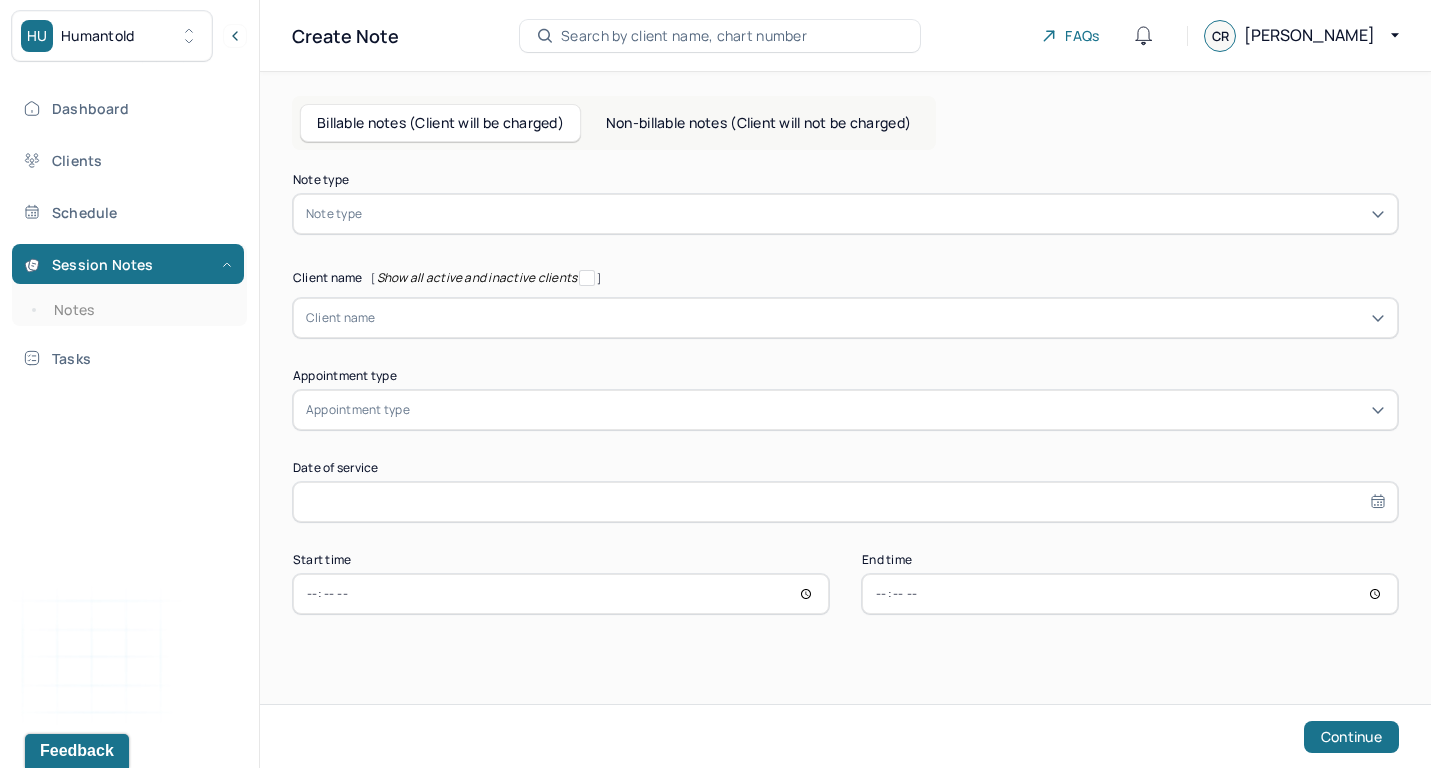 click at bounding box center (875, 214) 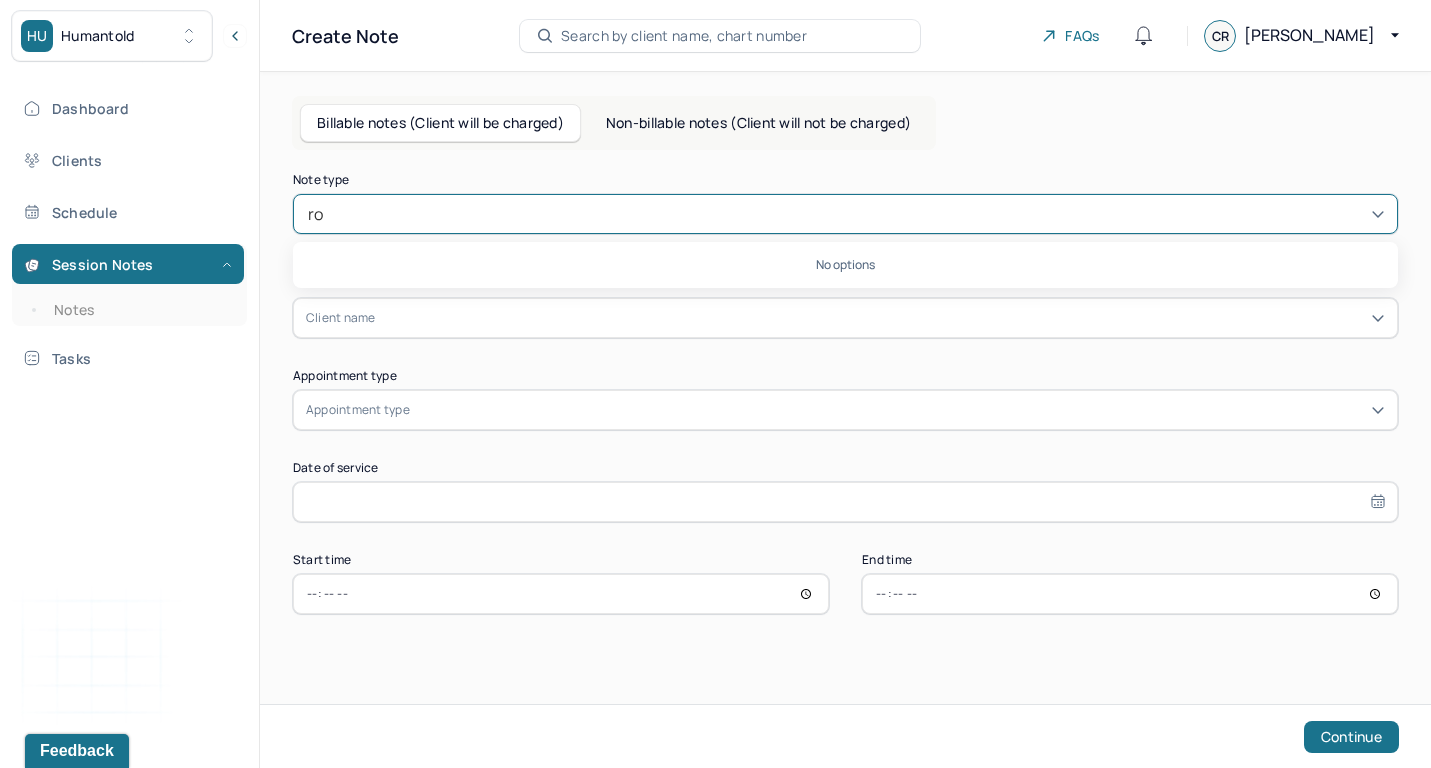 type on "r" 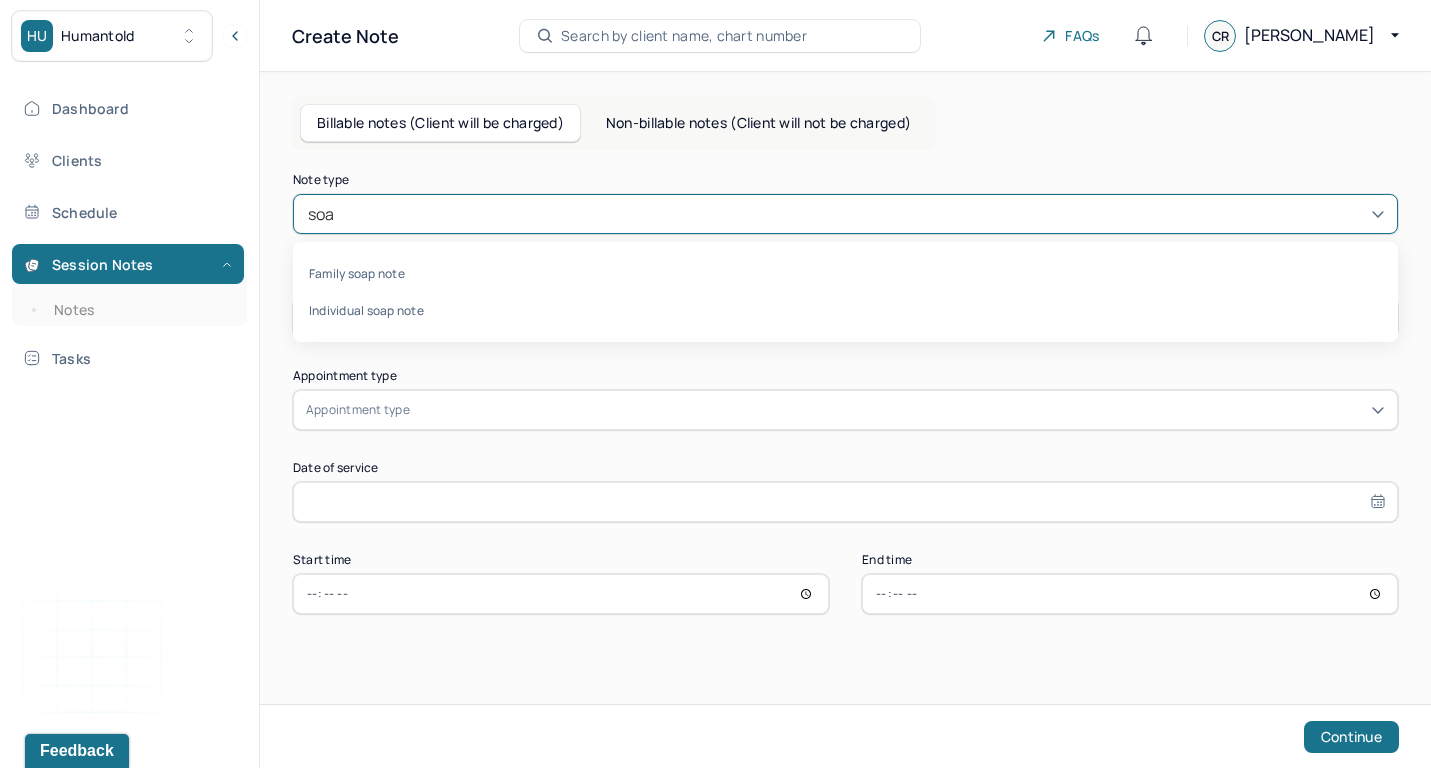 type on "soap" 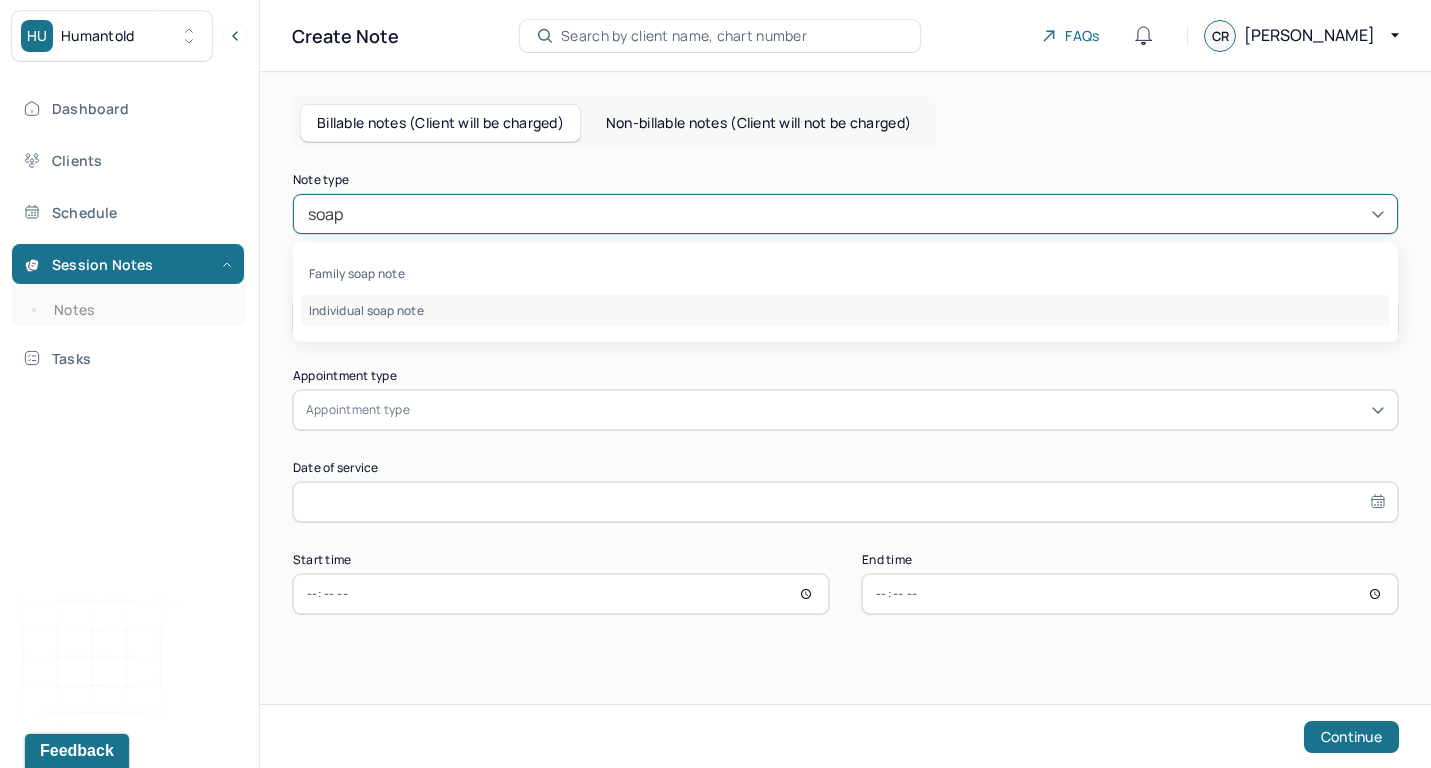 click on "Individual soap note" at bounding box center (845, 310) 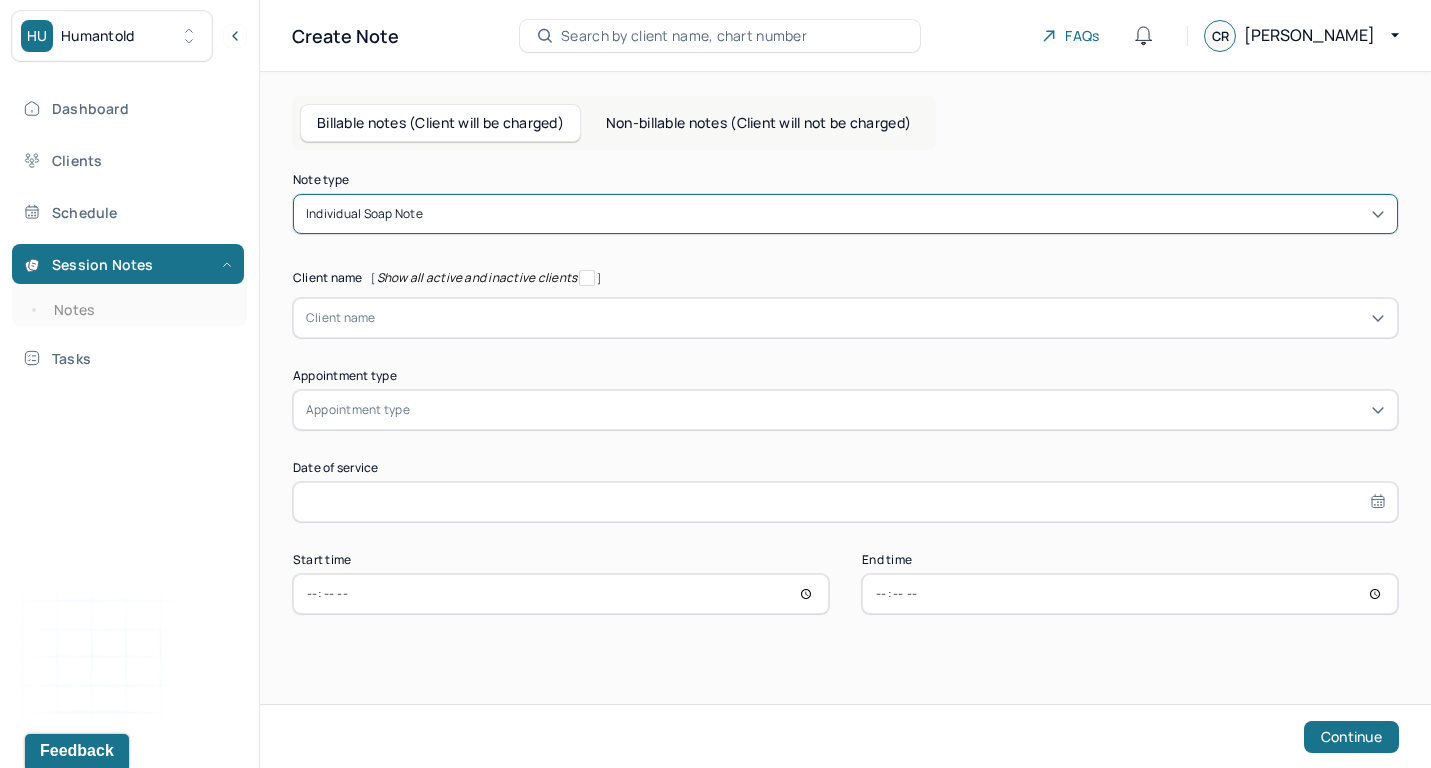 click at bounding box center [880, 318] 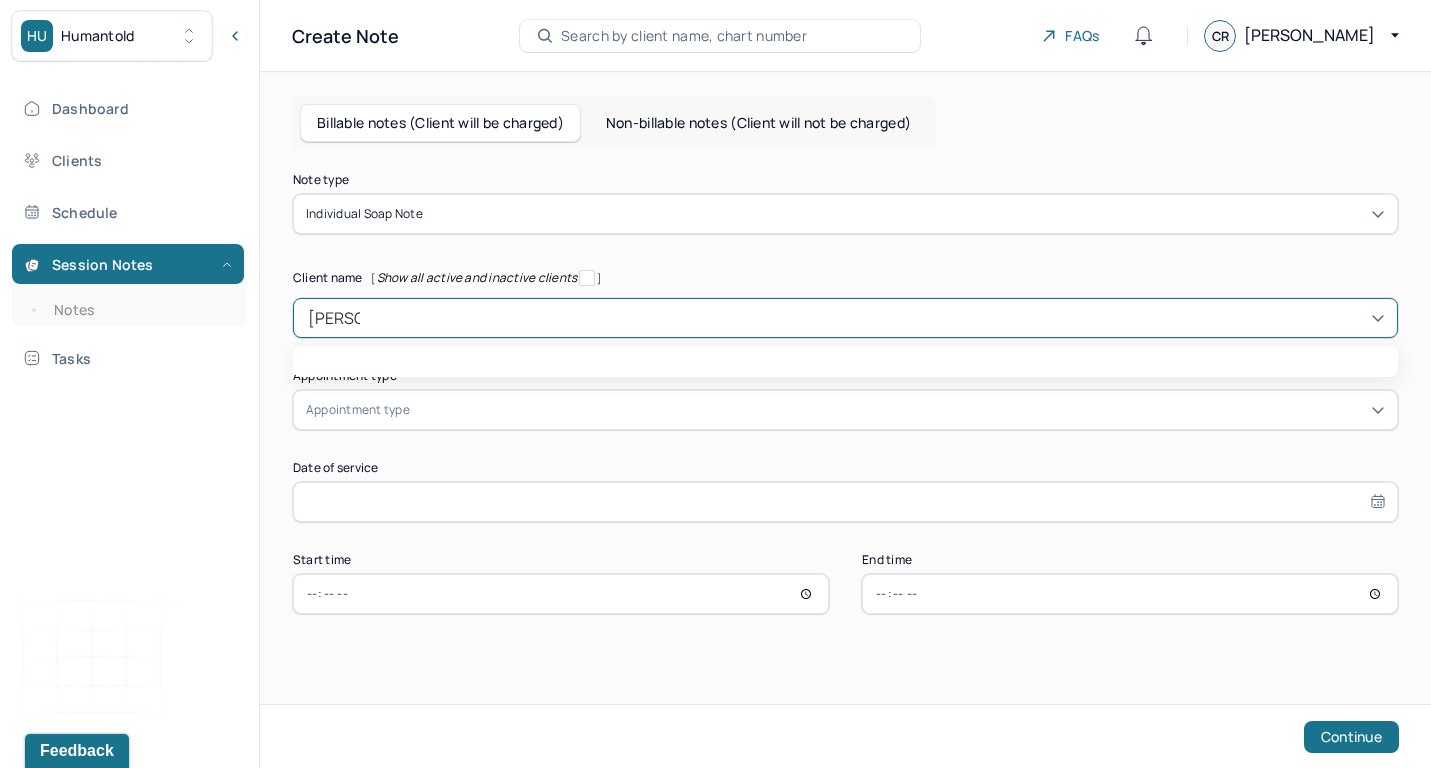 type on "[PERSON_NAME]" 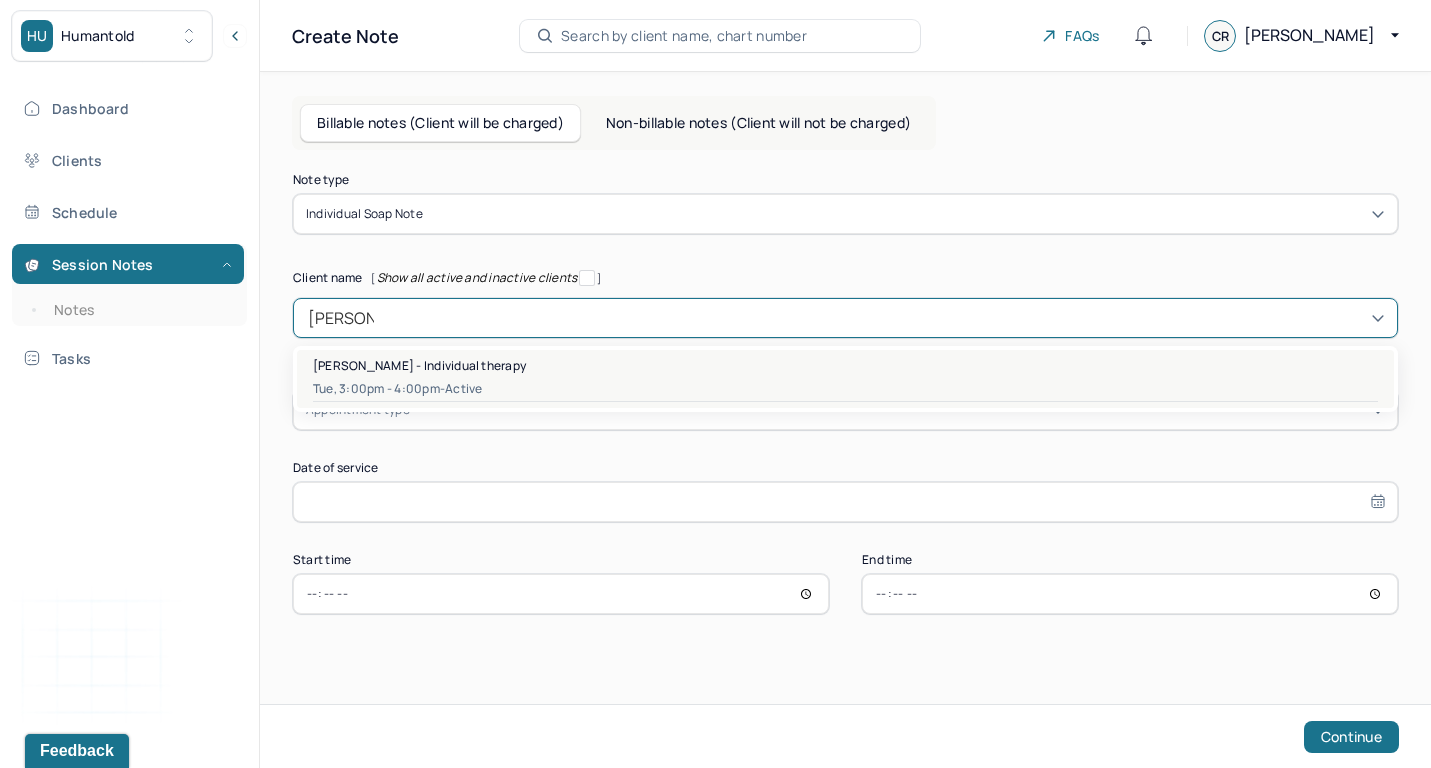 click on "[PERSON_NAME] - Individual therapy" at bounding box center [419, 365] 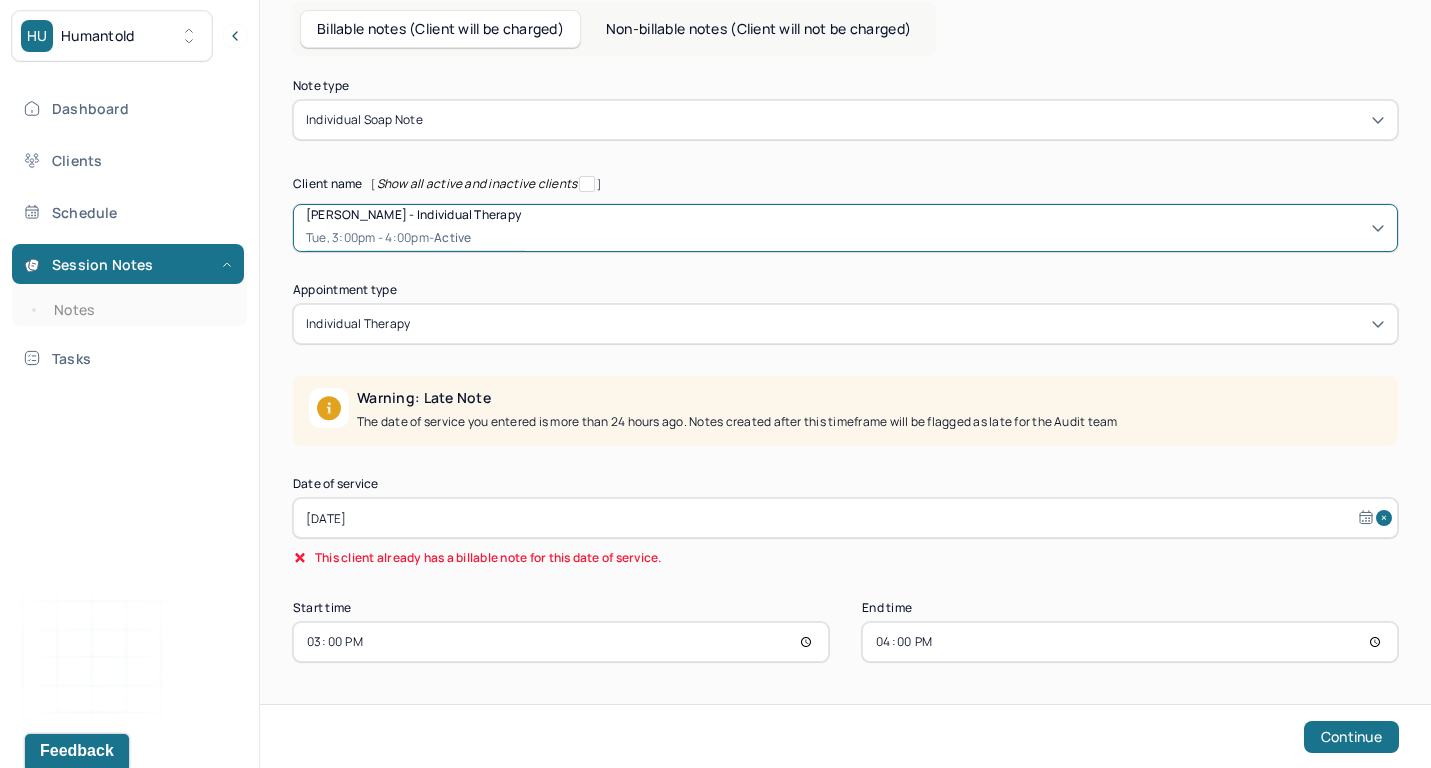 click on "[DATE]" at bounding box center (845, 518) 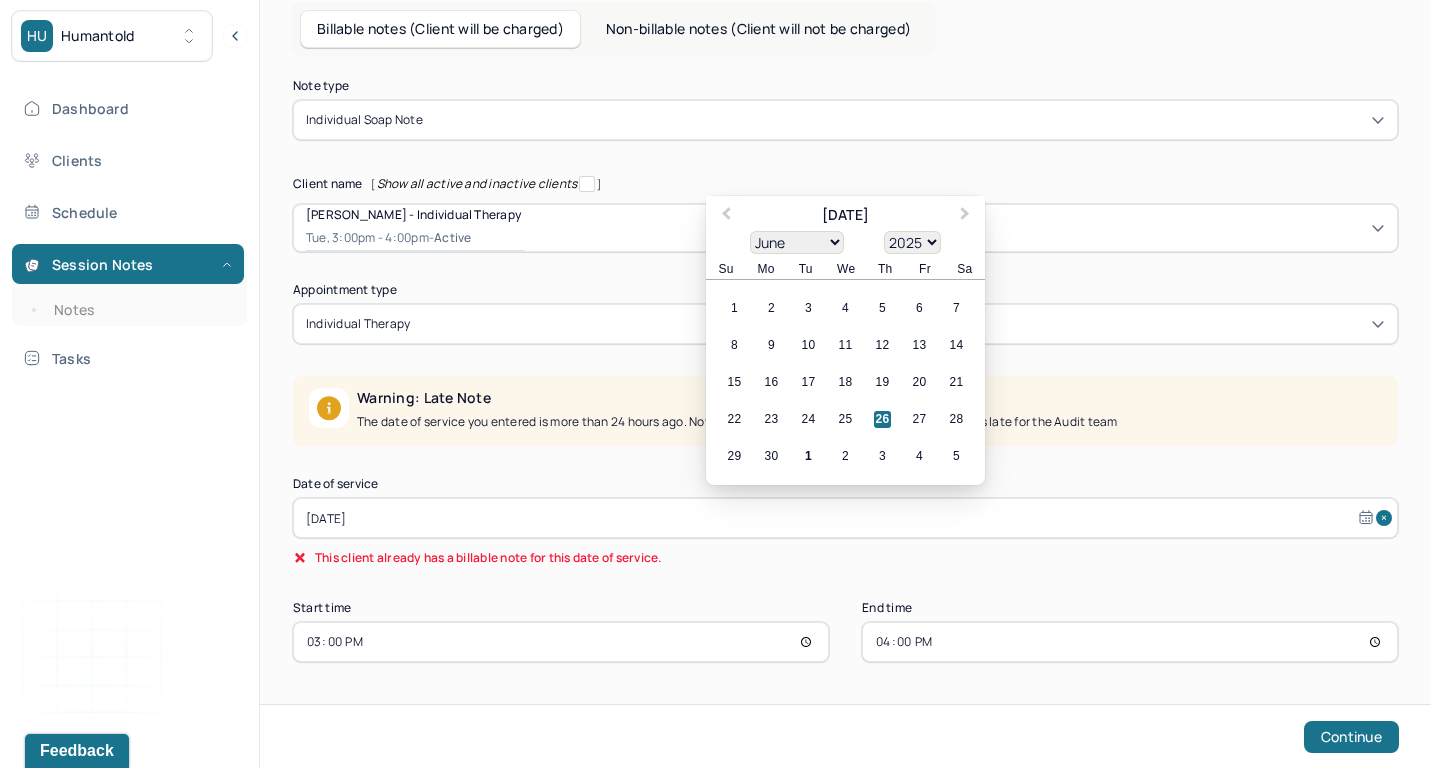 scroll, scrollTop: 94, scrollLeft: 0, axis: vertical 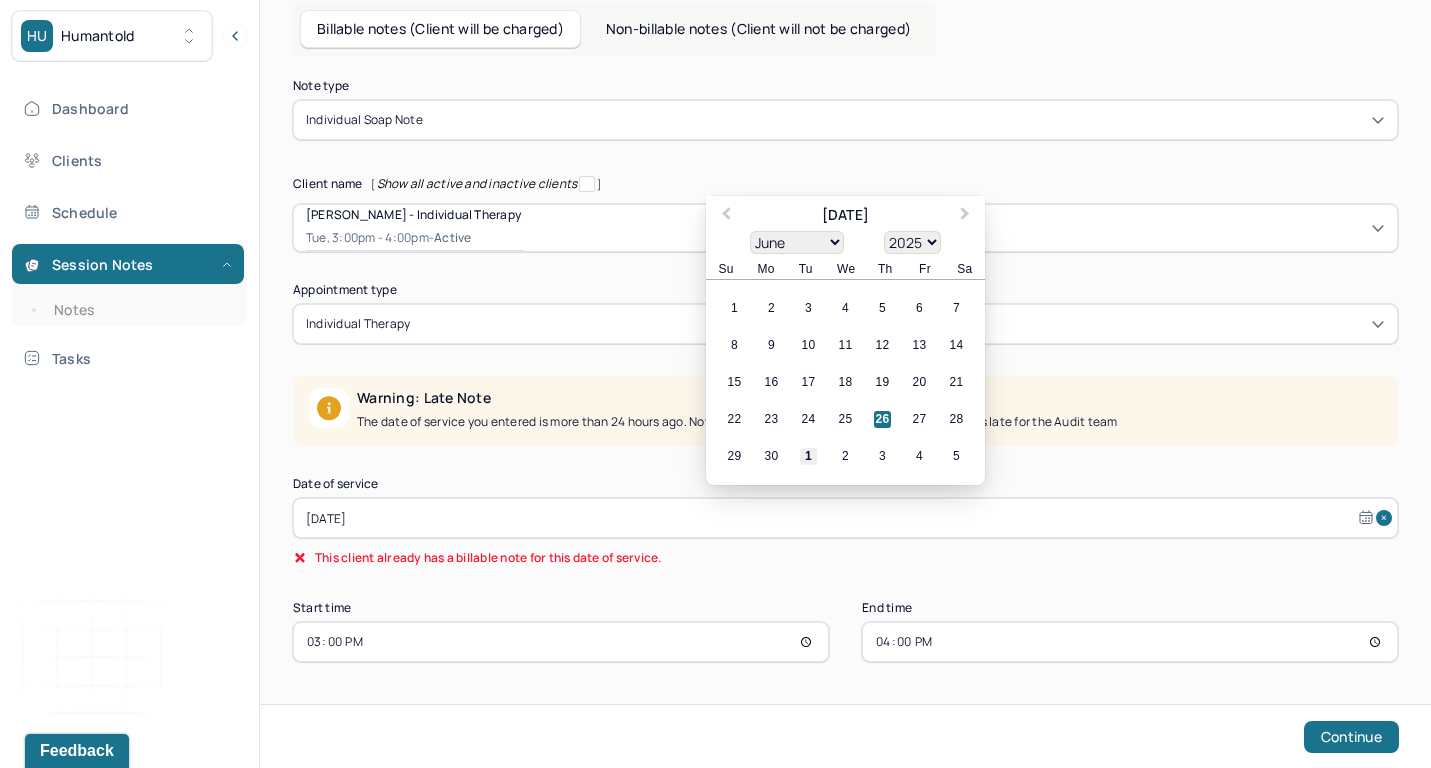 click on "1" at bounding box center (808, 456) 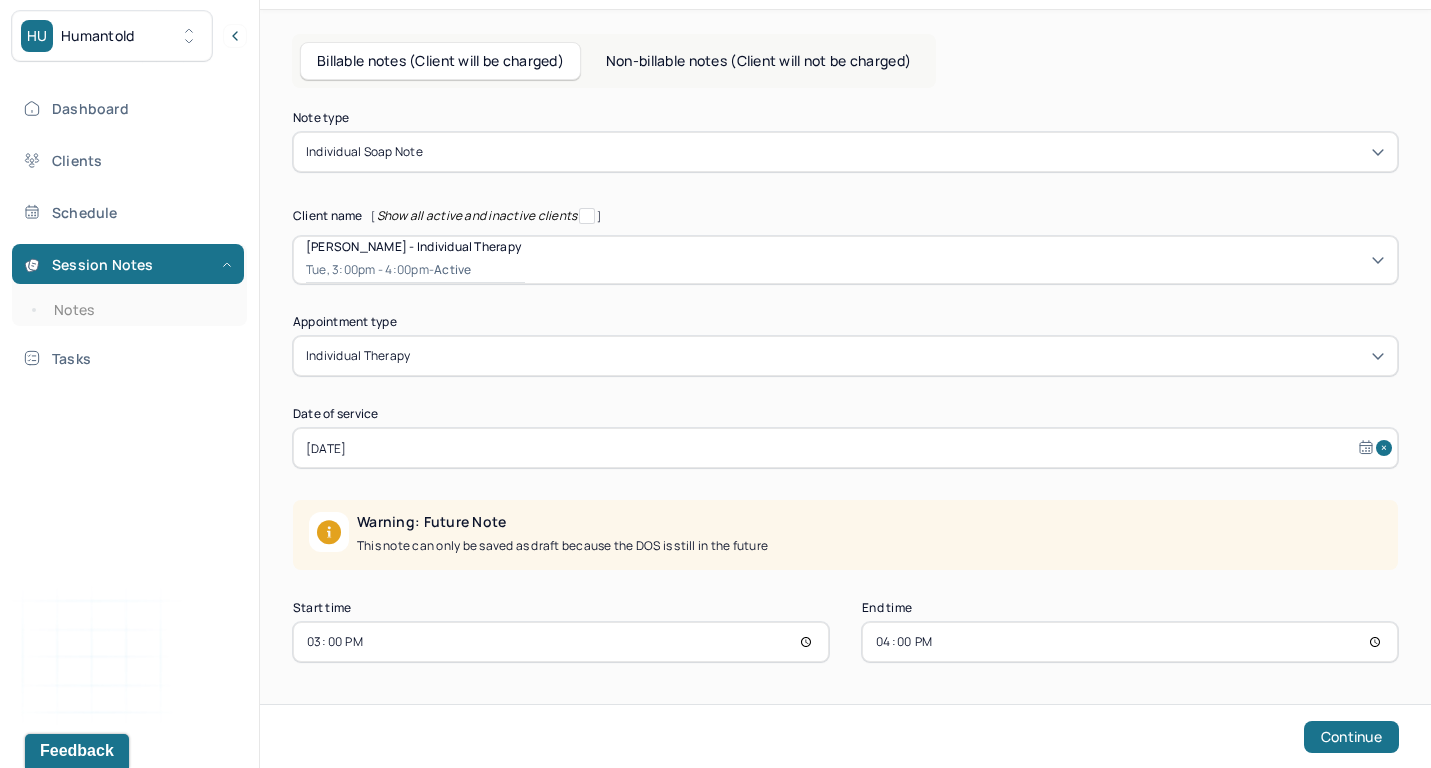 scroll, scrollTop: 62, scrollLeft: 0, axis: vertical 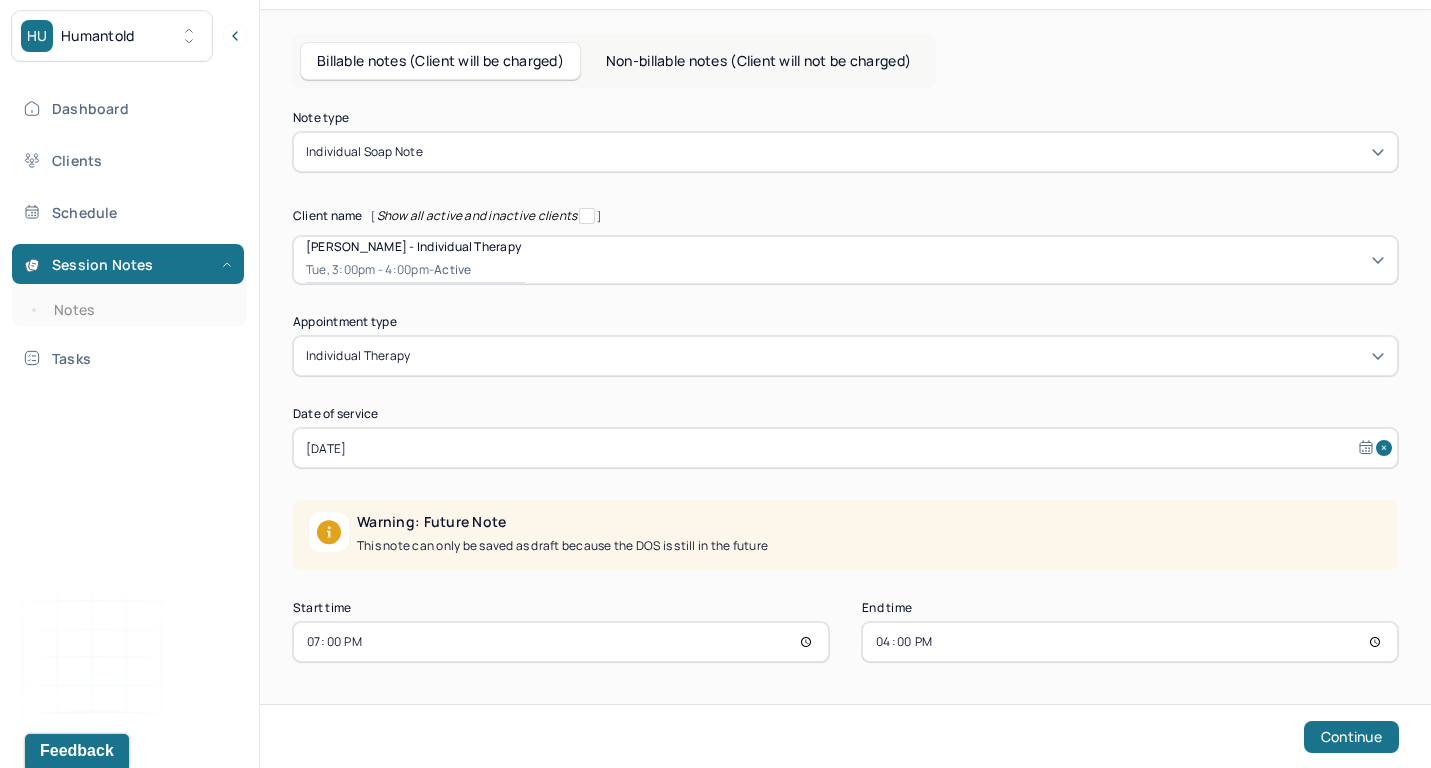 click on "16:00" at bounding box center [1130, 642] 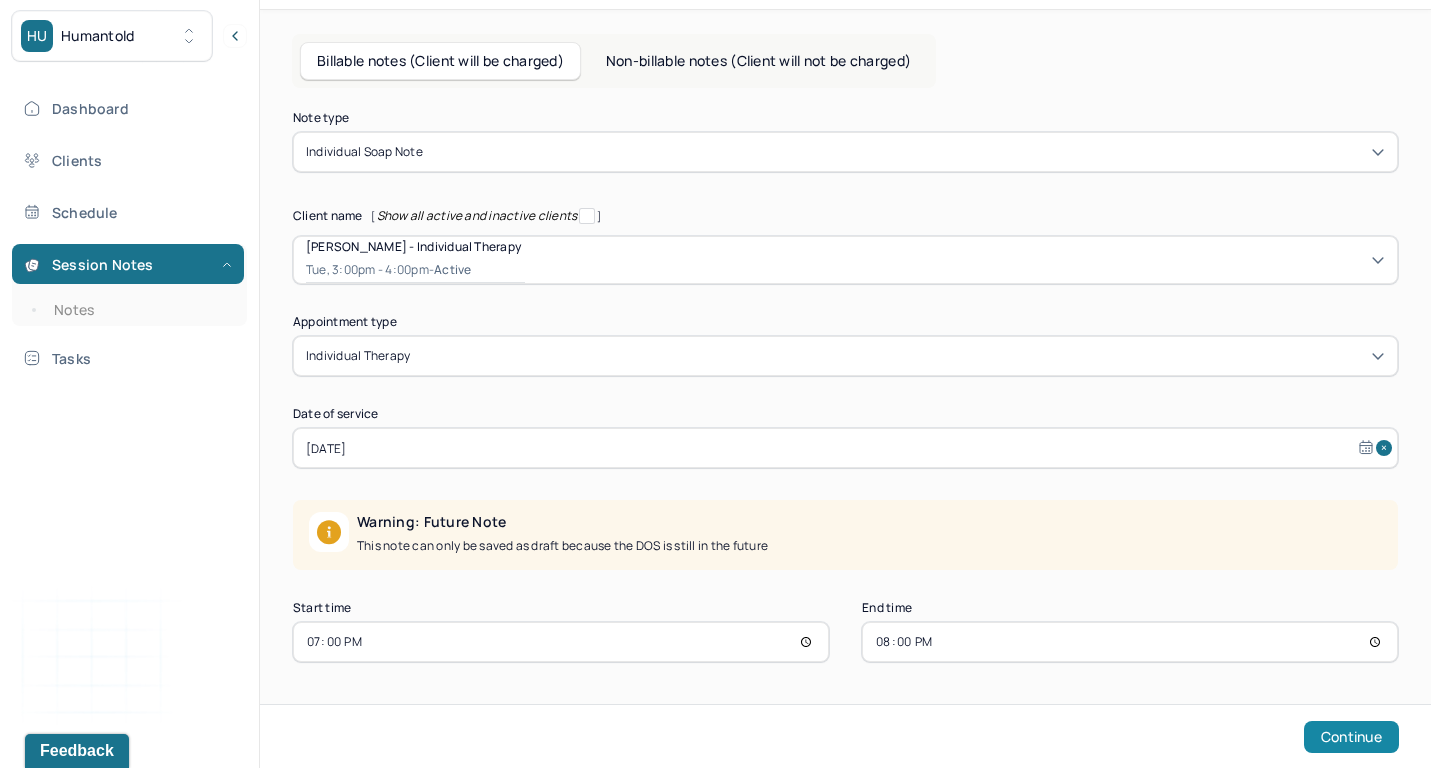 click on "Continue" at bounding box center [1351, 737] 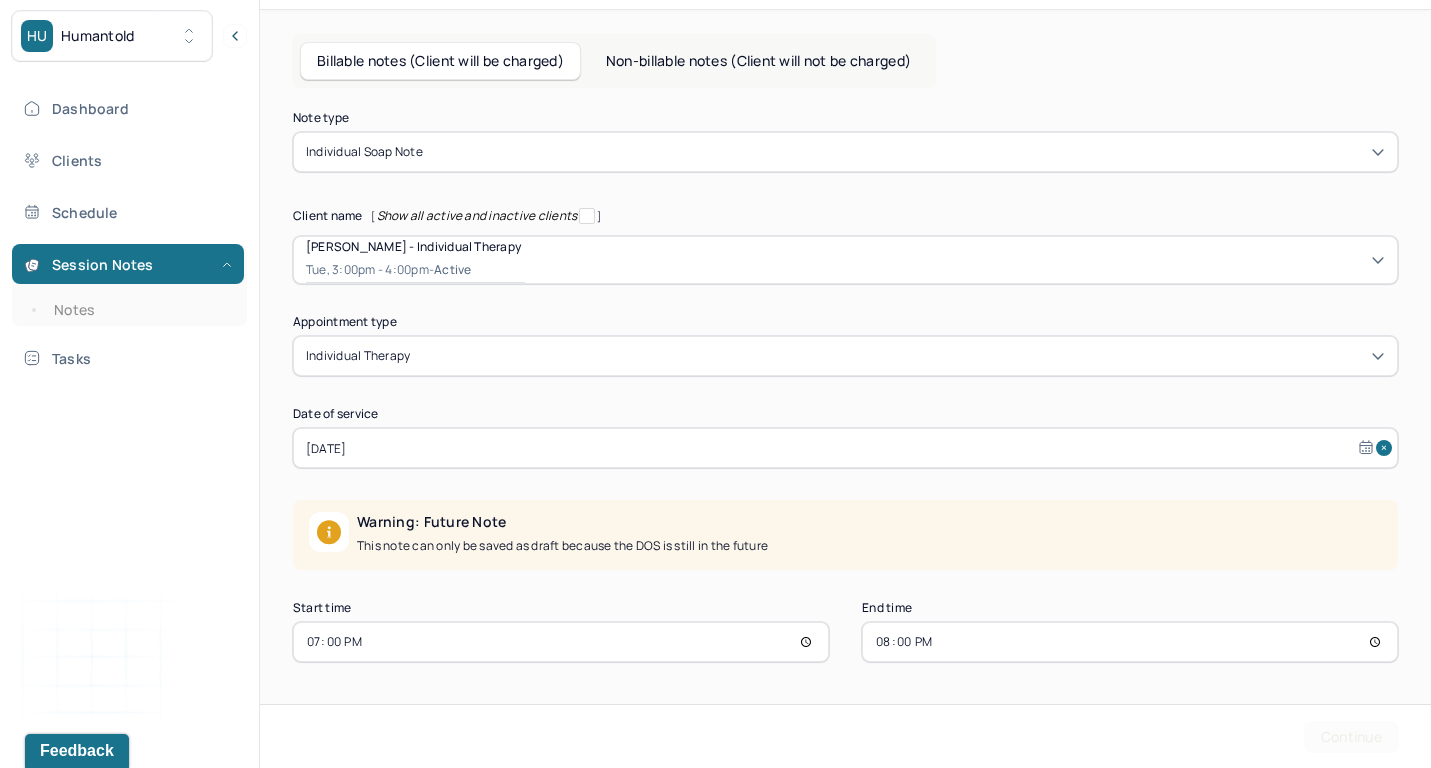 scroll, scrollTop: 0, scrollLeft: 0, axis: both 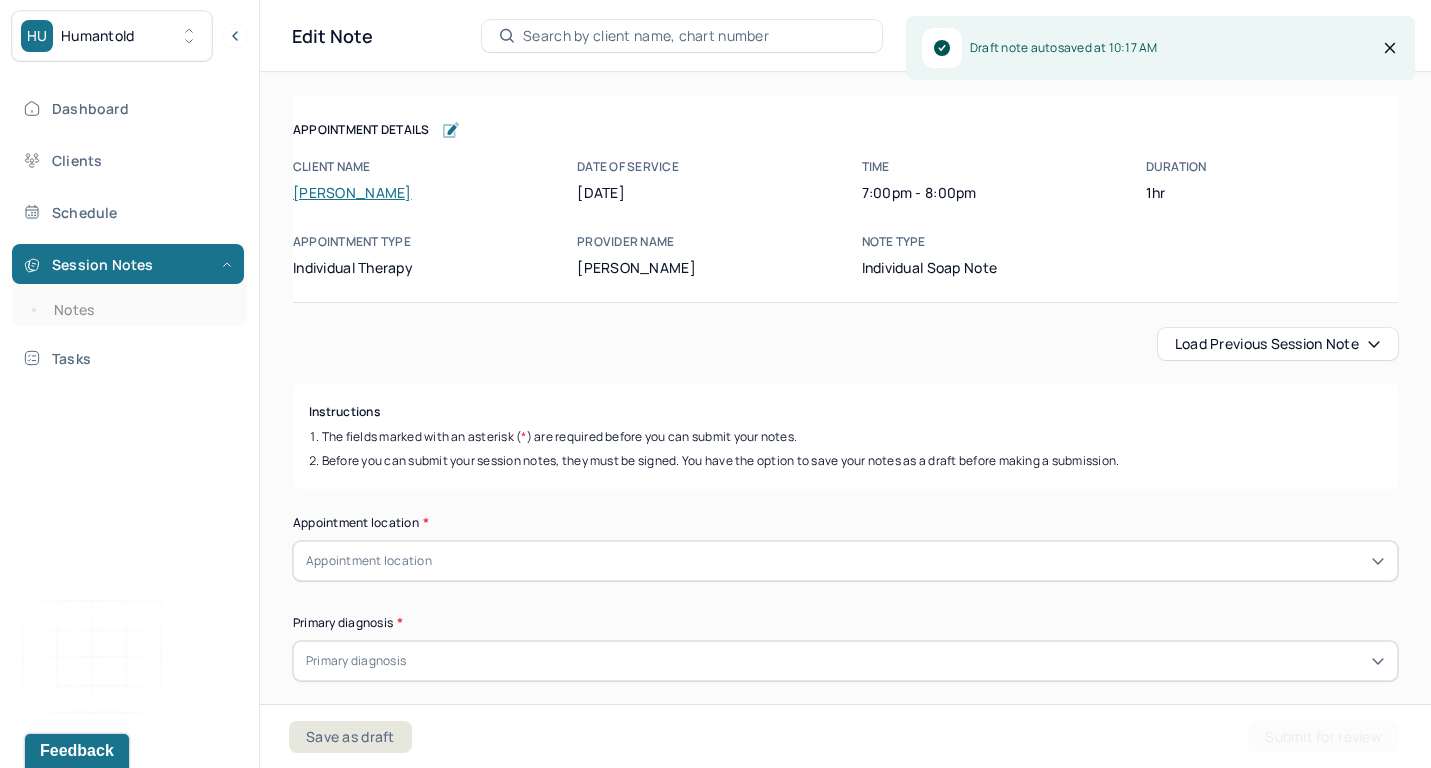 click on "Load previous session note" at bounding box center (1278, 344) 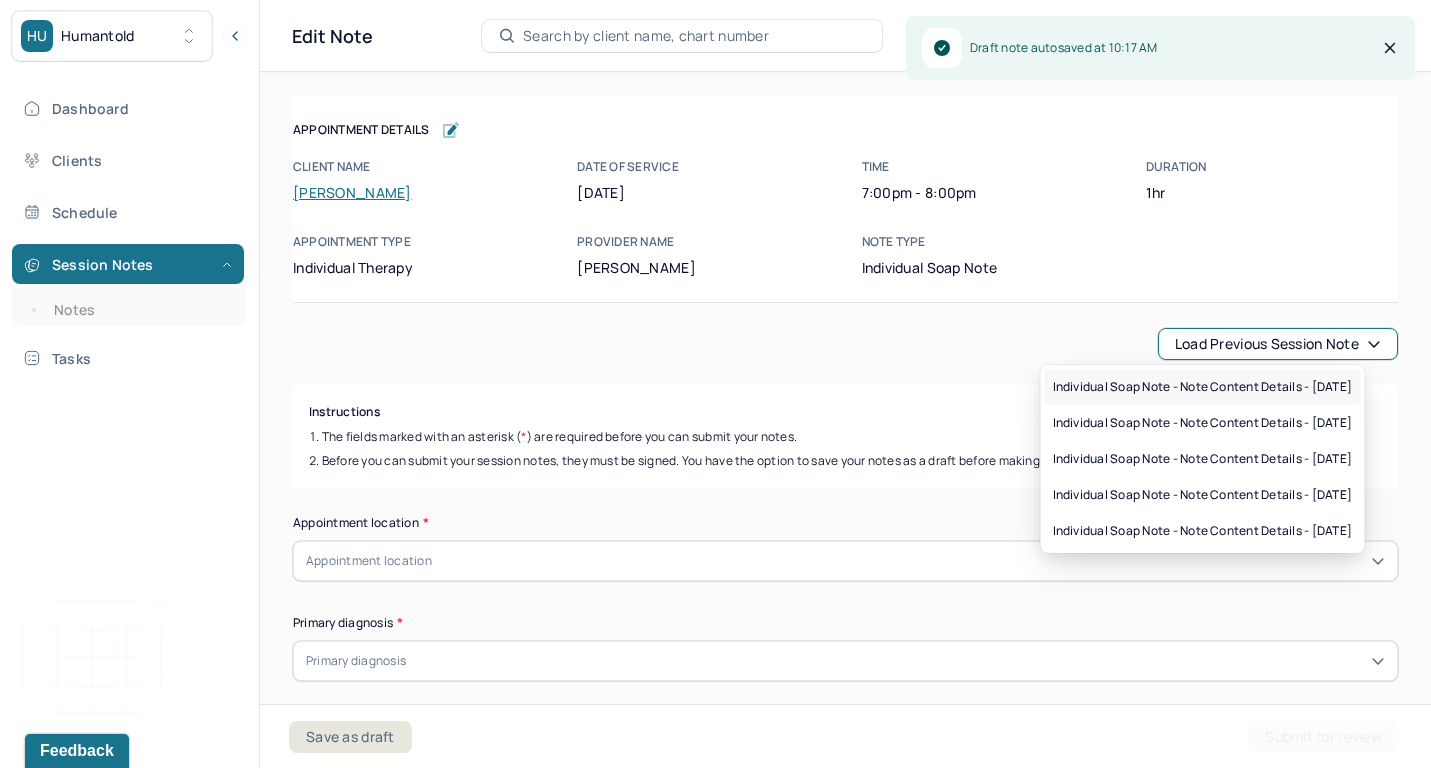 click on "Individual soap note   - Note content Details -   [DATE]" at bounding box center (1203, 387) 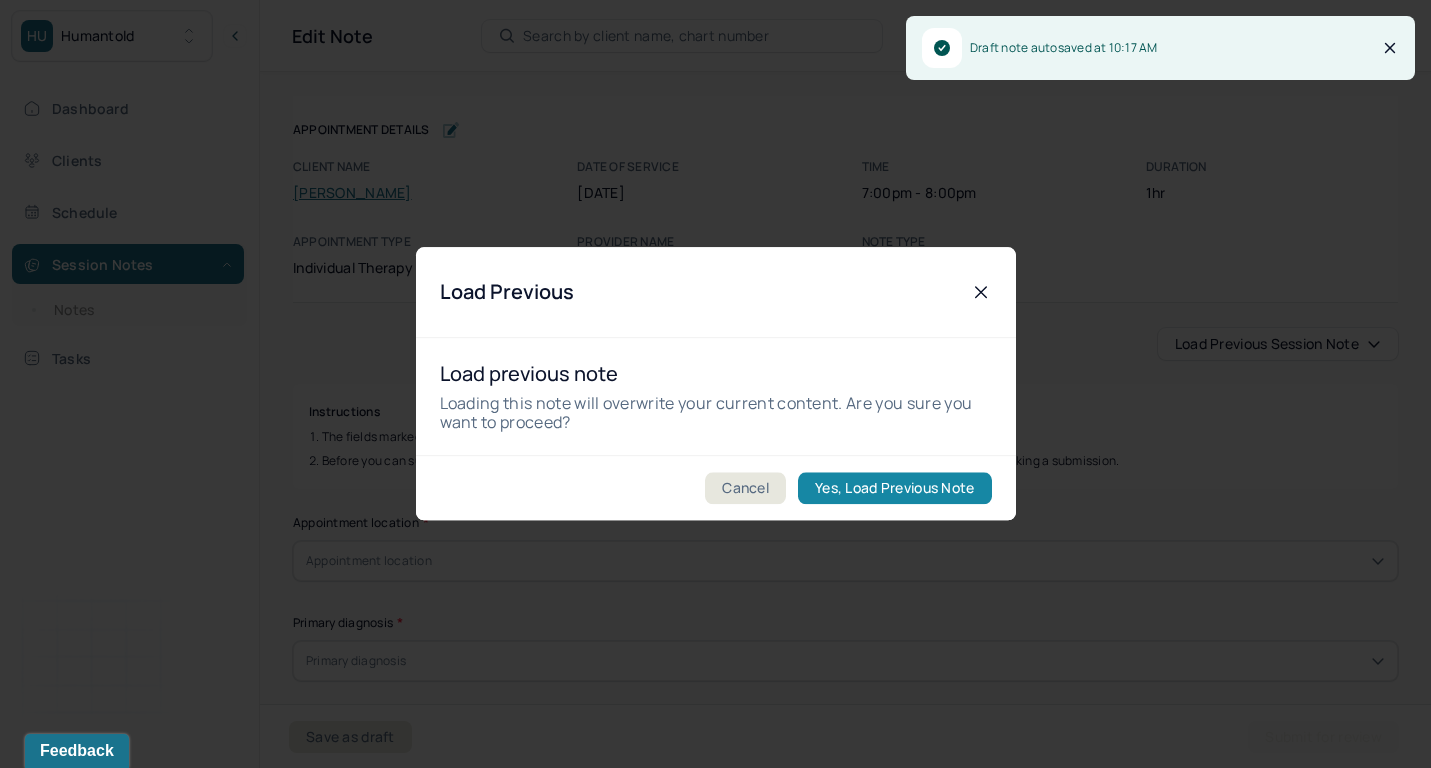 click on "Yes, Load Previous Note" at bounding box center (894, 489) 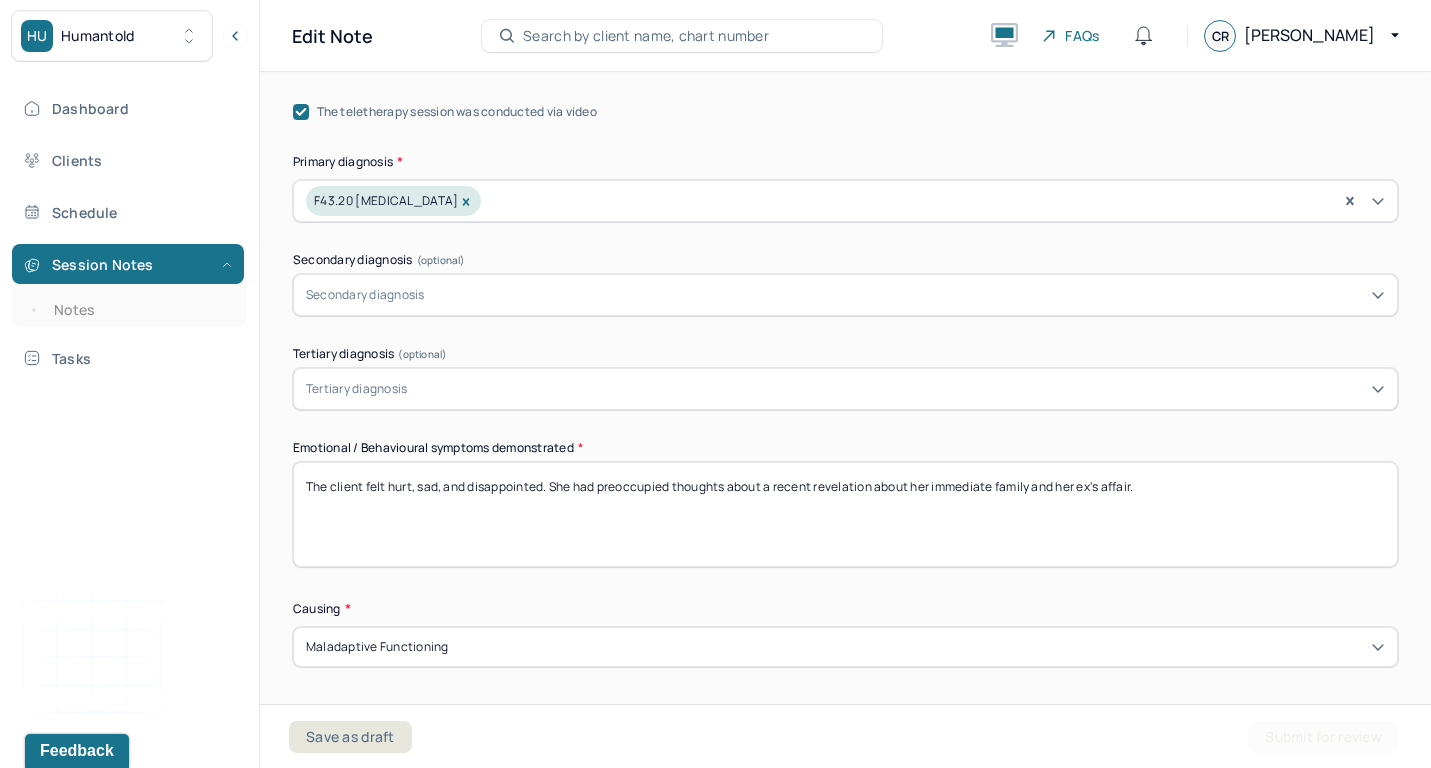 scroll, scrollTop: 733, scrollLeft: 0, axis: vertical 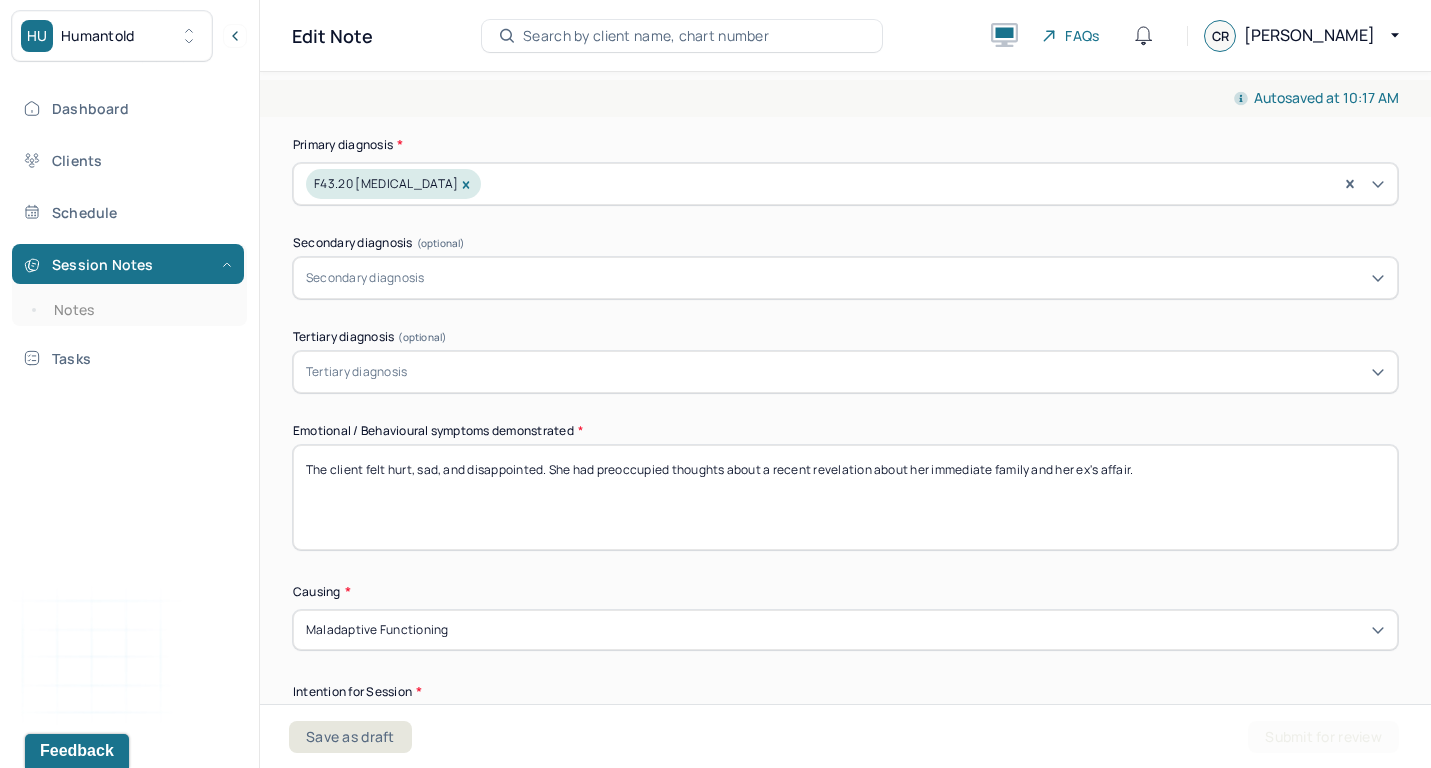 drag, startPoint x: 364, startPoint y: 467, endPoint x: 540, endPoint y: 464, distance: 176.02557 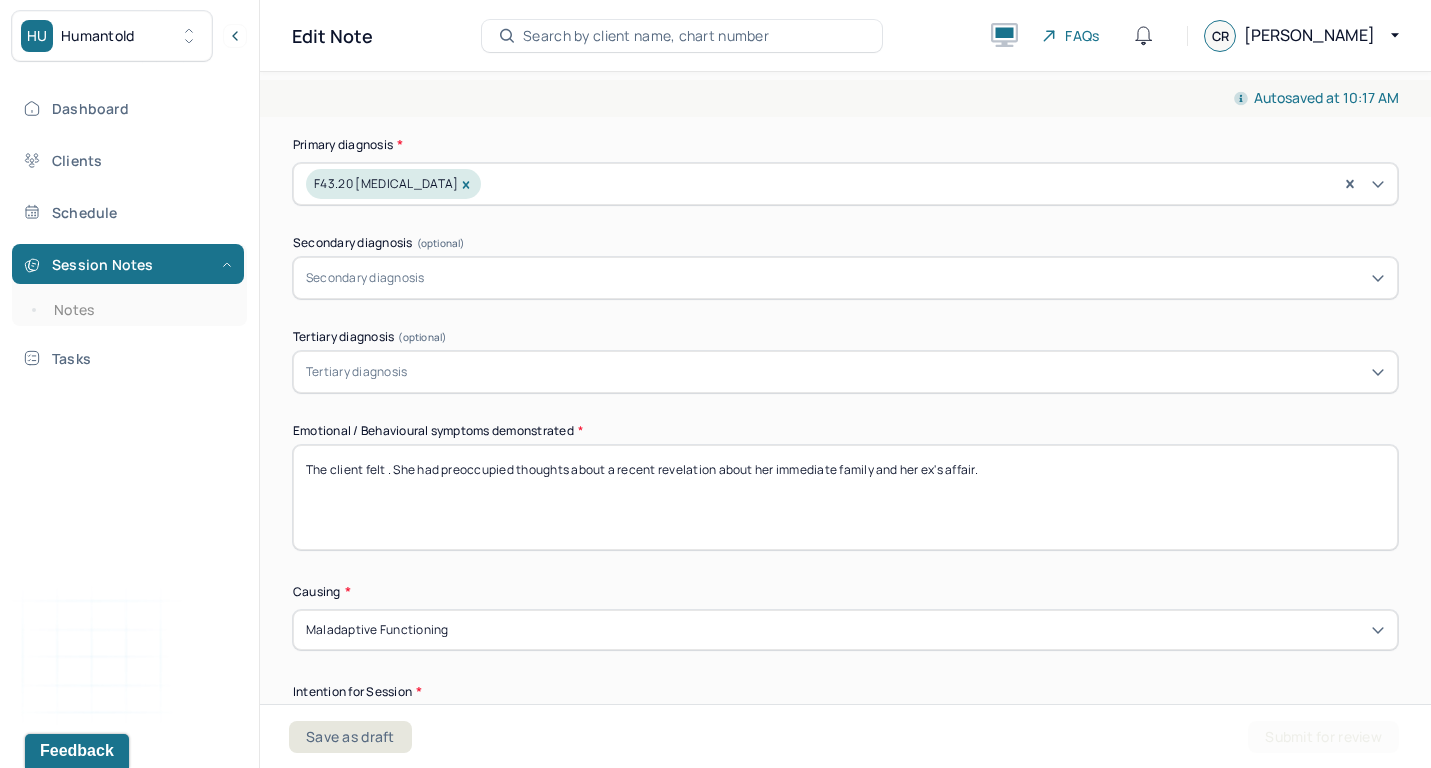 drag, startPoint x: 613, startPoint y: 462, endPoint x: 1030, endPoint y: 525, distance: 421.73215 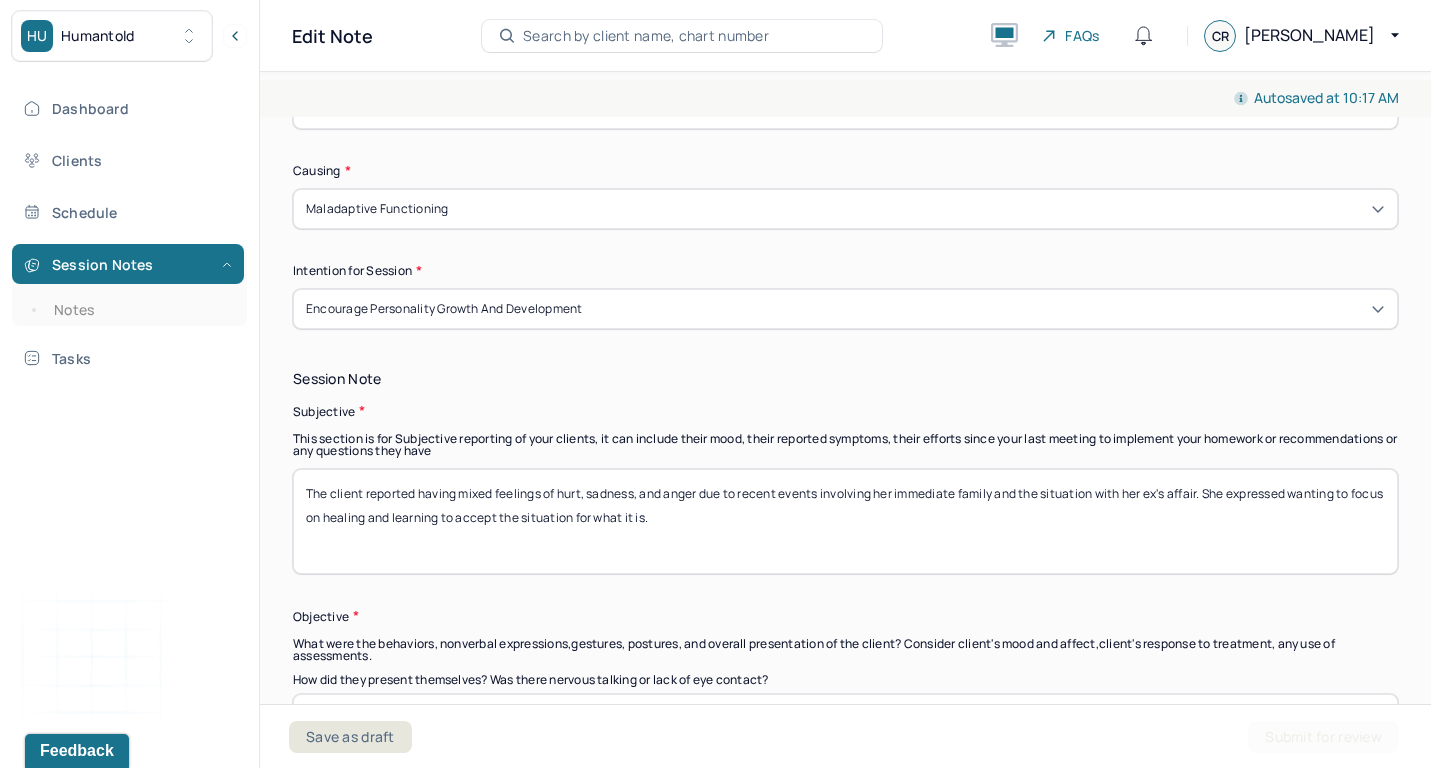 scroll, scrollTop: 1166, scrollLeft: 0, axis: vertical 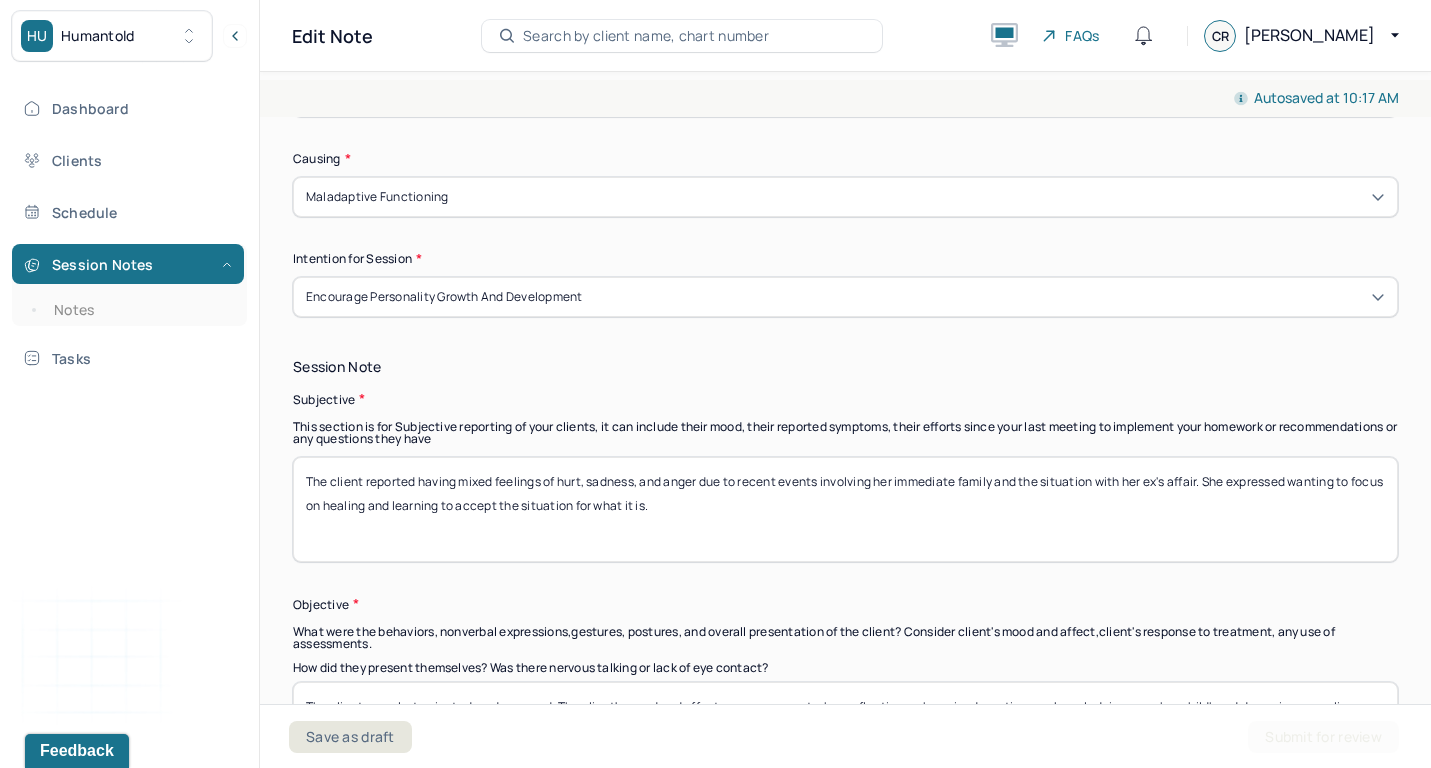 type on "The client felt . She had preoccupied thoughts about" 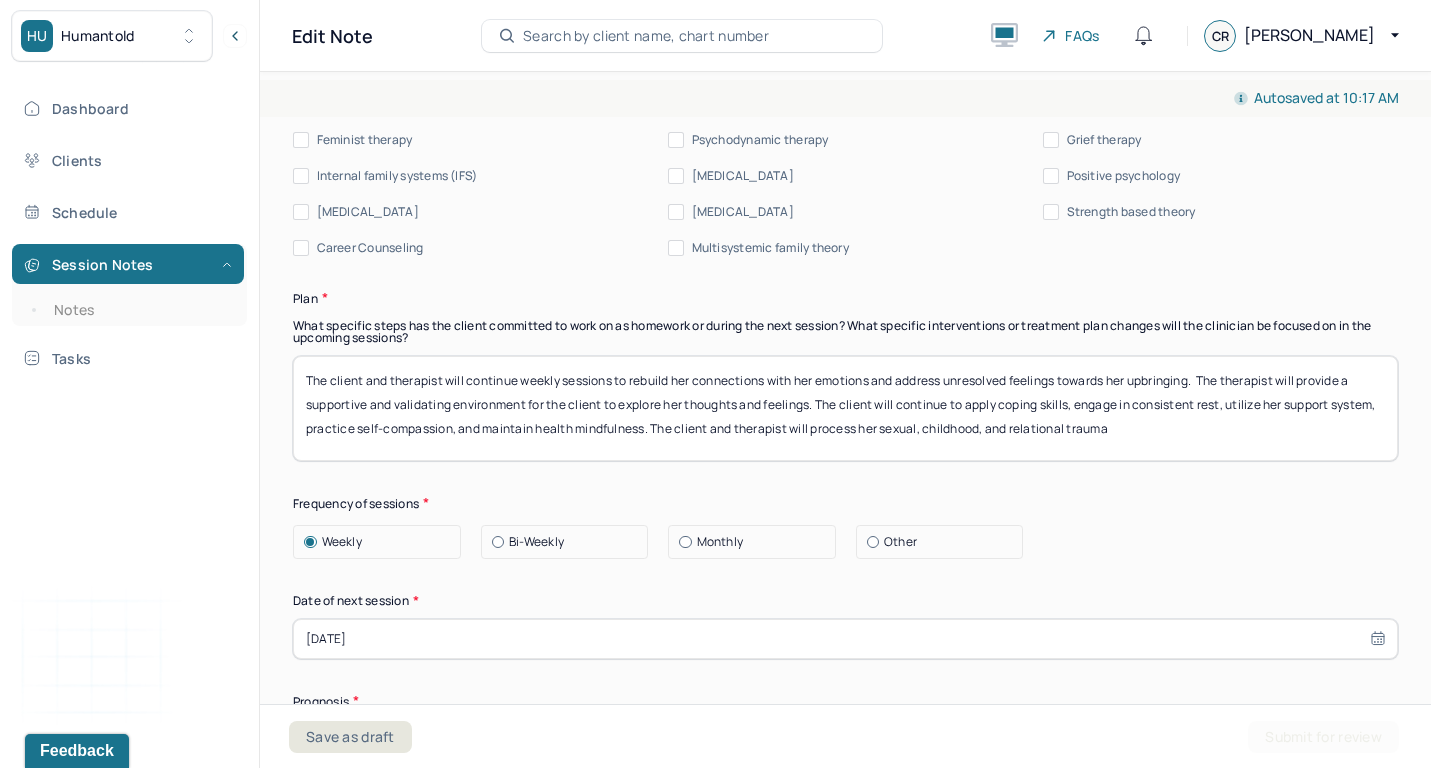 scroll, scrollTop: 2521, scrollLeft: 0, axis: vertical 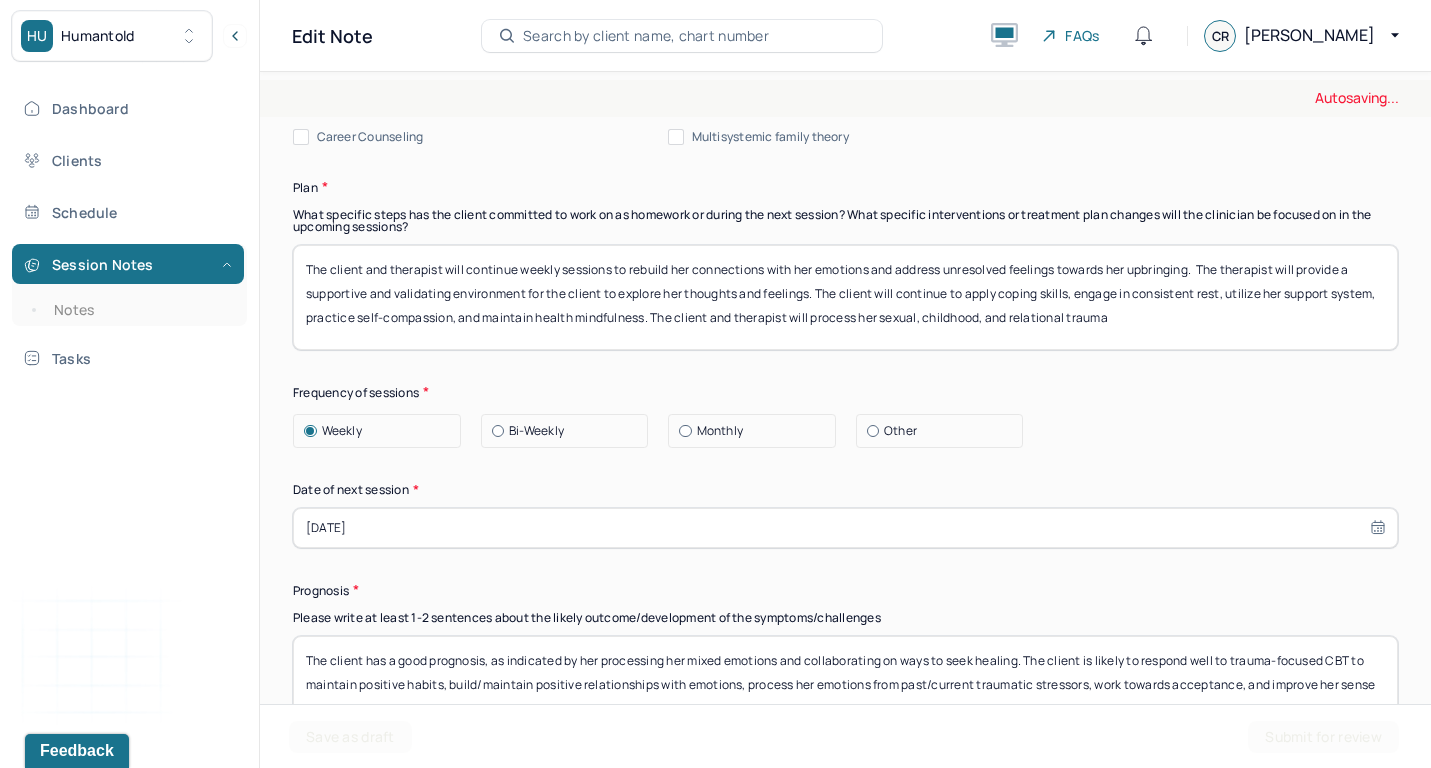 type on "The client reported" 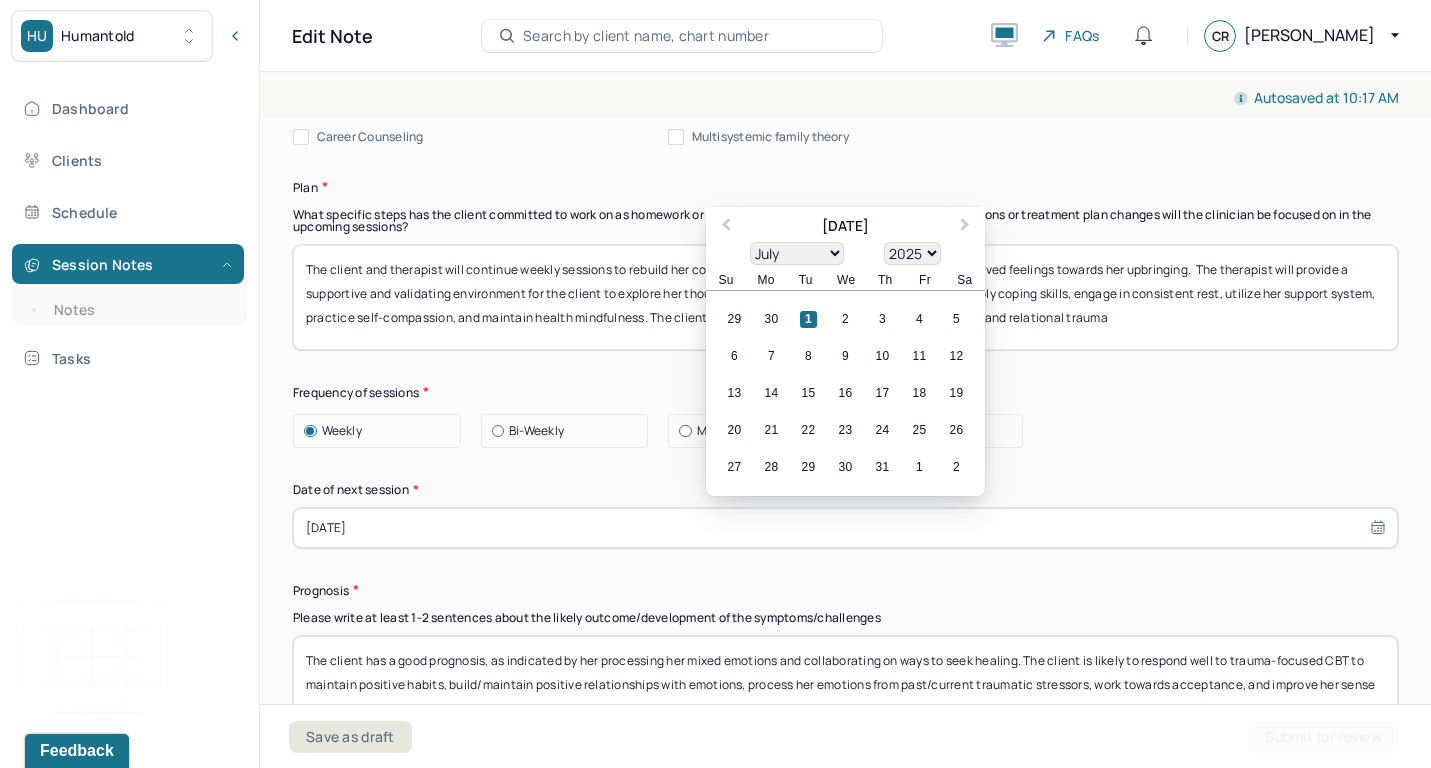click on "[DATE]" at bounding box center [845, 528] 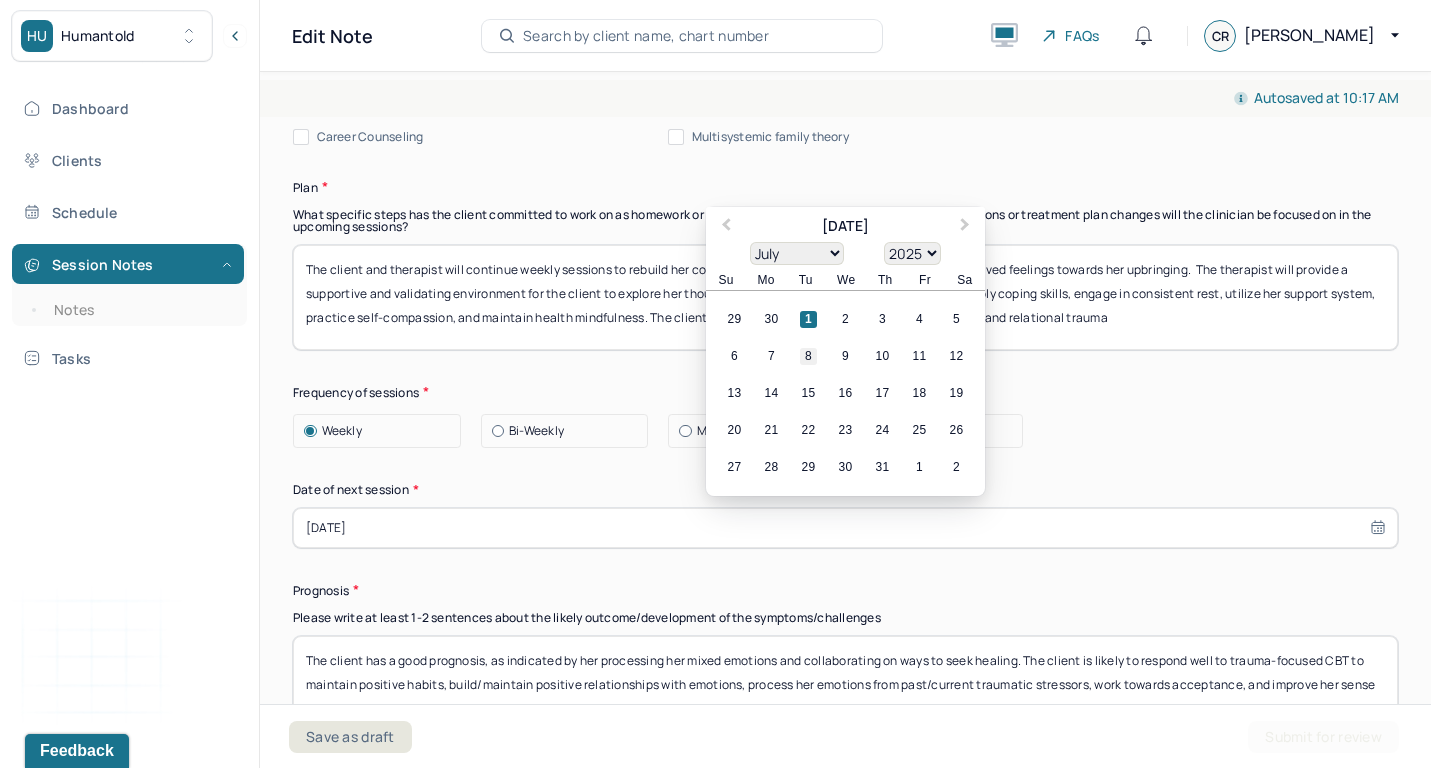 click on "8" at bounding box center [808, 356] 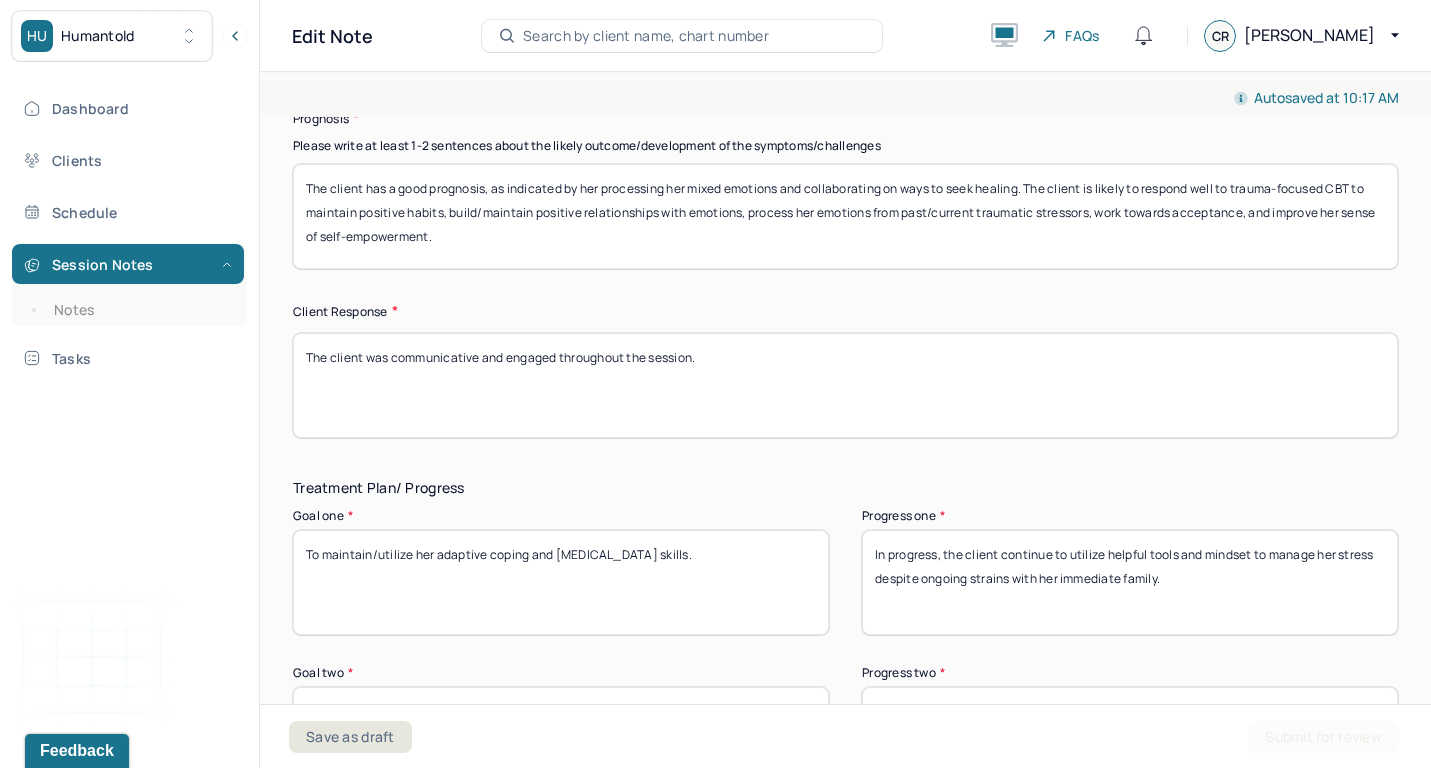 scroll, scrollTop: 3039, scrollLeft: 0, axis: vertical 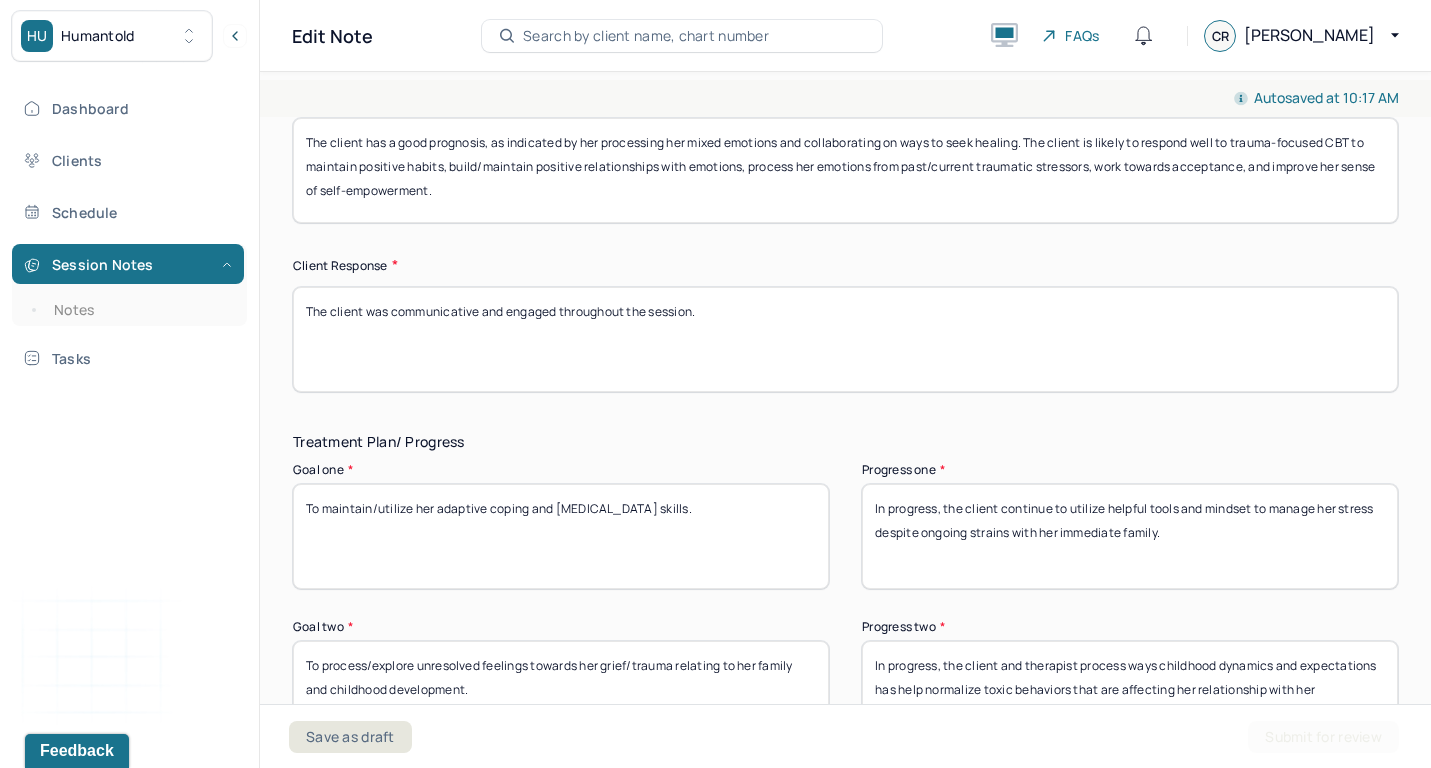 drag, startPoint x: 944, startPoint y: 498, endPoint x: 1069, endPoint y: 630, distance: 181.79384 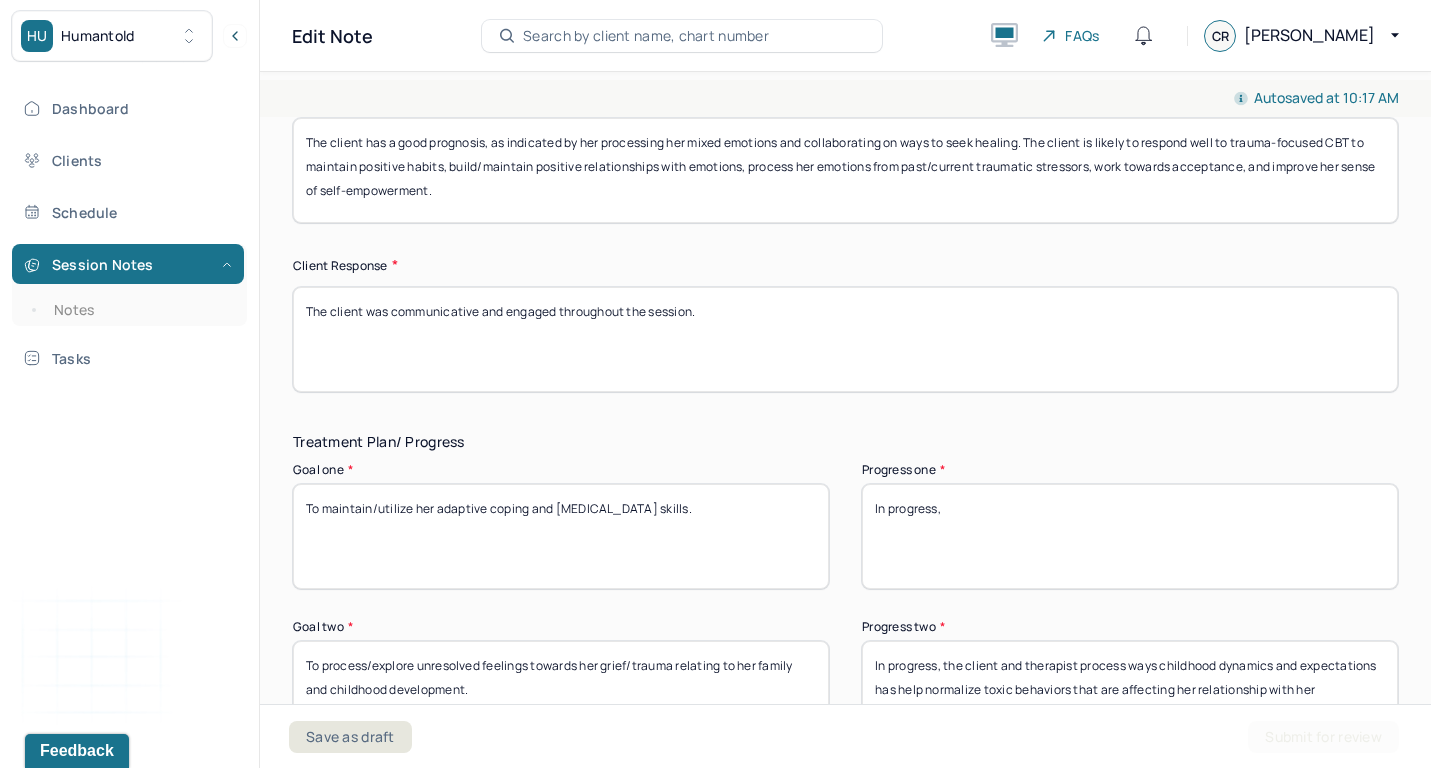 scroll, scrollTop: 3432, scrollLeft: 0, axis: vertical 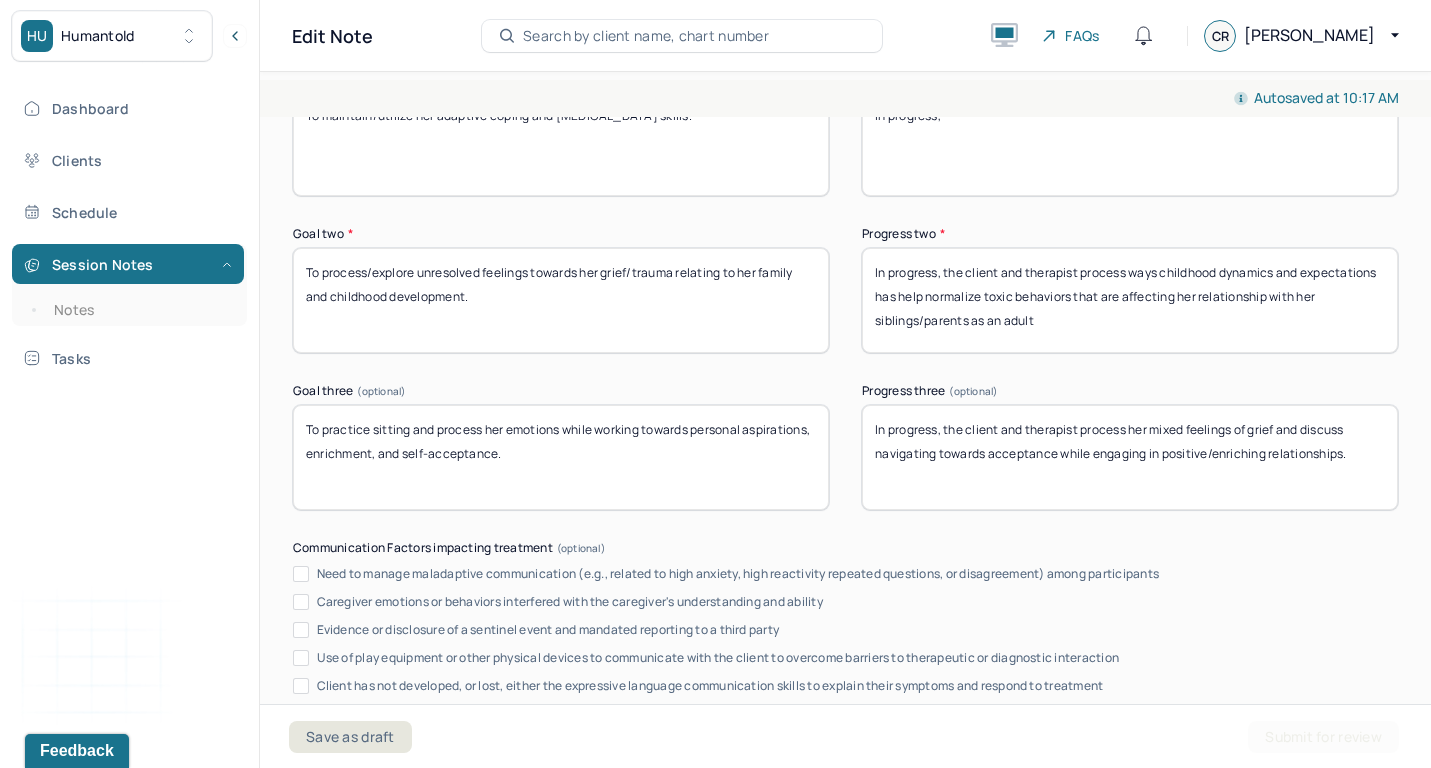 type on "In progress," 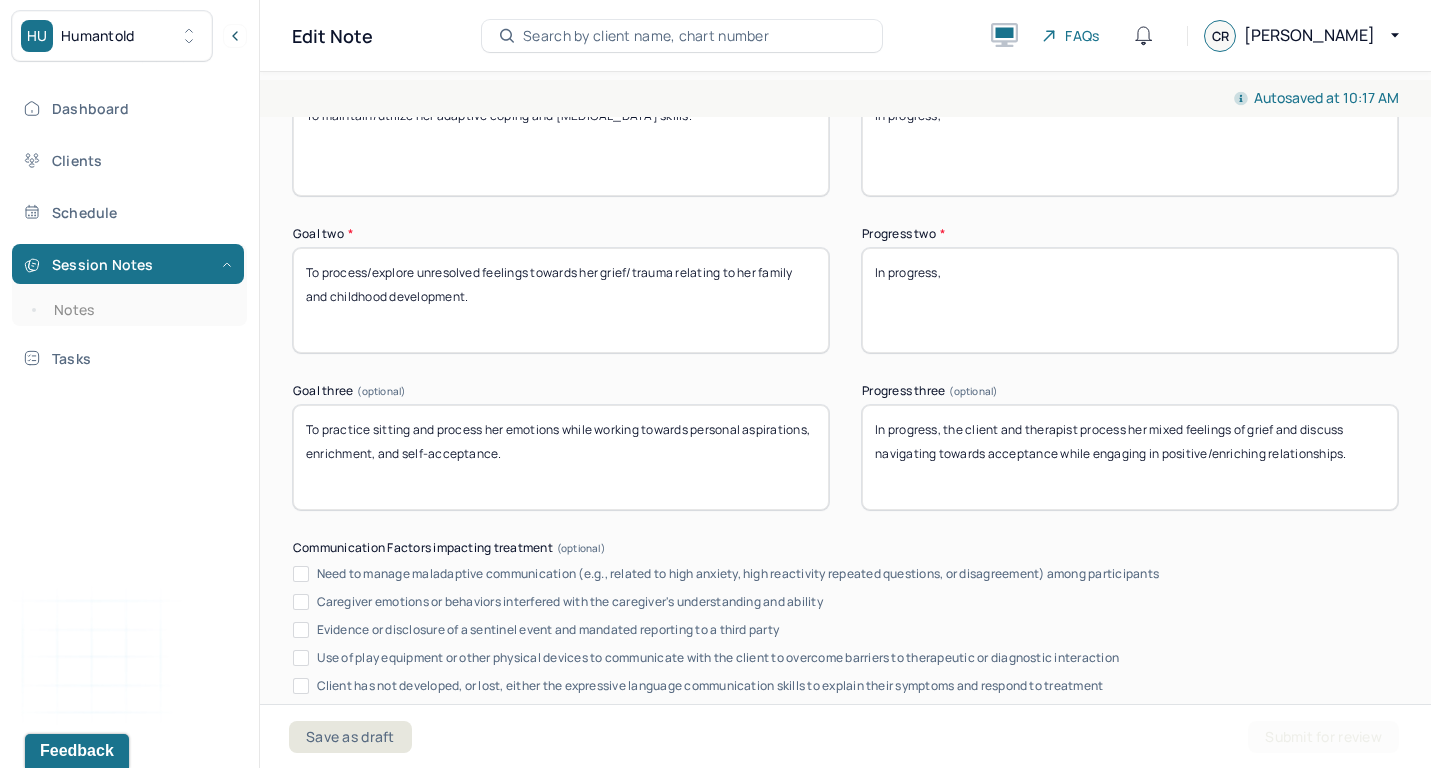 type on "In progress," 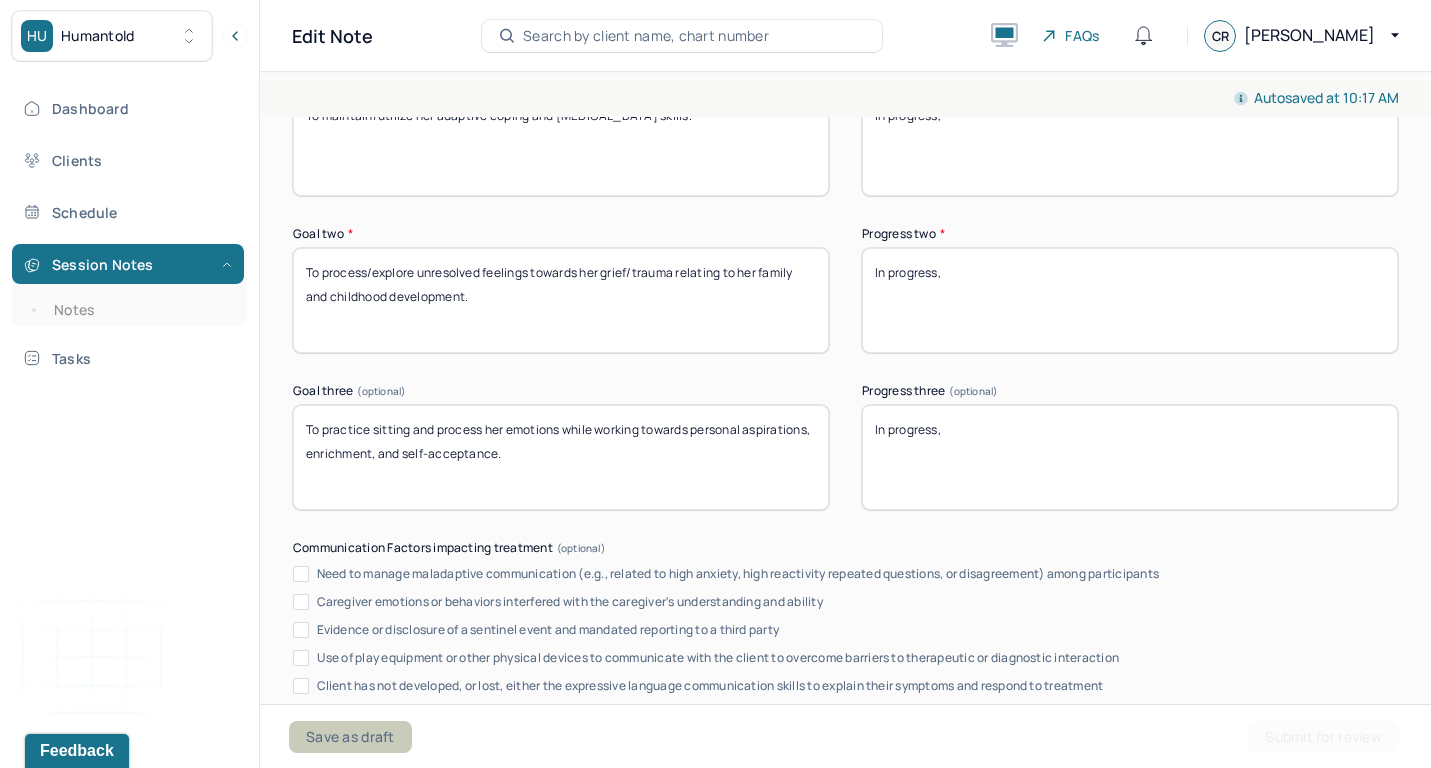 type on "In progress," 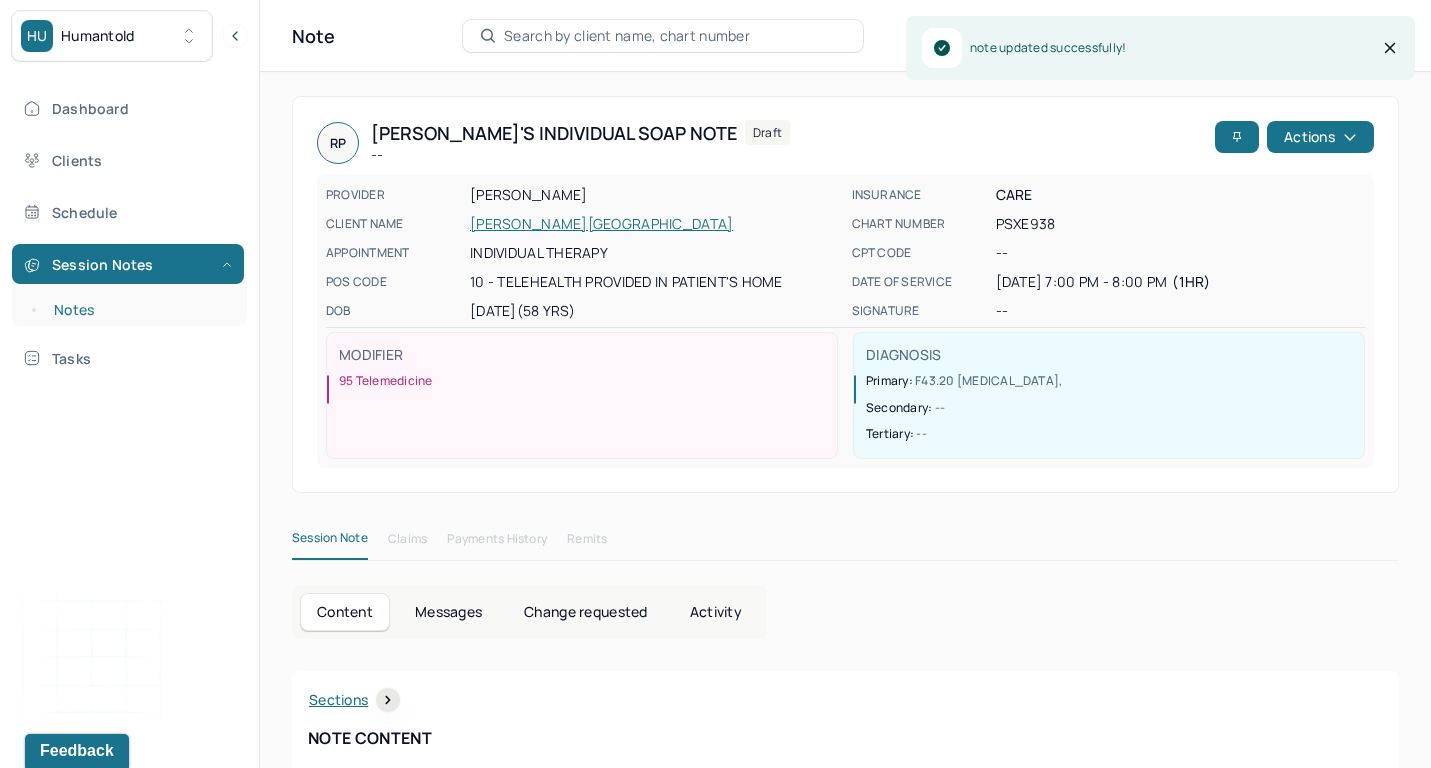 click on "Notes" at bounding box center [139, 310] 